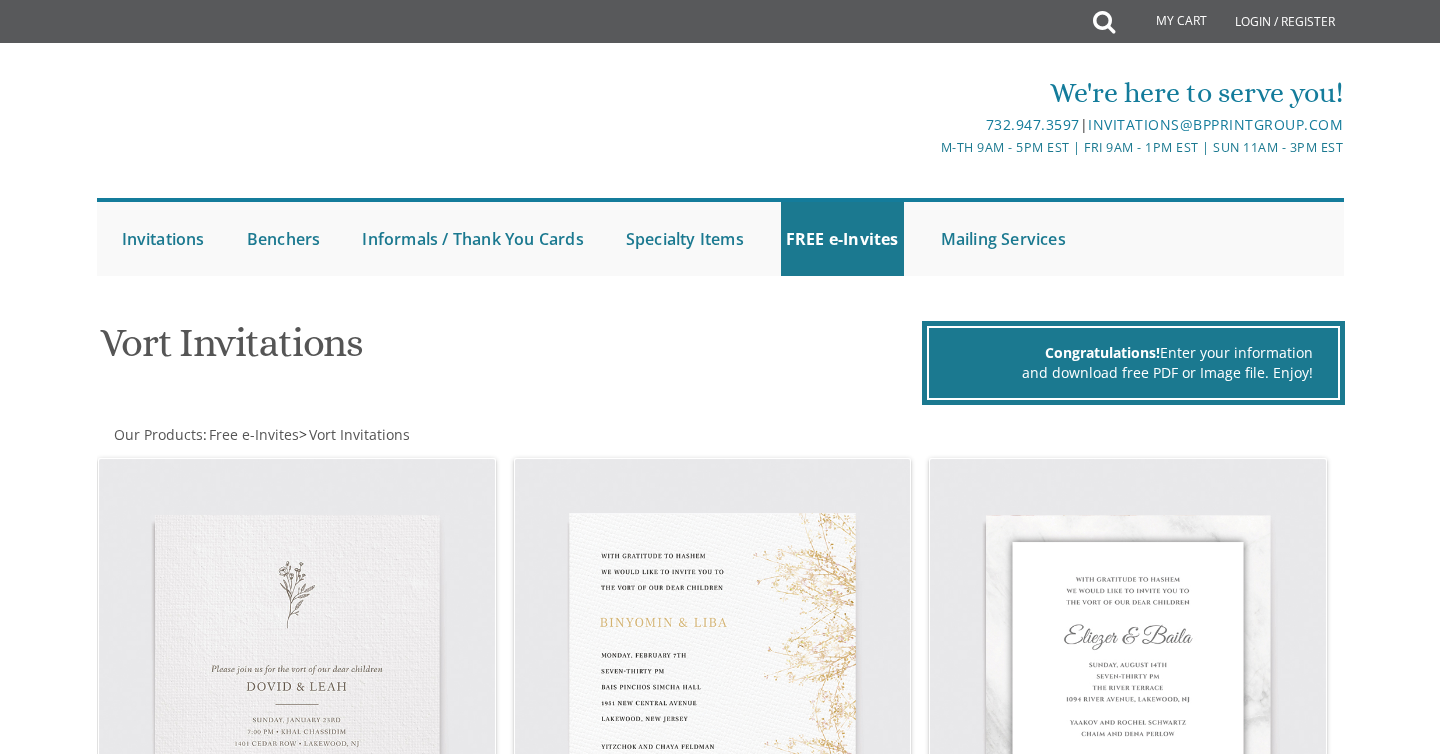 scroll, scrollTop: 273, scrollLeft: 0, axis: vertical 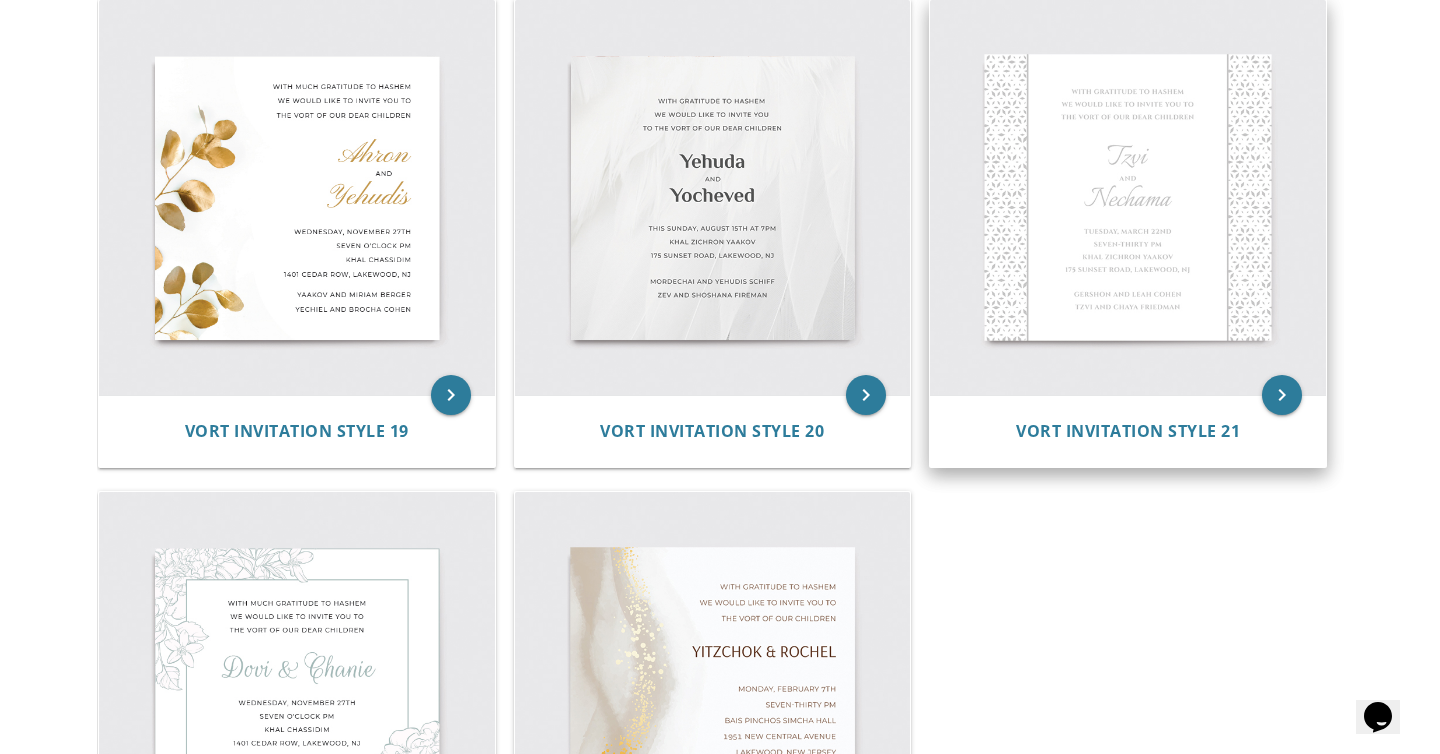click at bounding box center [1128, 198] 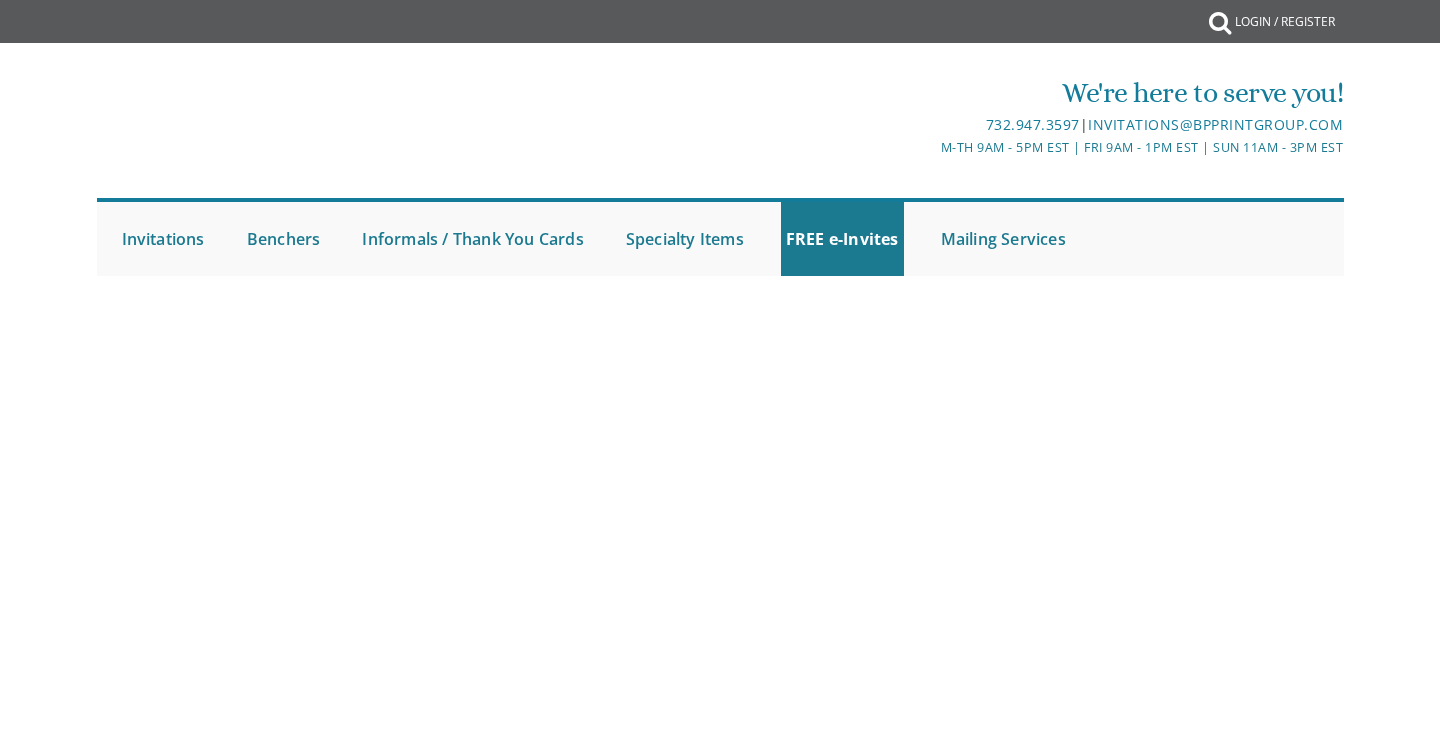 scroll, scrollTop: 0, scrollLeft: 0, axis: both 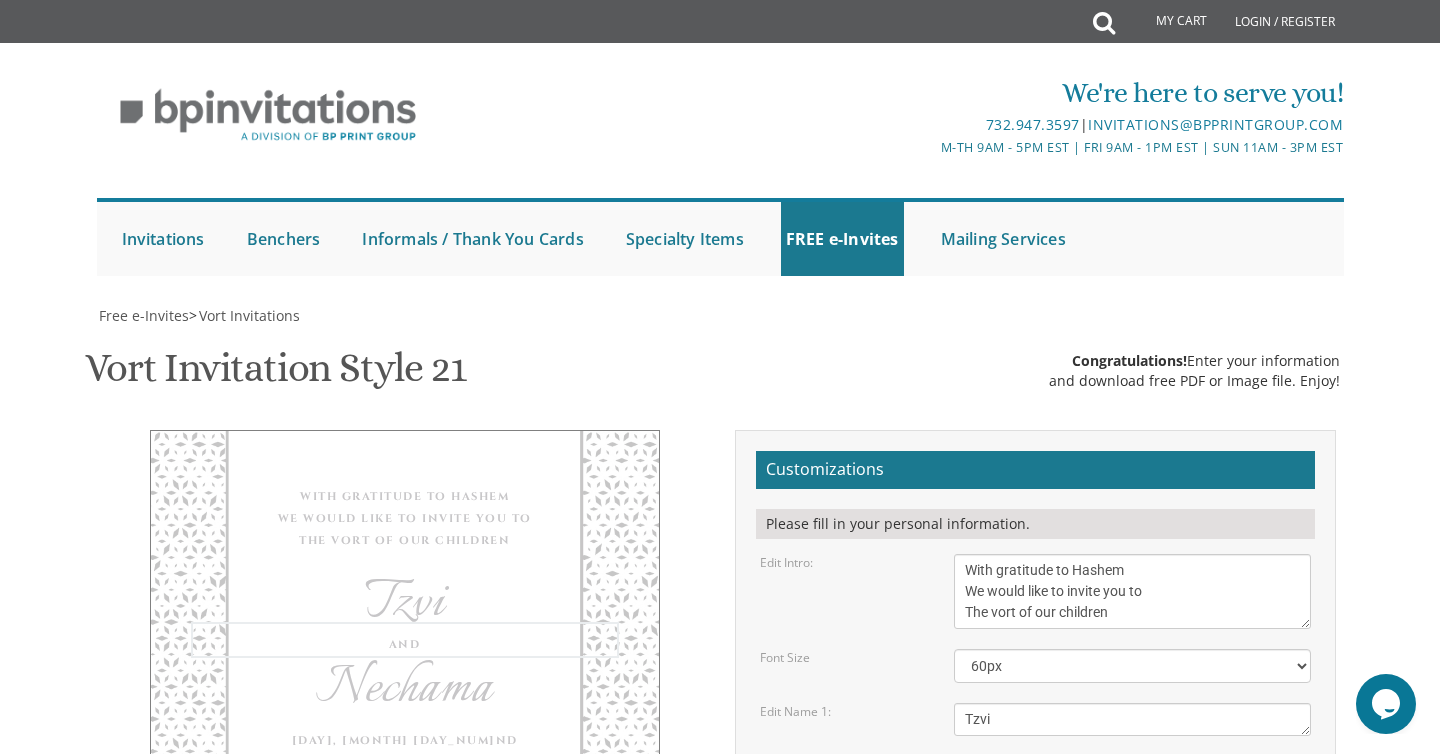 click on "and" at bounding box center (1133, 772) 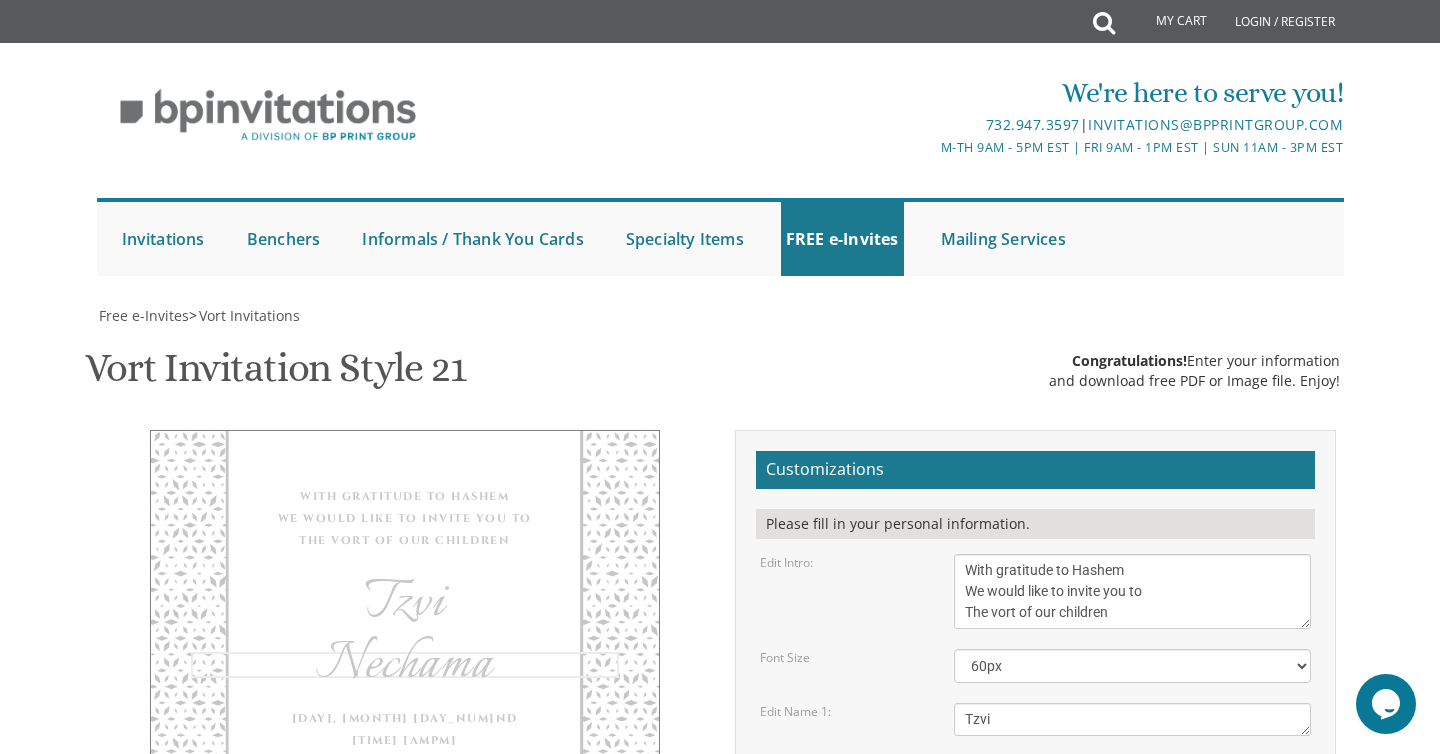click on "Nechama" at bounding box center [1133, 825] 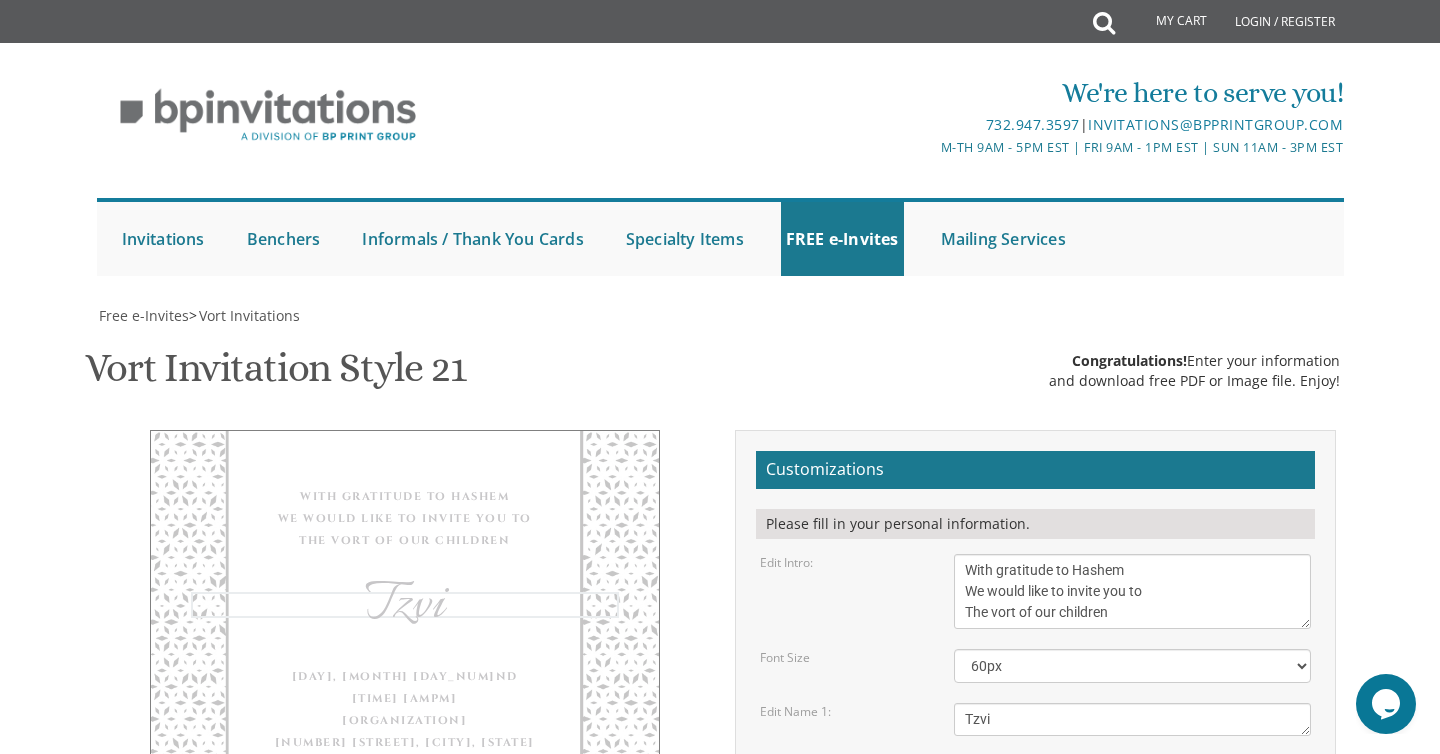 click on "Tzvi" at bounding box center [1133, 719] 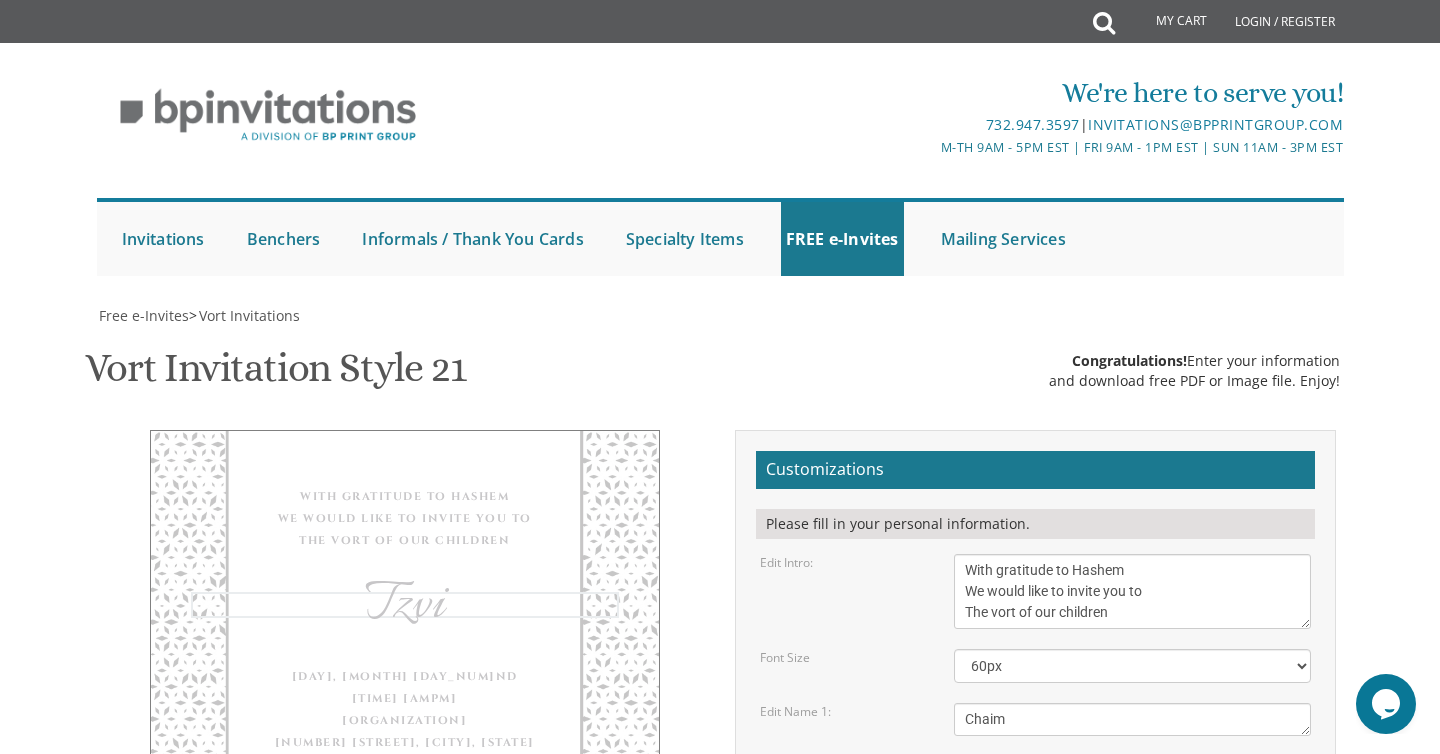 type on "Chaim" 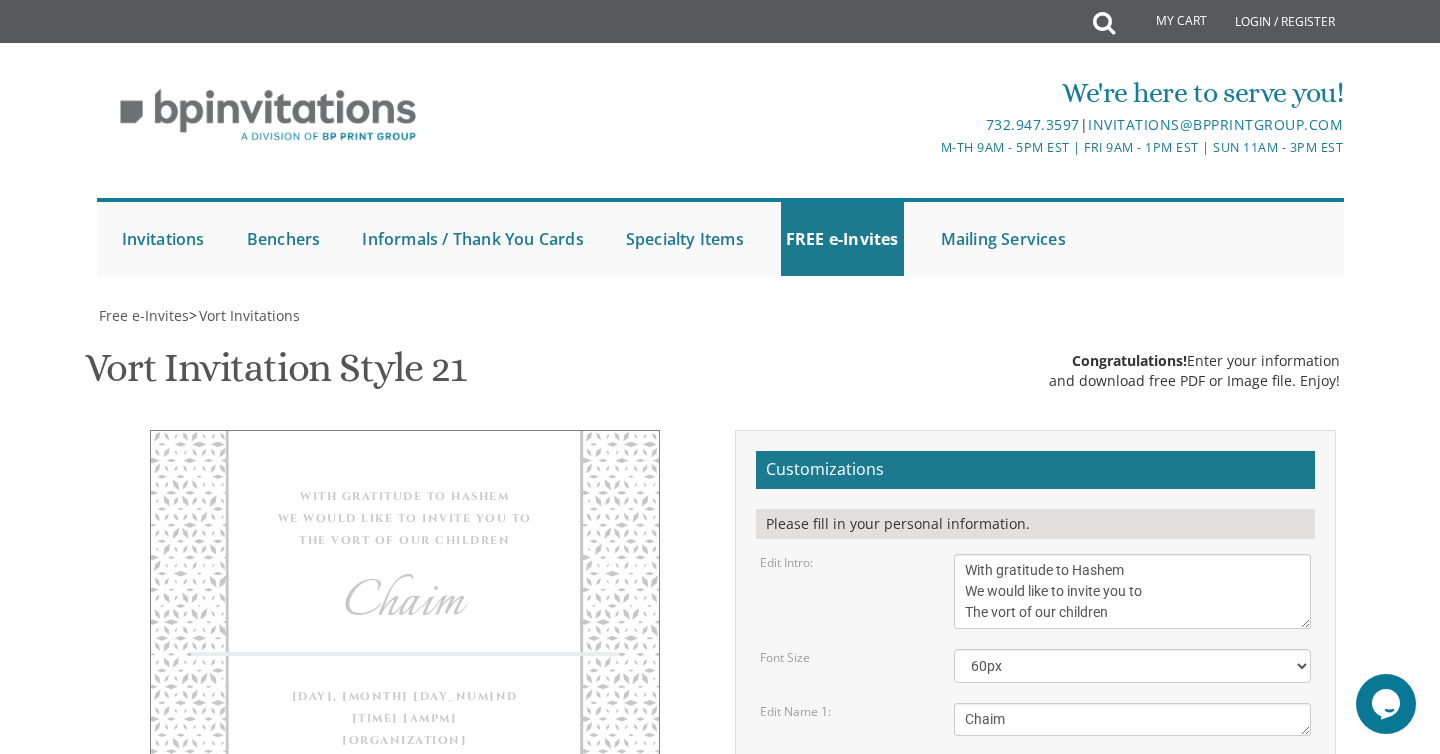 paste on "משה חיים" 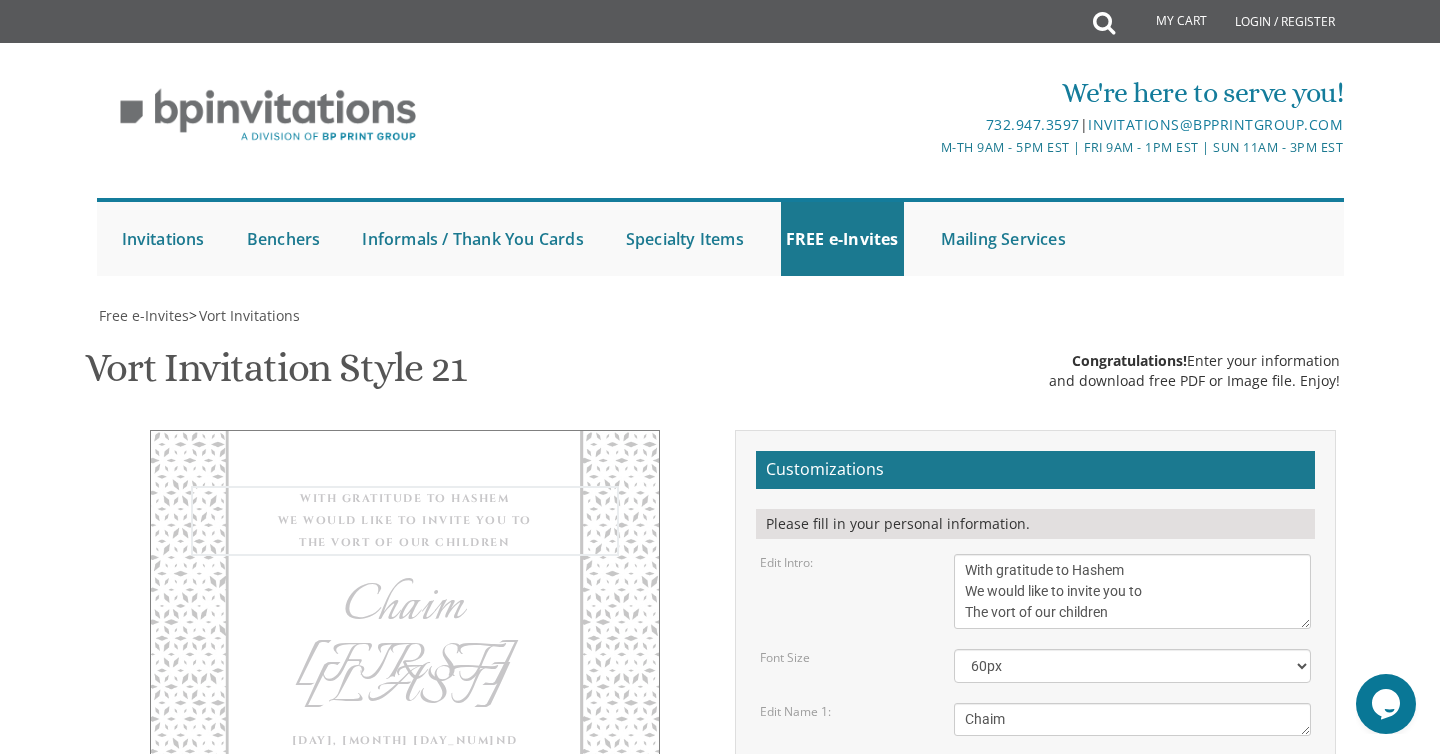 drag, startPoint x: 1140, startPoint y: 143, endPoint x: 904, endPoint y: 135, distance: 236.13556 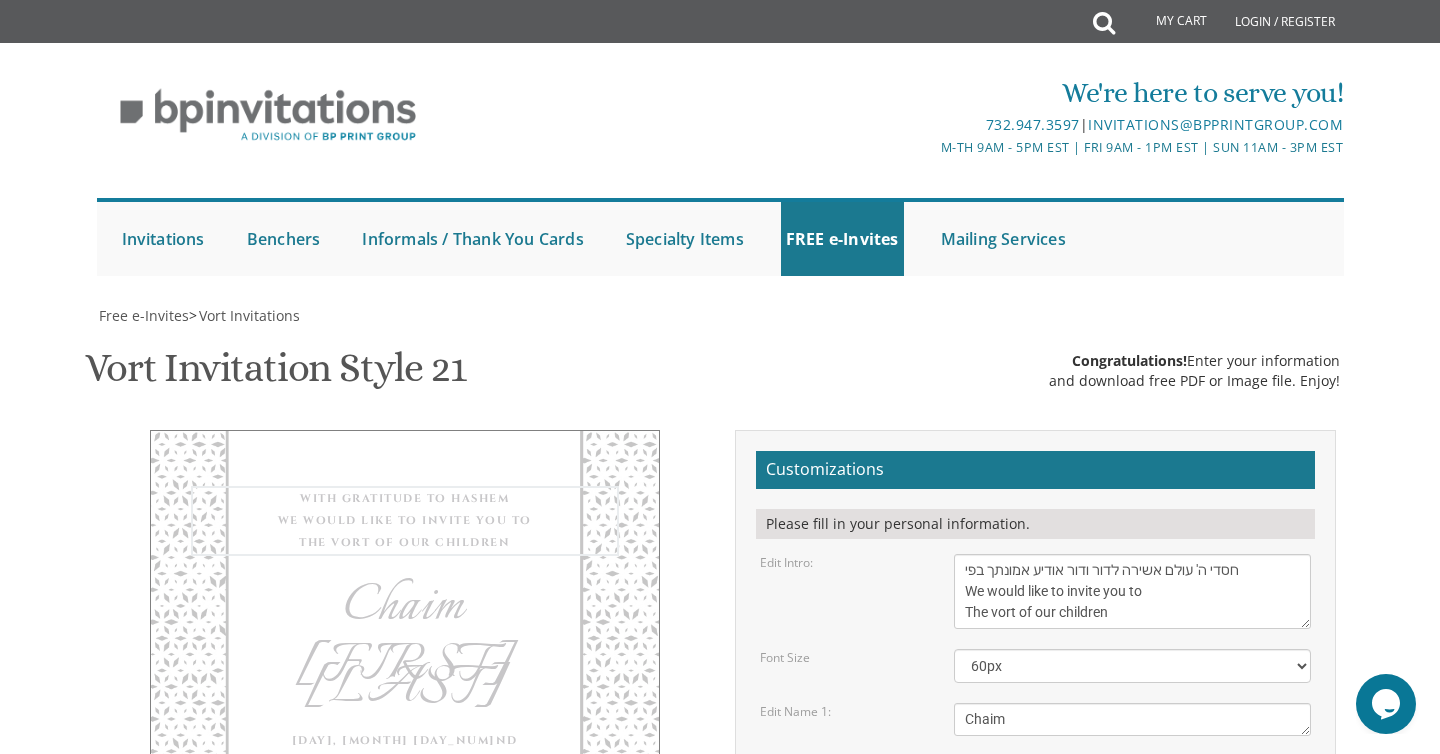 type on "חסדי ה' עולם אשירה לדור ודור אודיע אמונתך בפי
We would like to invite you to
The vort of our children" 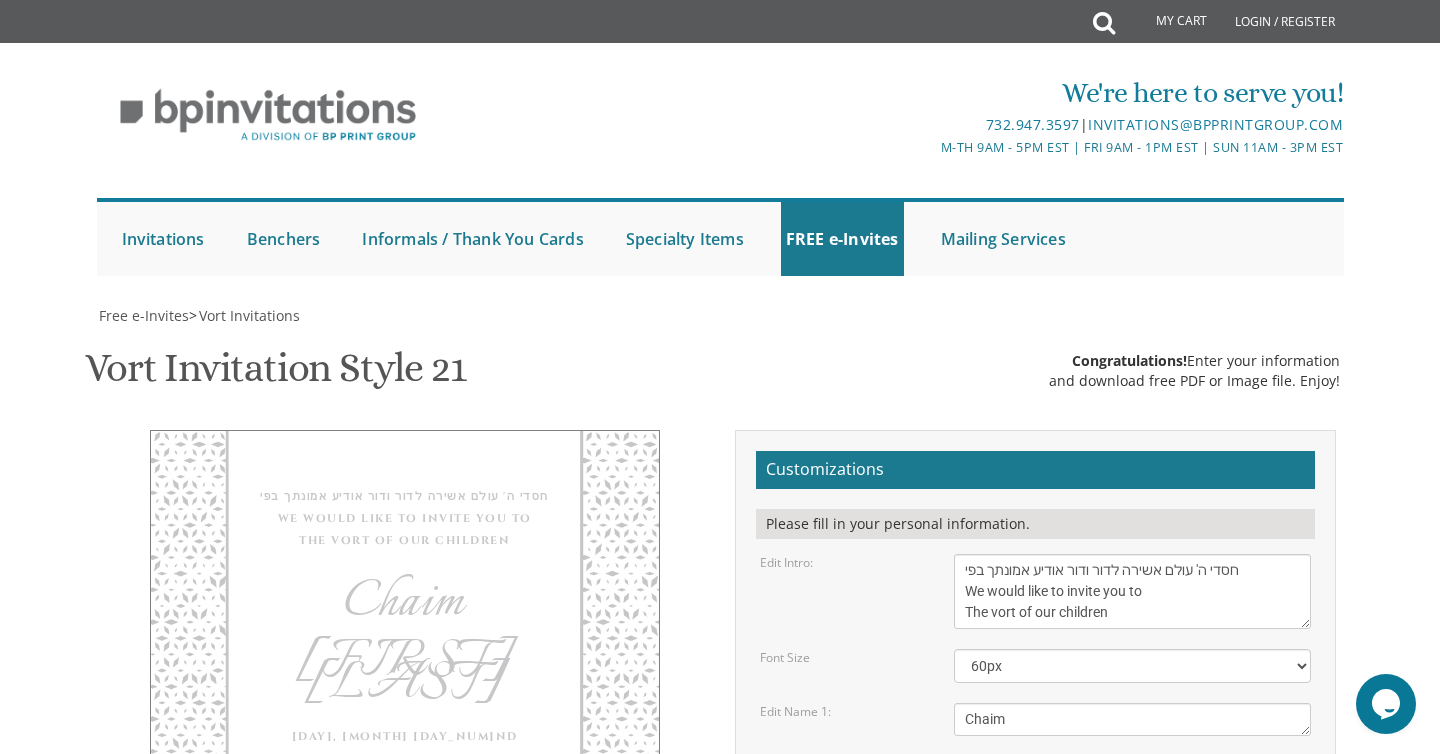 click on "Nechama" at bounding box center [1133, 825] 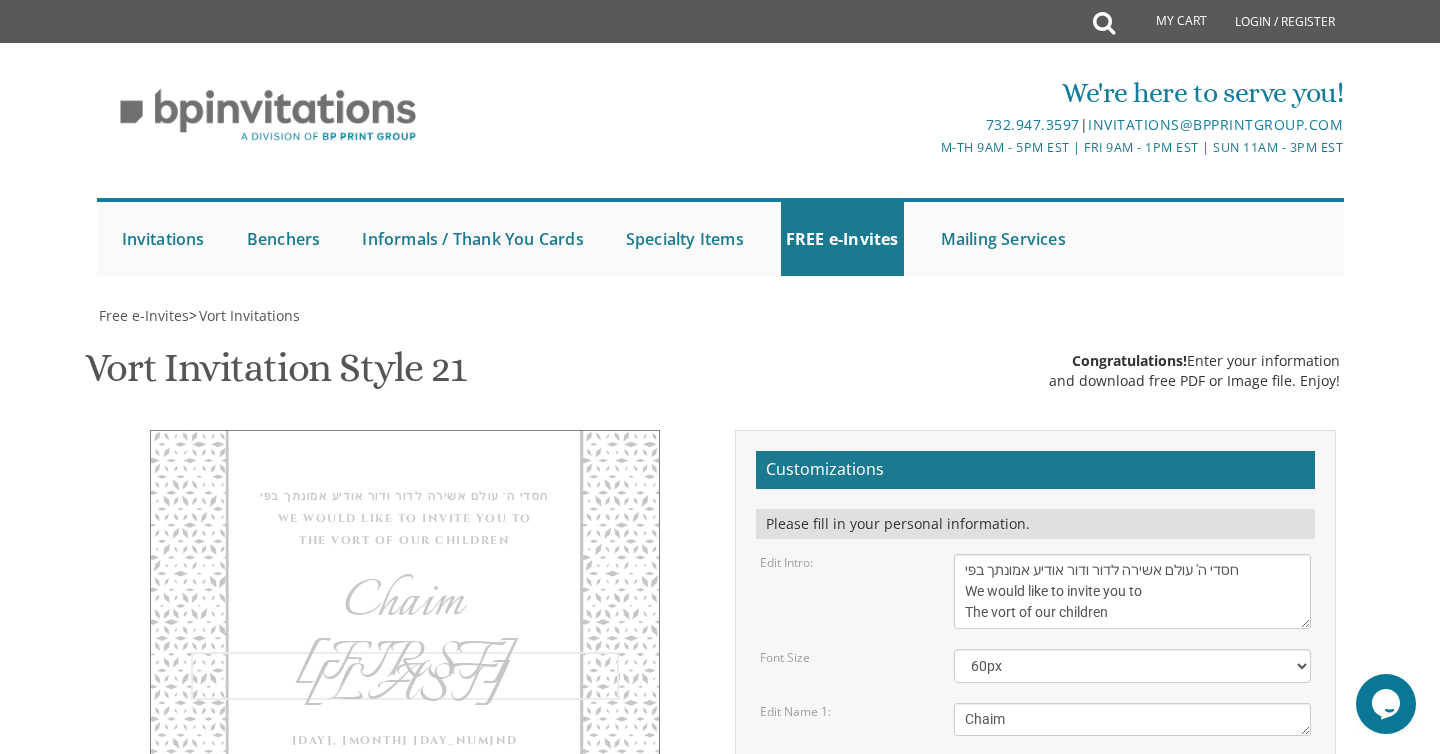 click on "Nechama" at bounding box center [1133, 825] 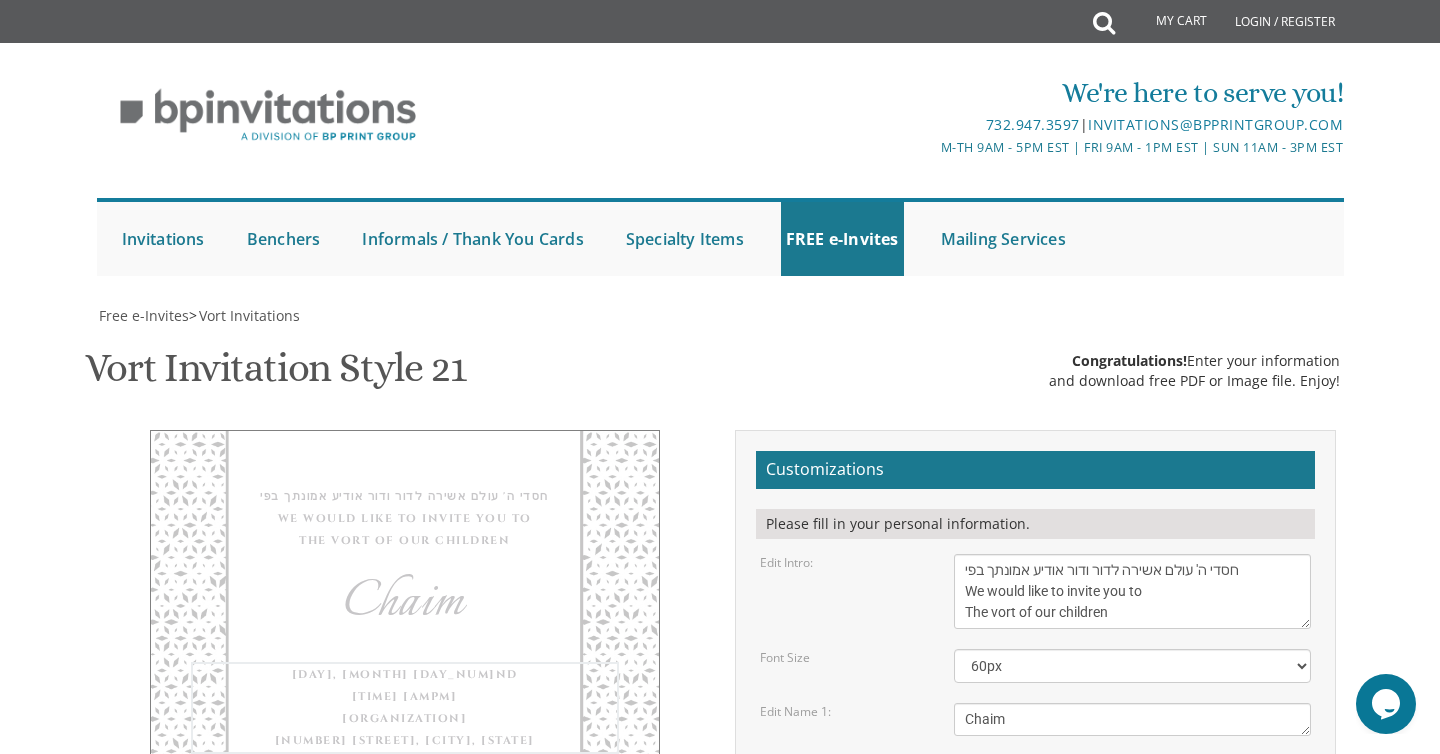 click on "With gratitude to Hashem
We would like to invite you to
The vort of our children" at bounding box center (1133, 591) 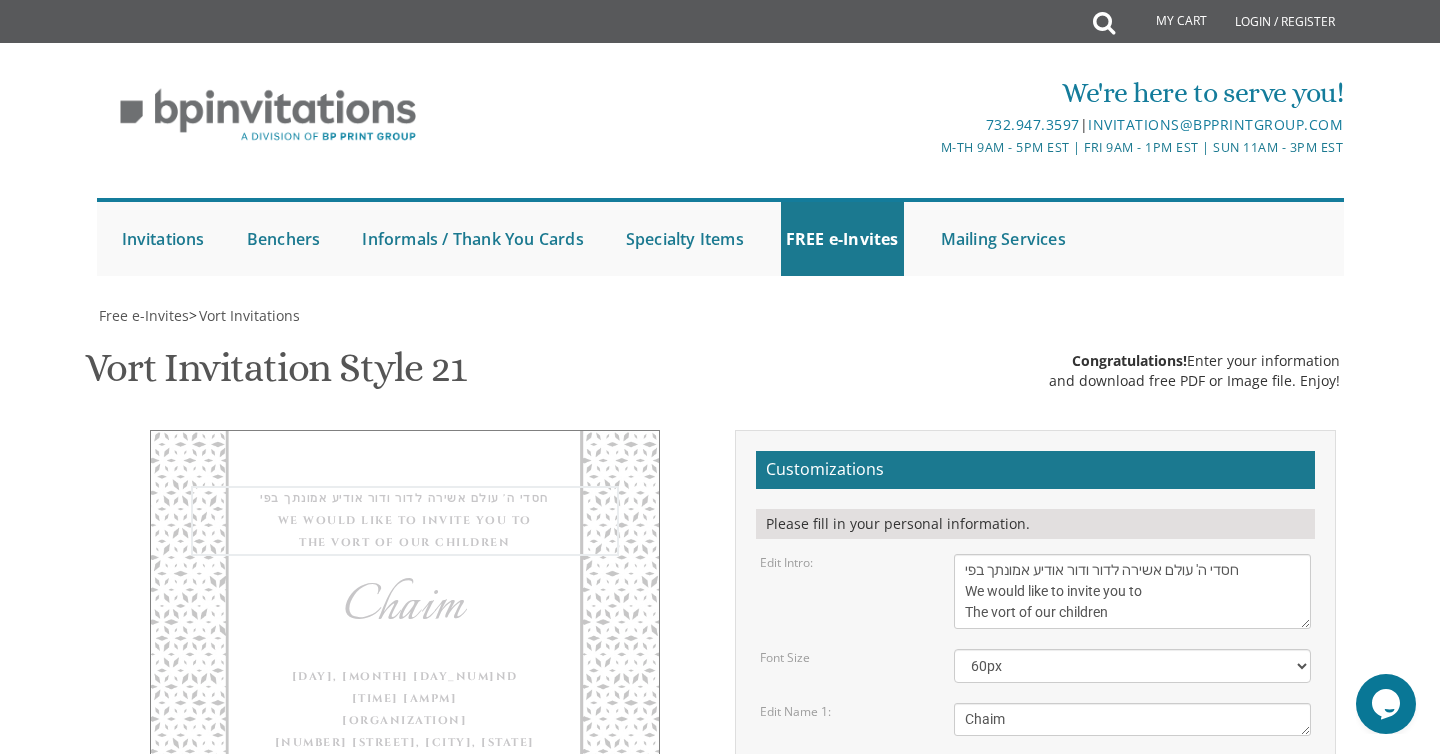 click on "With gratitude to Hashem
We would like to invite you to
The vort of our children" at bounding box center [1133, 591] 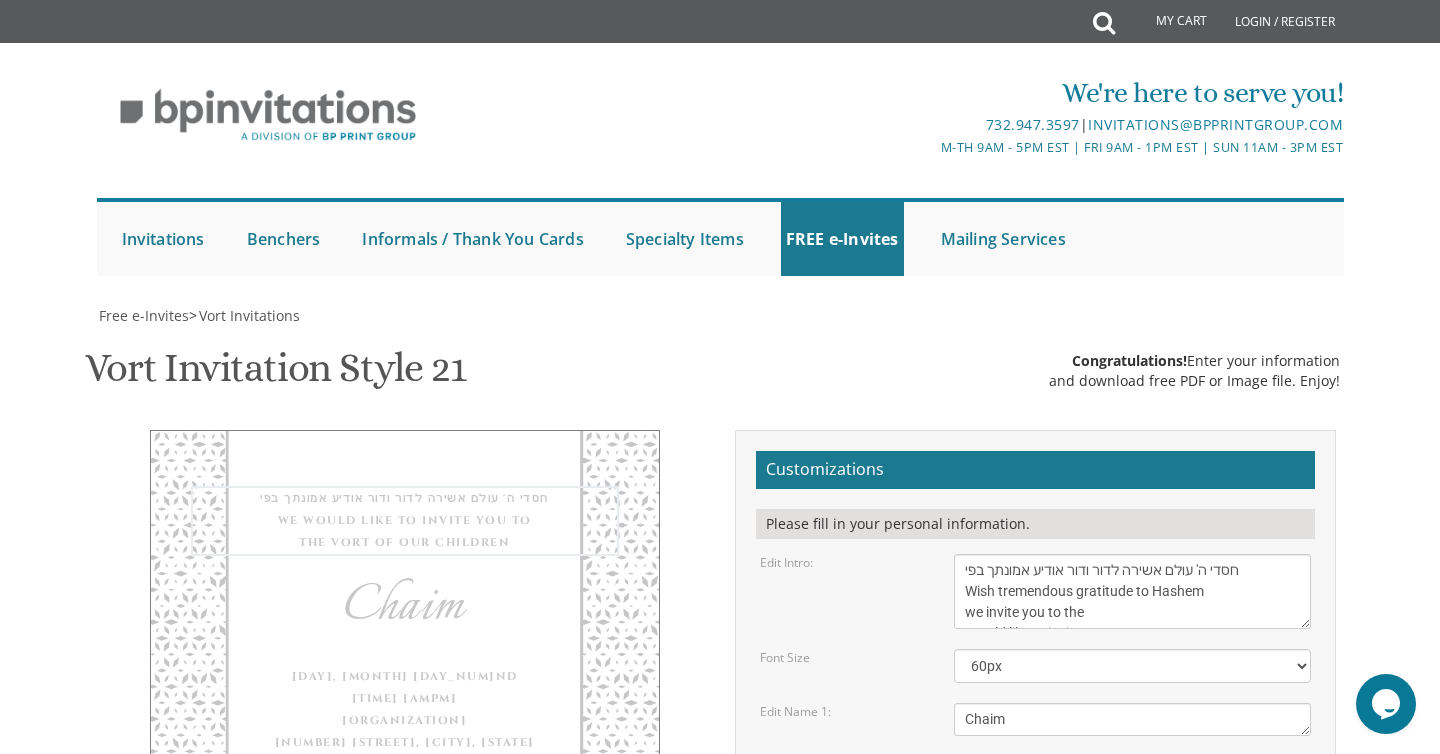 scroll, scrollTop: 14, scrollLeft: 0, axis: vertical 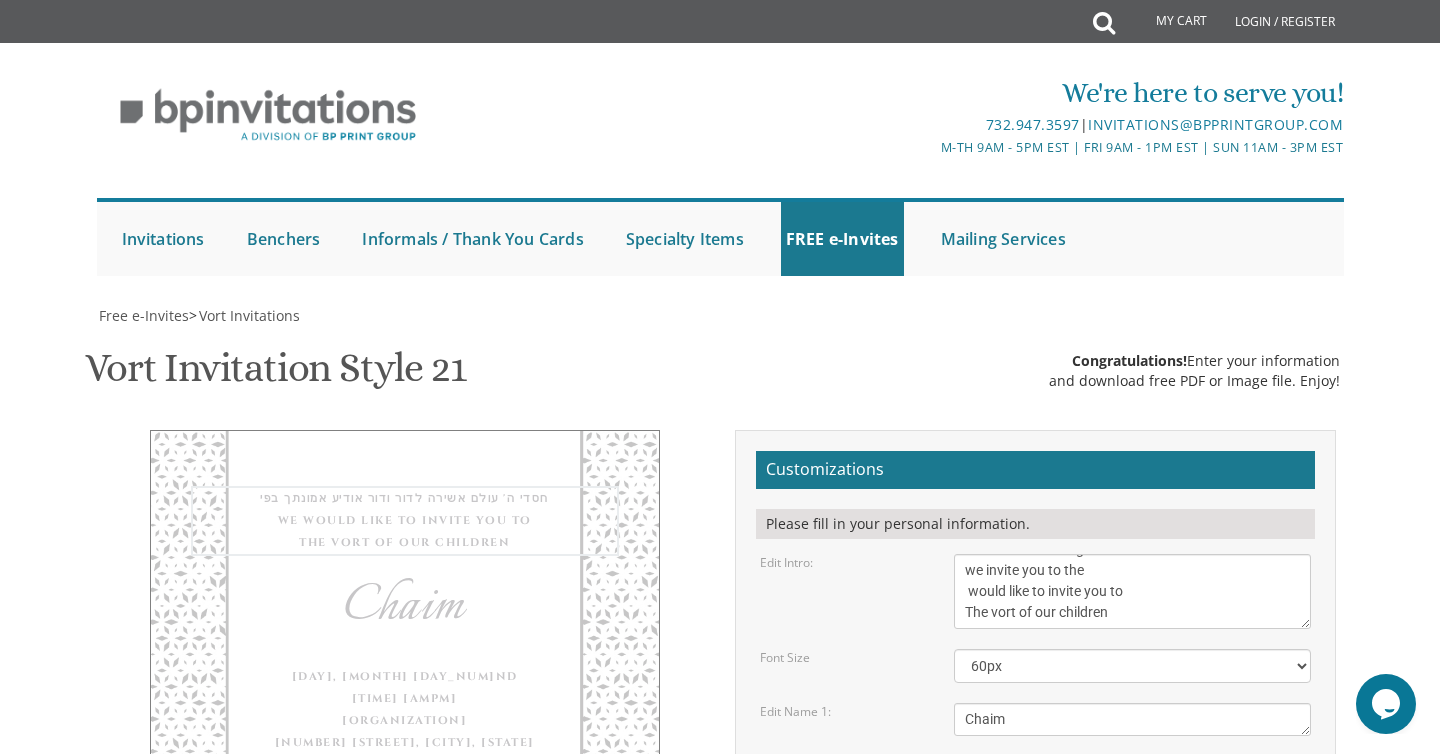 drag, startPoint x: 1145, startPoint y: 194, endPoint x: 1121, endPoint y: 217, distance: 33.24154 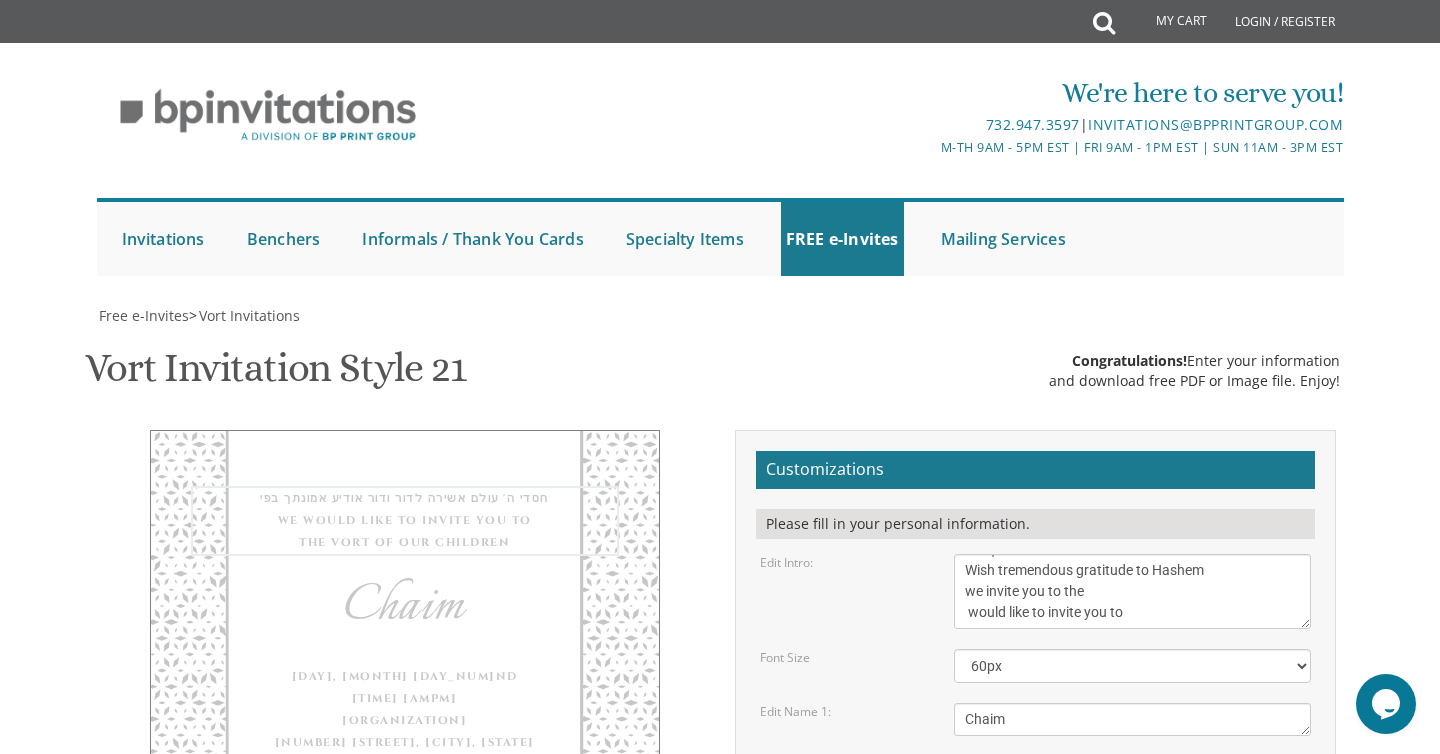 scroll, scrollTop: 21, scrollLeft: 0, axis: vertical 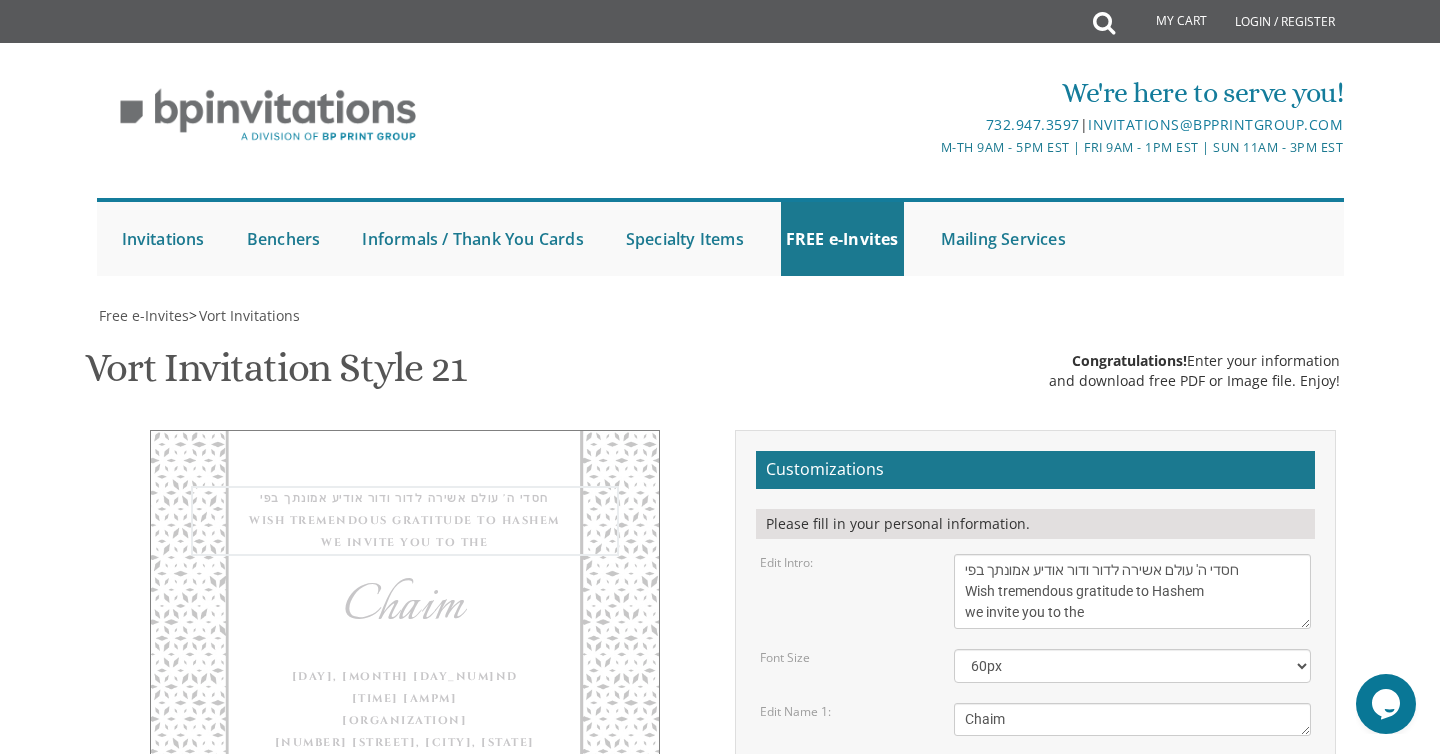 paste on "סעודת הודי'ה" 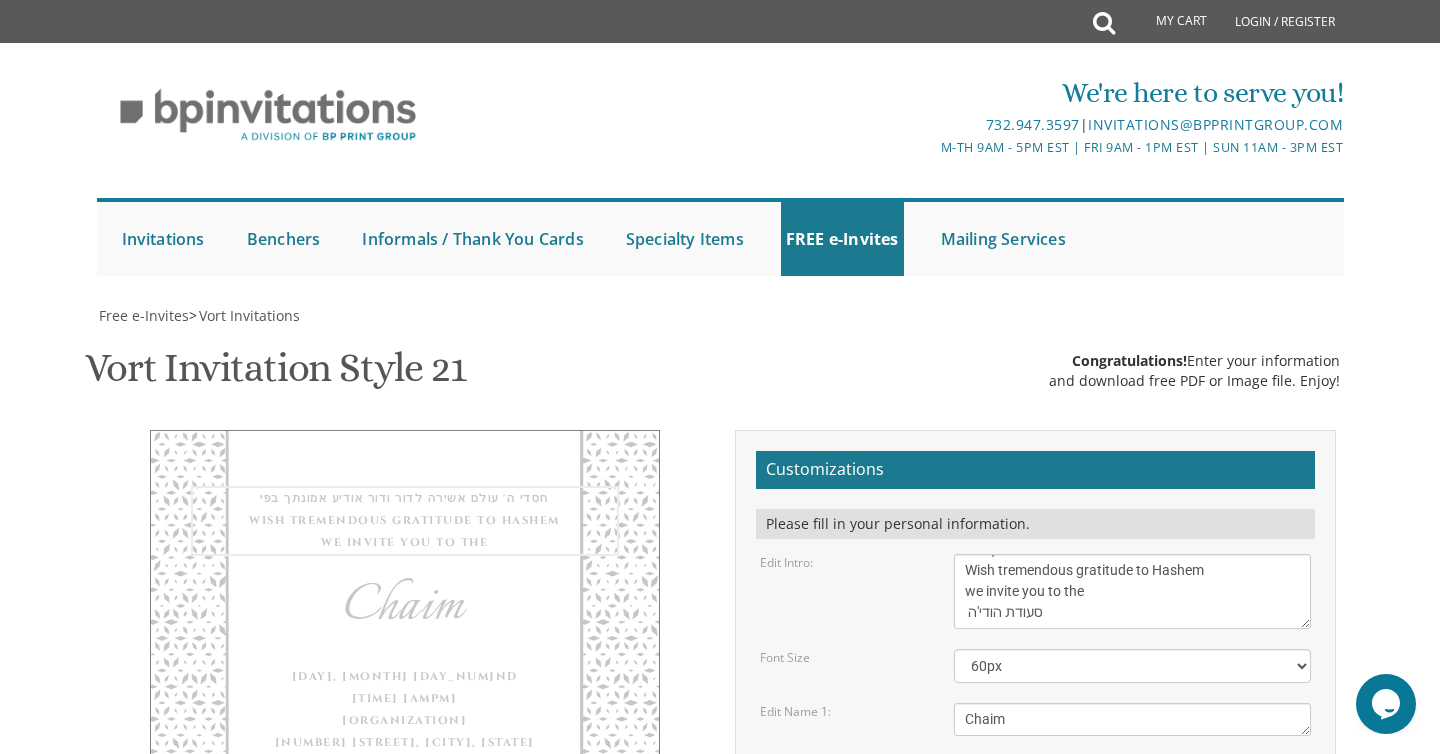 scroll, scrollTop: 42, scrollLeft: 0, axis: vertical 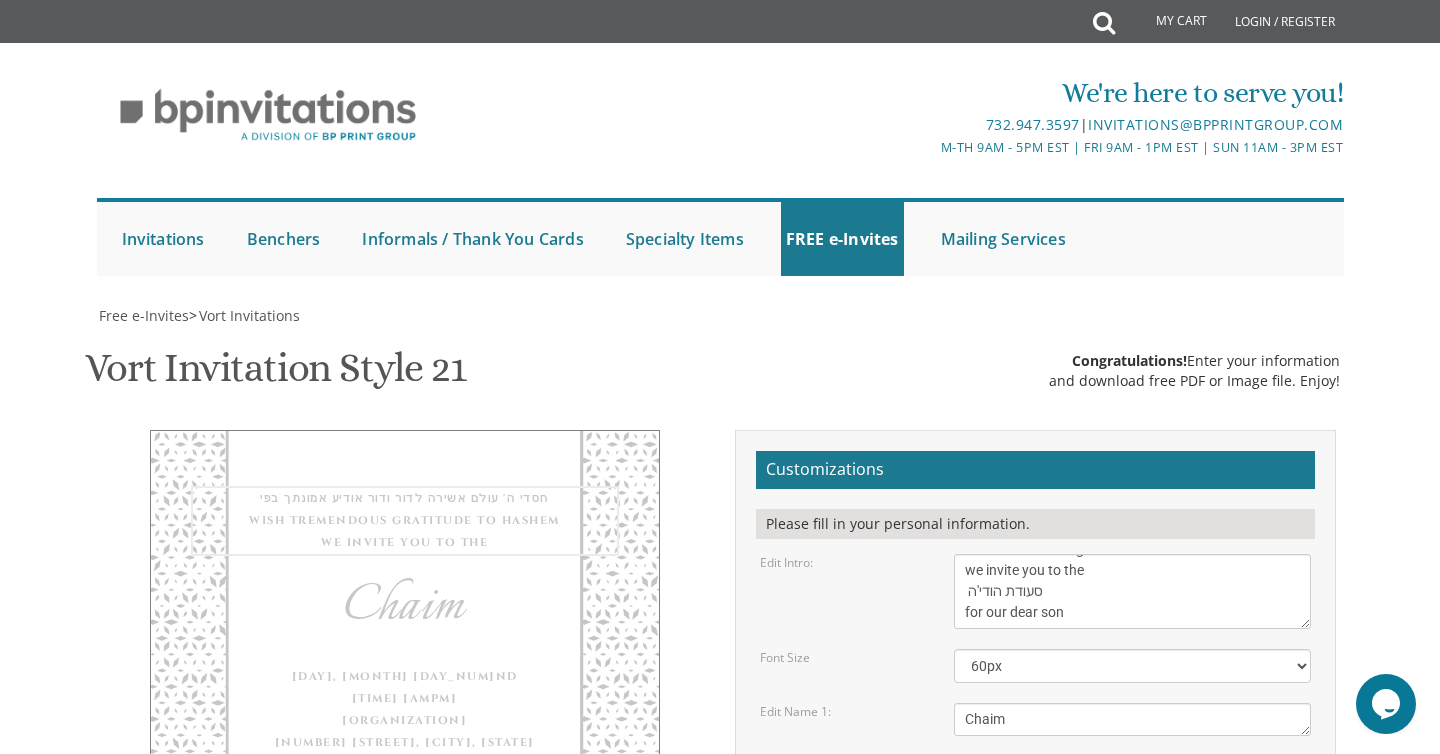 click on "and" at bounding box center (1133, 772) 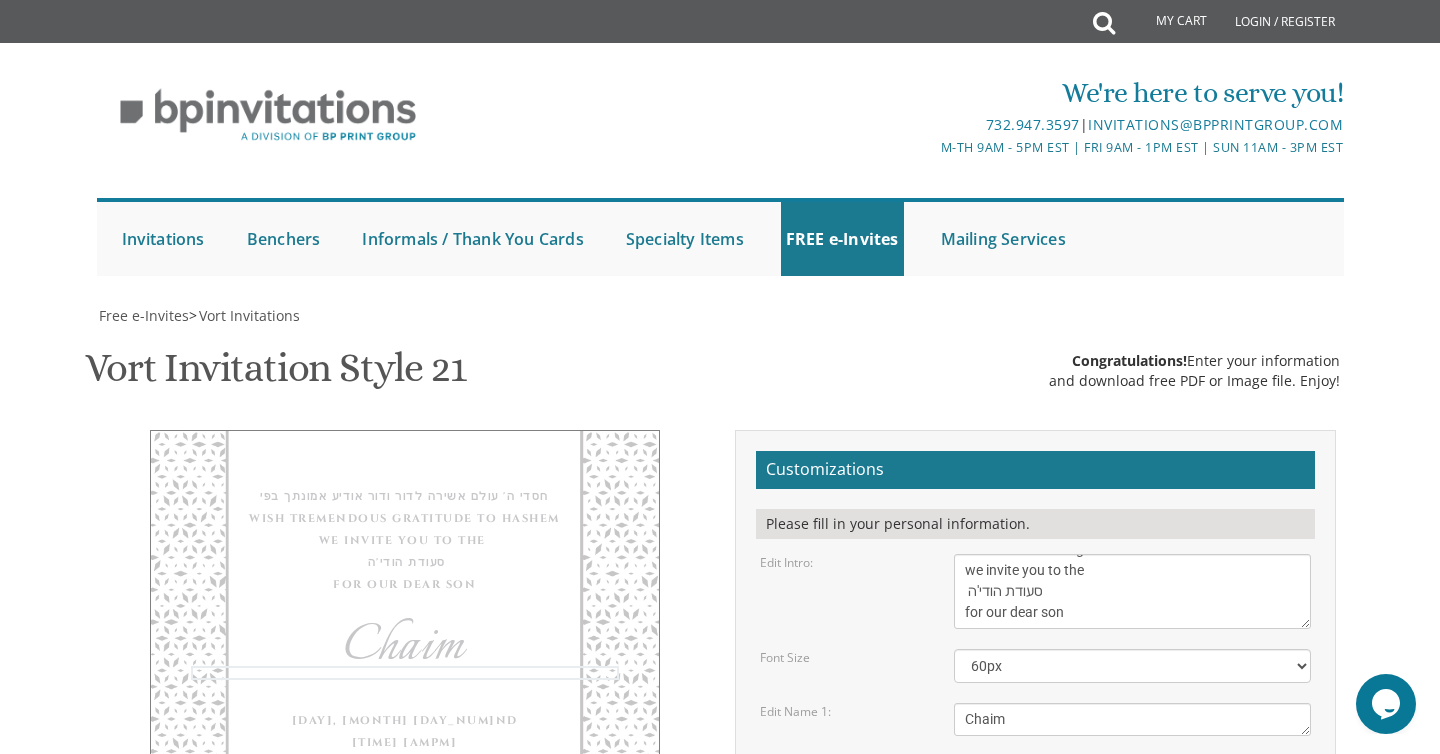 scroll, scrollTop: 0, scrollLeft: 0, axis: both 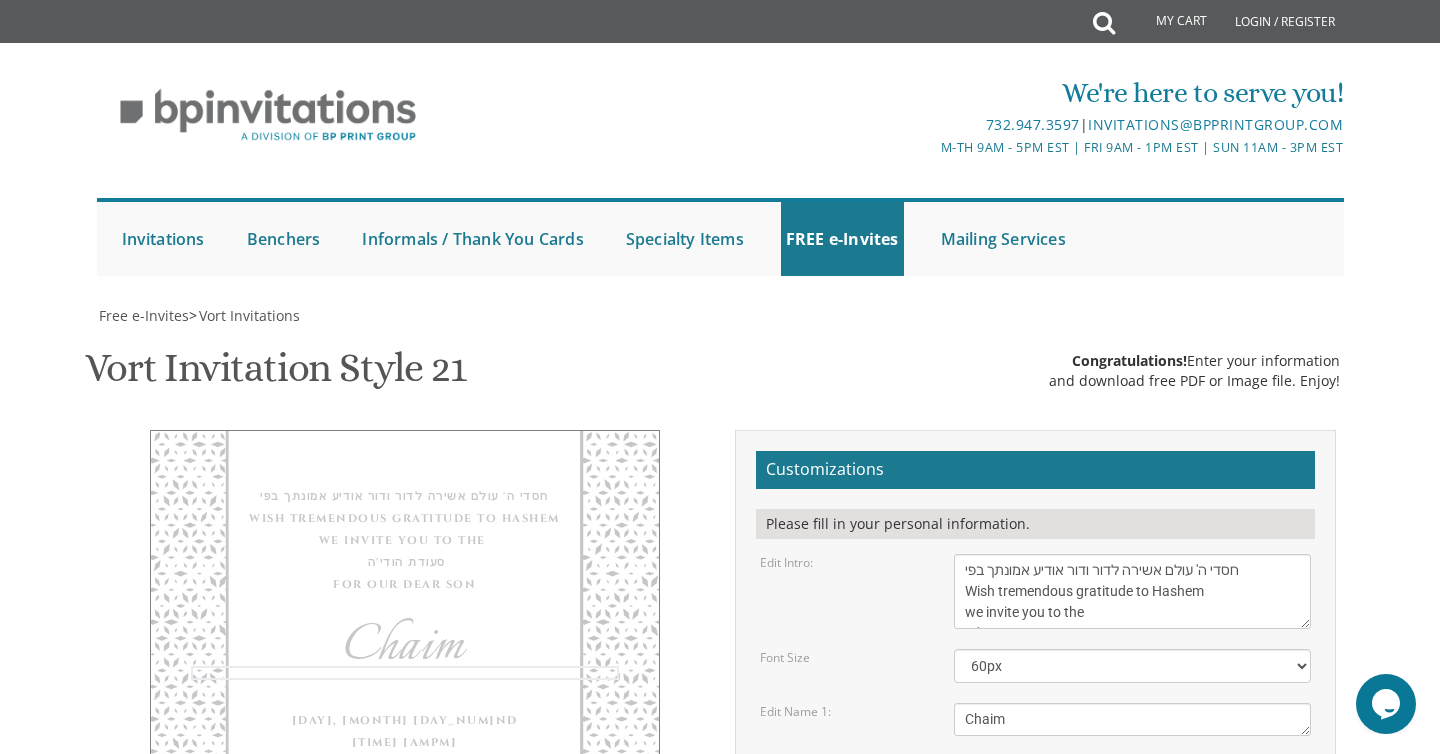 click on "With gratitude to Hashem
We would like to invite you to
The vort of our children" at bounding box center [1133, 591] 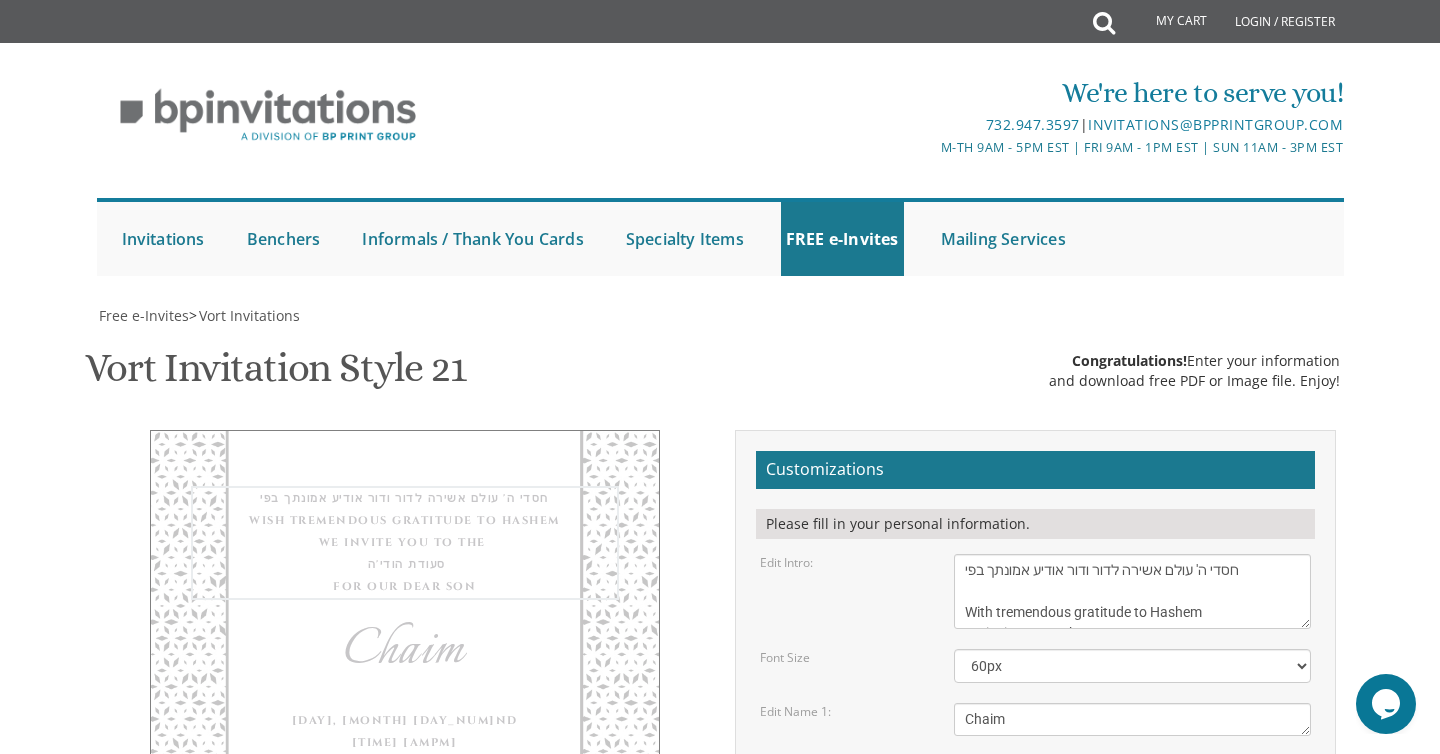 type on "חסדי ה' עולם אשירה לדור ודור אודיע אמונתך בפי
With tremendous gratitude to Hashem
we invite you to the
סעודת הודי'ה
for our dear son" 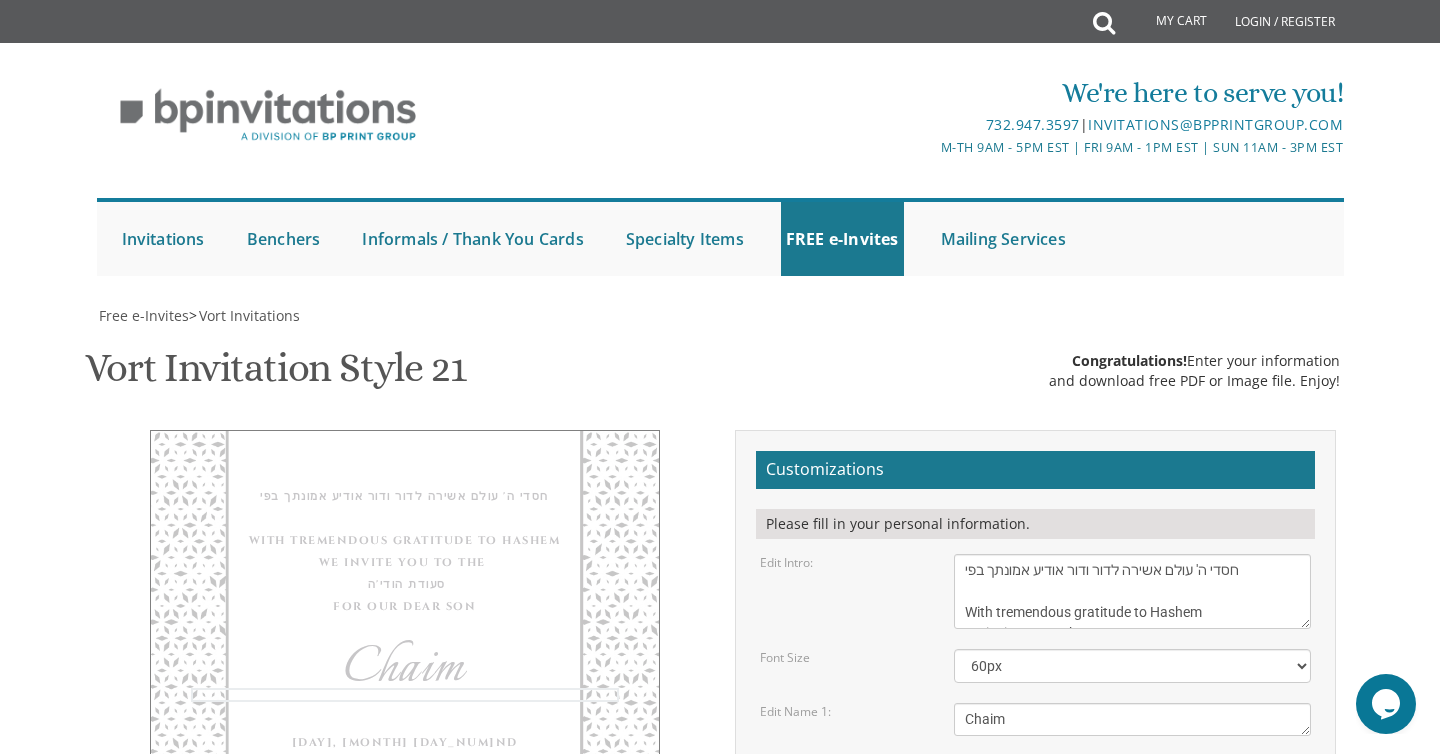 click on "and" at bounding box center [1133, 772] 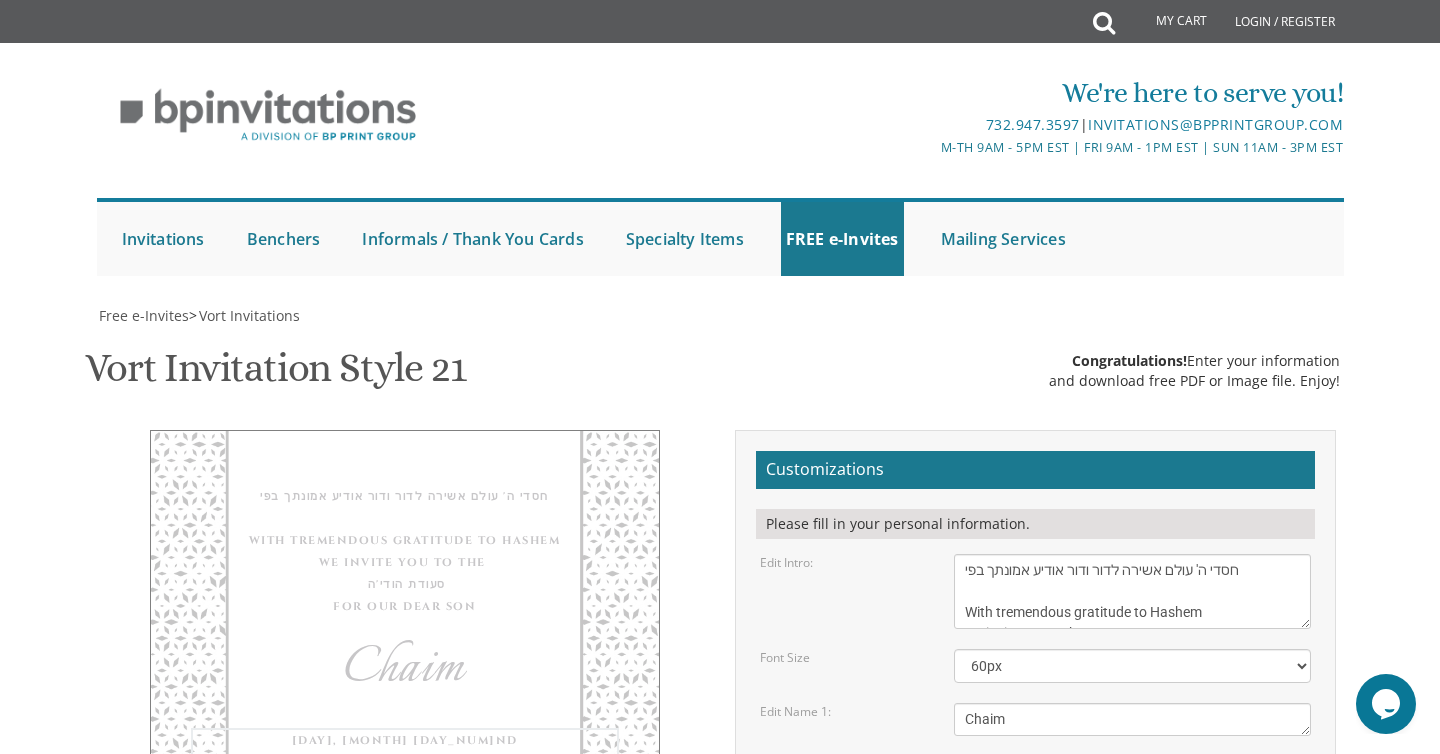 click on "Tuesday, March 22nd
Seven-thirty pm
Khal Zichron Yaakov
175 sunset road, Lakewood, NJ" at bounding box center (1133, 910) 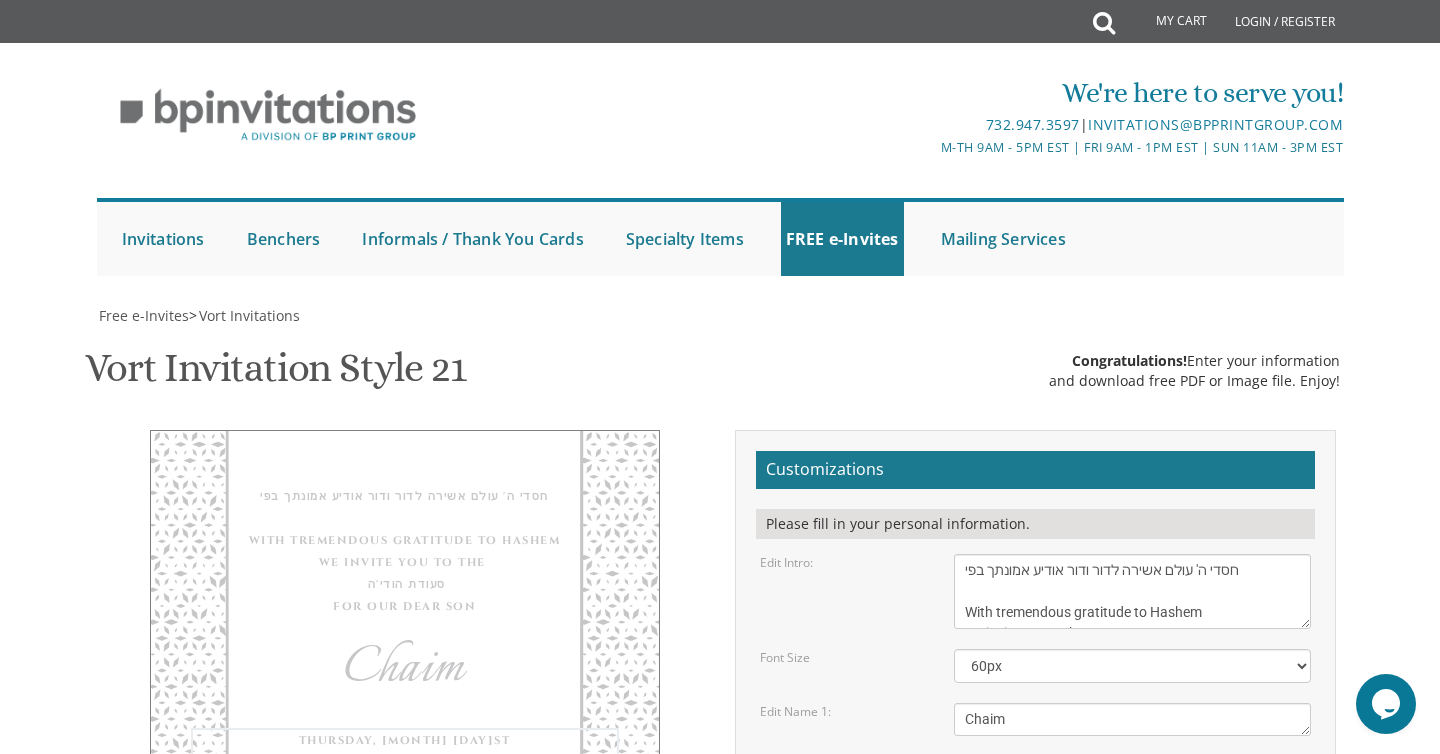 click on "Tuesday, March 22nd
Seven-thirty pm
Khal Zichron Yaakov
175 sunset road, Lakewood, NJ" at bounding box center (1133, 910) 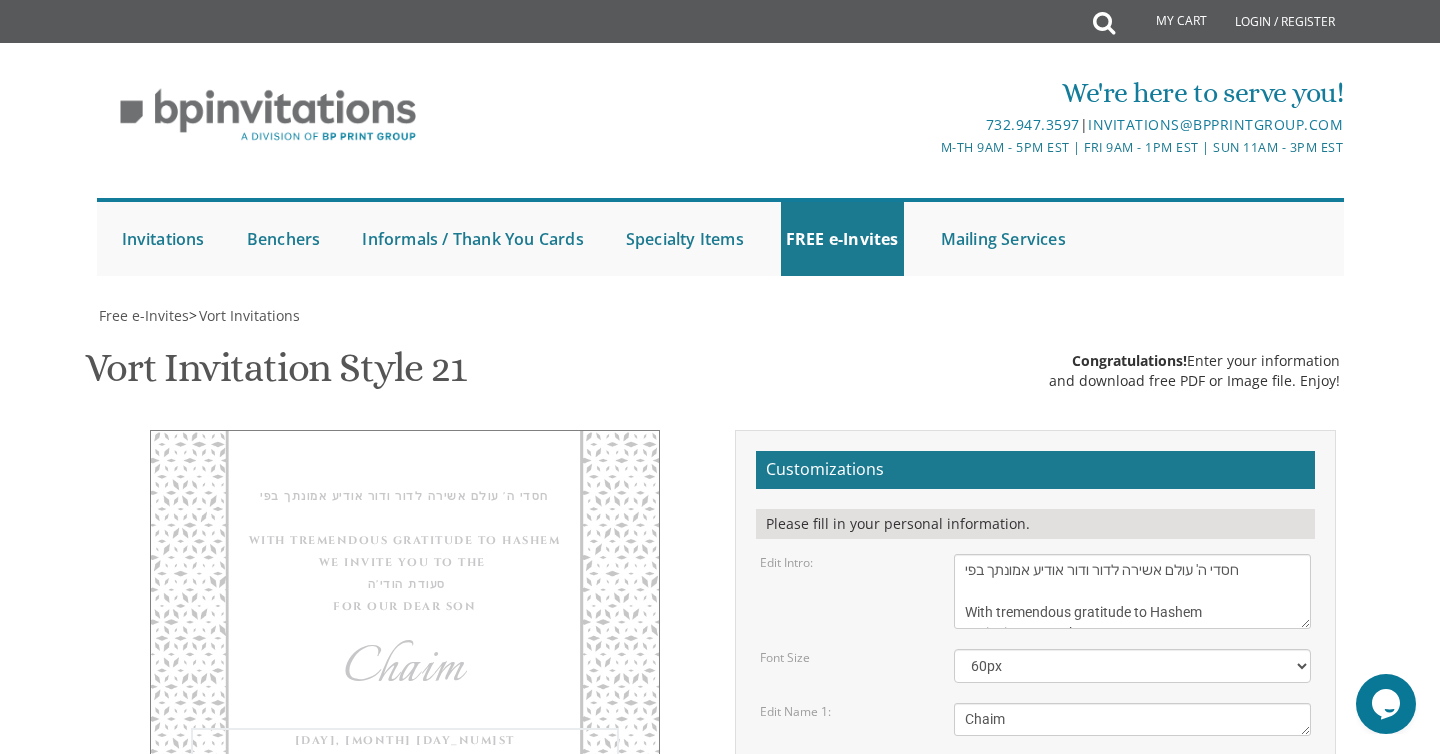 paste on "40 Chestnut St Suite 3, Lakewood, NJ 08701" 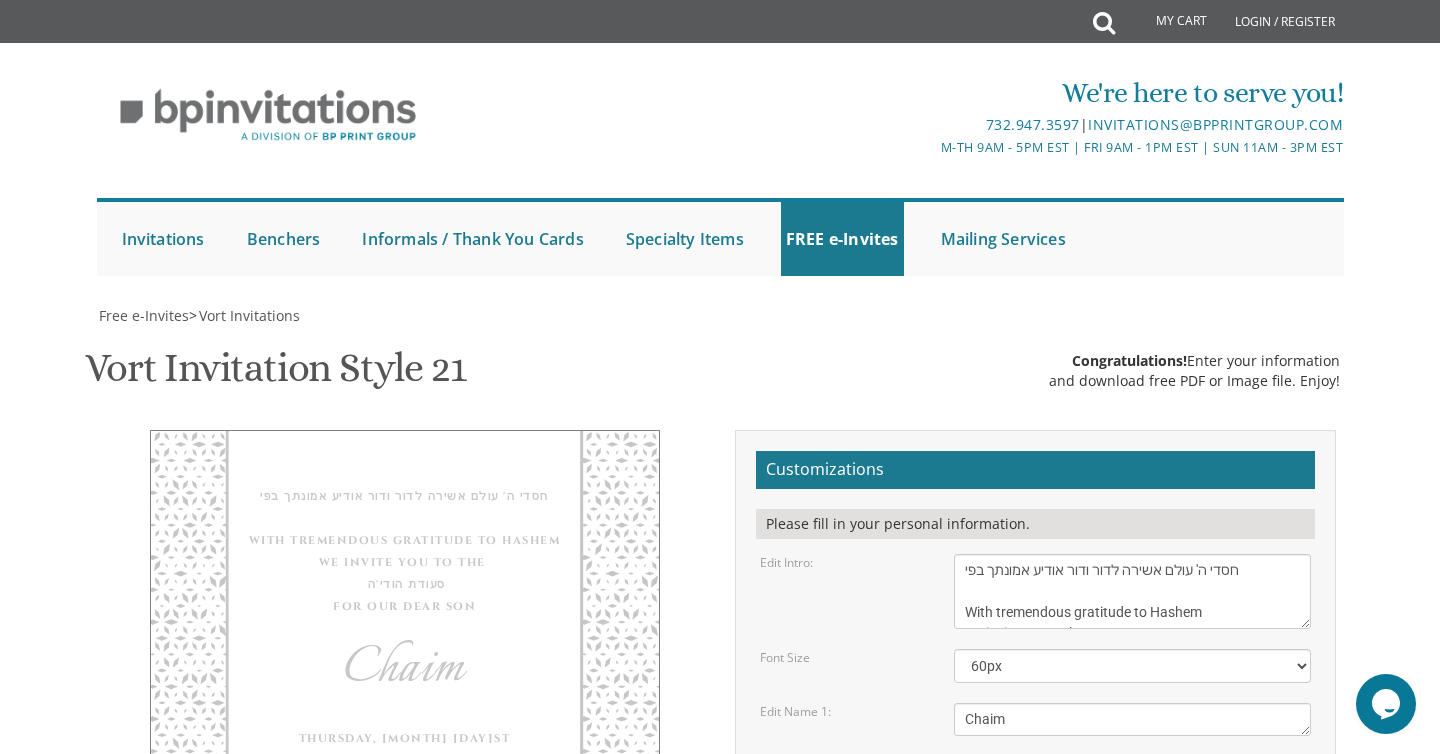 click on "Customizations
Please fill in your personal information.
Edit Intro:
With gratitude to Hashem
We would like to invite you to
The vort of our children
Font Size" at bounding box center (1035, 830) 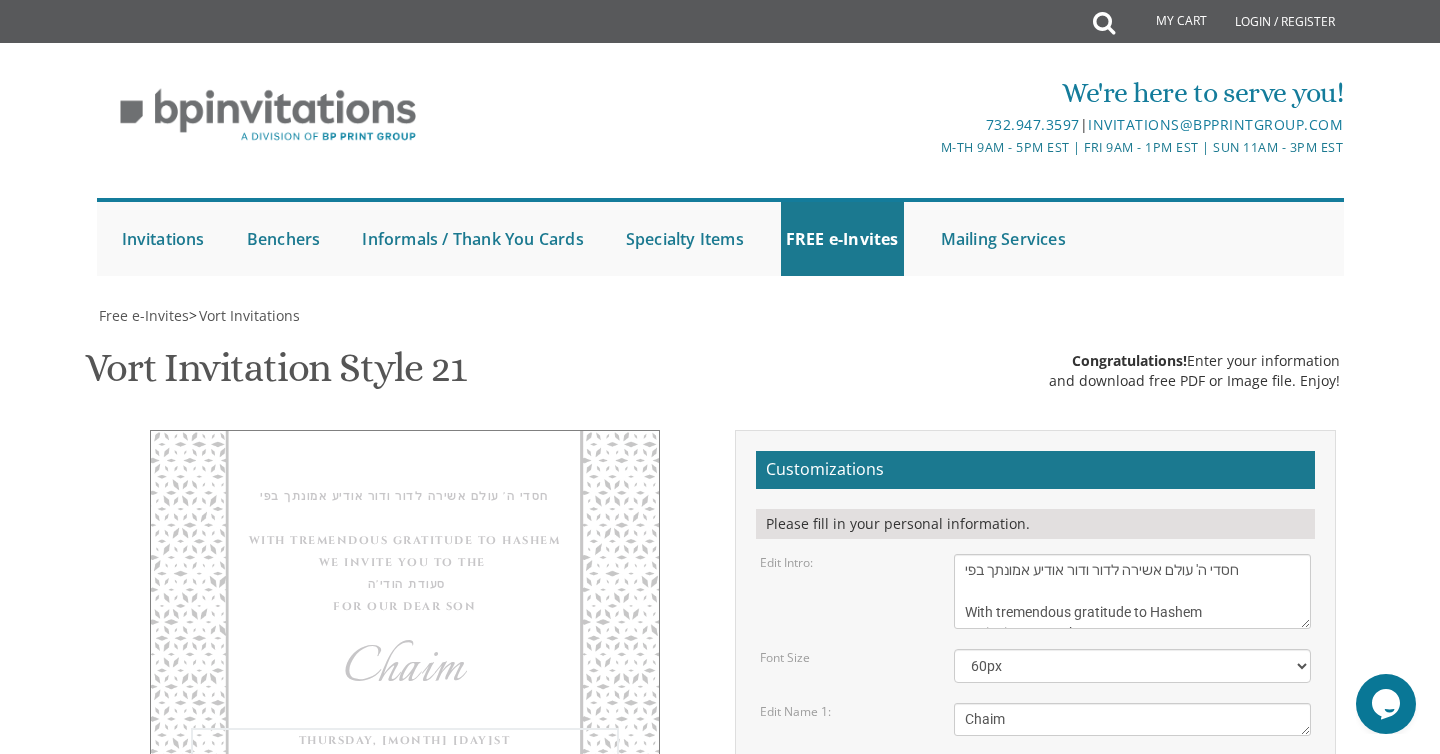drag, startPoint x: 1214, startPoint y: 518, endPoint x: 1336, endPoint y: 522, distance: 122.06556 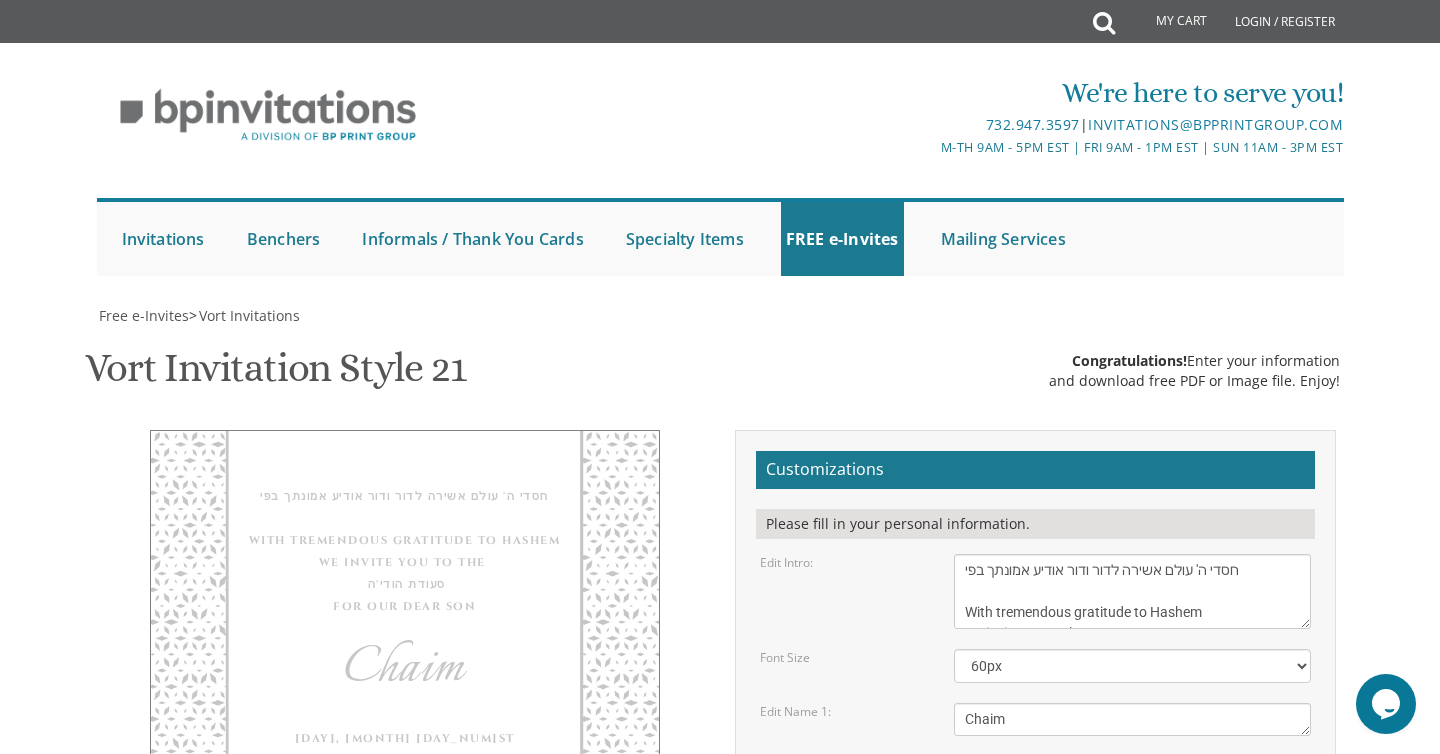drag, startPoint x: 1136, startPoint y: 587, endPoint x: 901, endPoint y: 558, distance: 236.78261 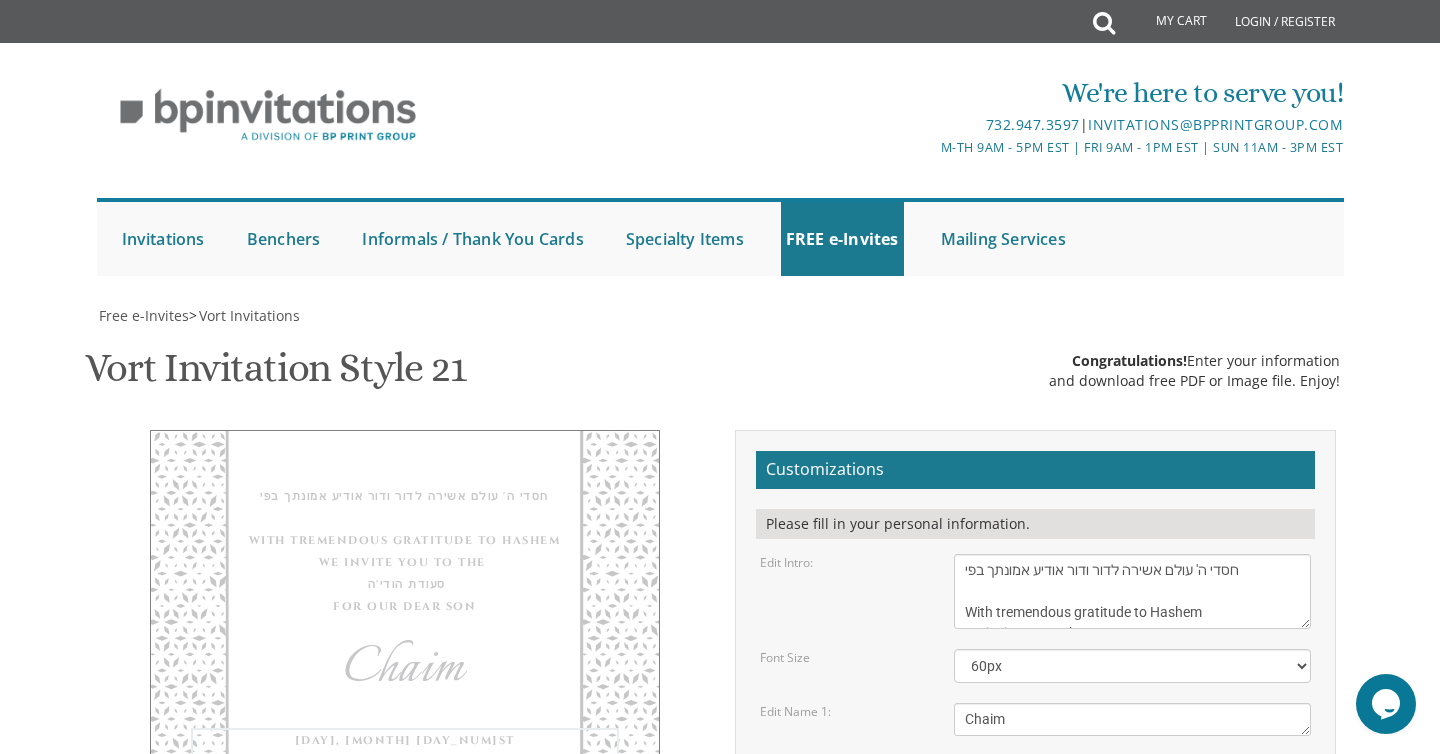 click on "Tuesday, March 22nd
Seven-thirty pm
Khal Zichron Yaakov
175 sunset road, Lakewood, NJ" at bounding box center [1133, 910] 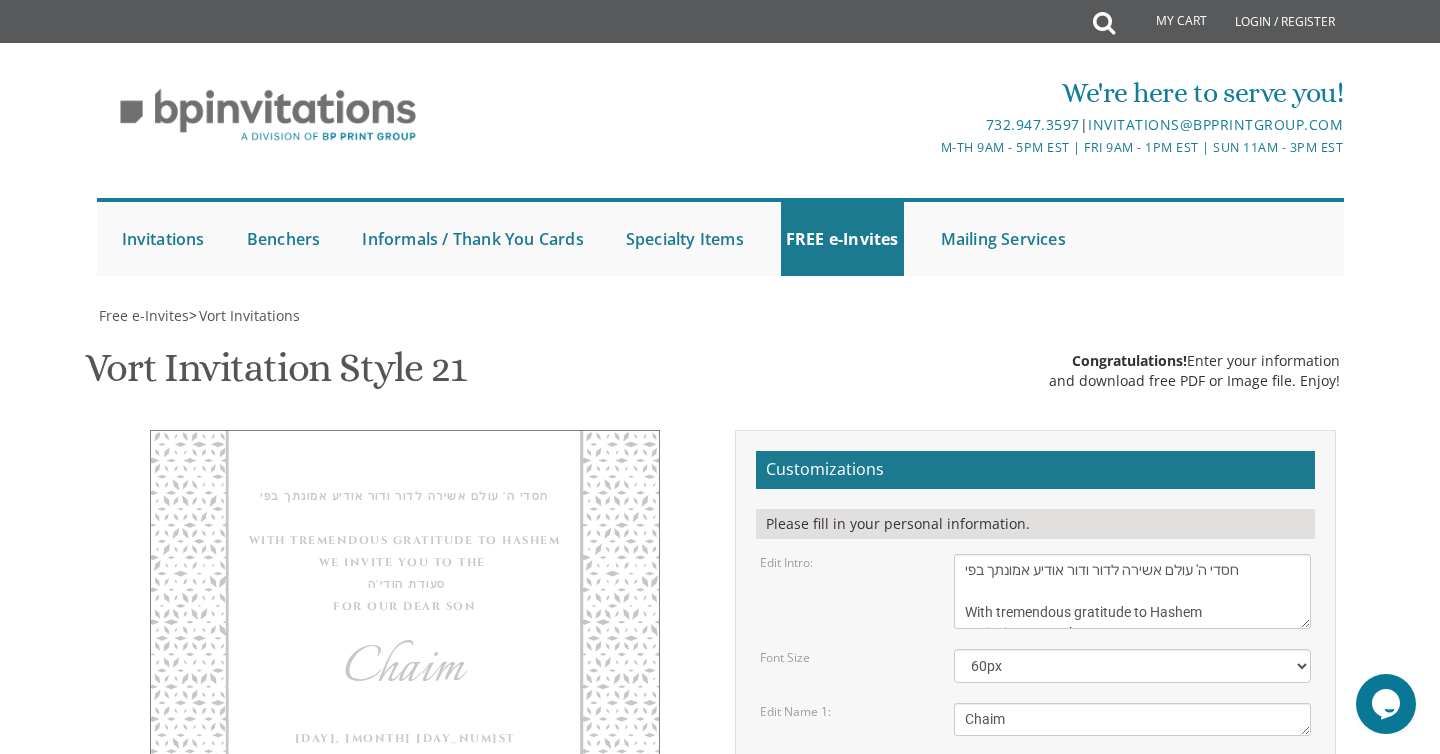 click on "Customizations
Please fill in your personal information.
Edit Intro:
With gratitude to Hashem
We would like to invite you to
The vort of our children
Font Size" at bounding box center (1035, 830) 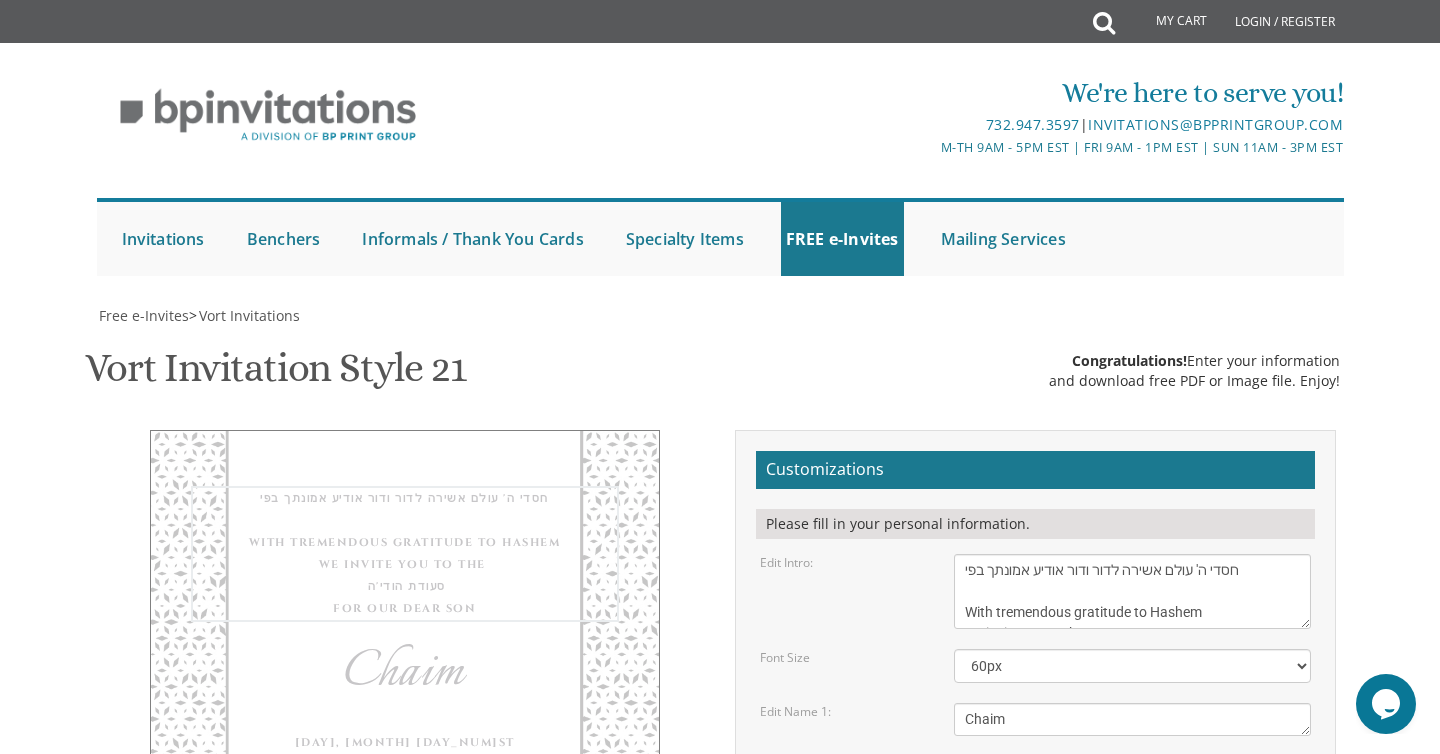 click on "With gratitude to Hashem
We would like to invite you to
The vort of our children" at bounding box center (1133, 591) 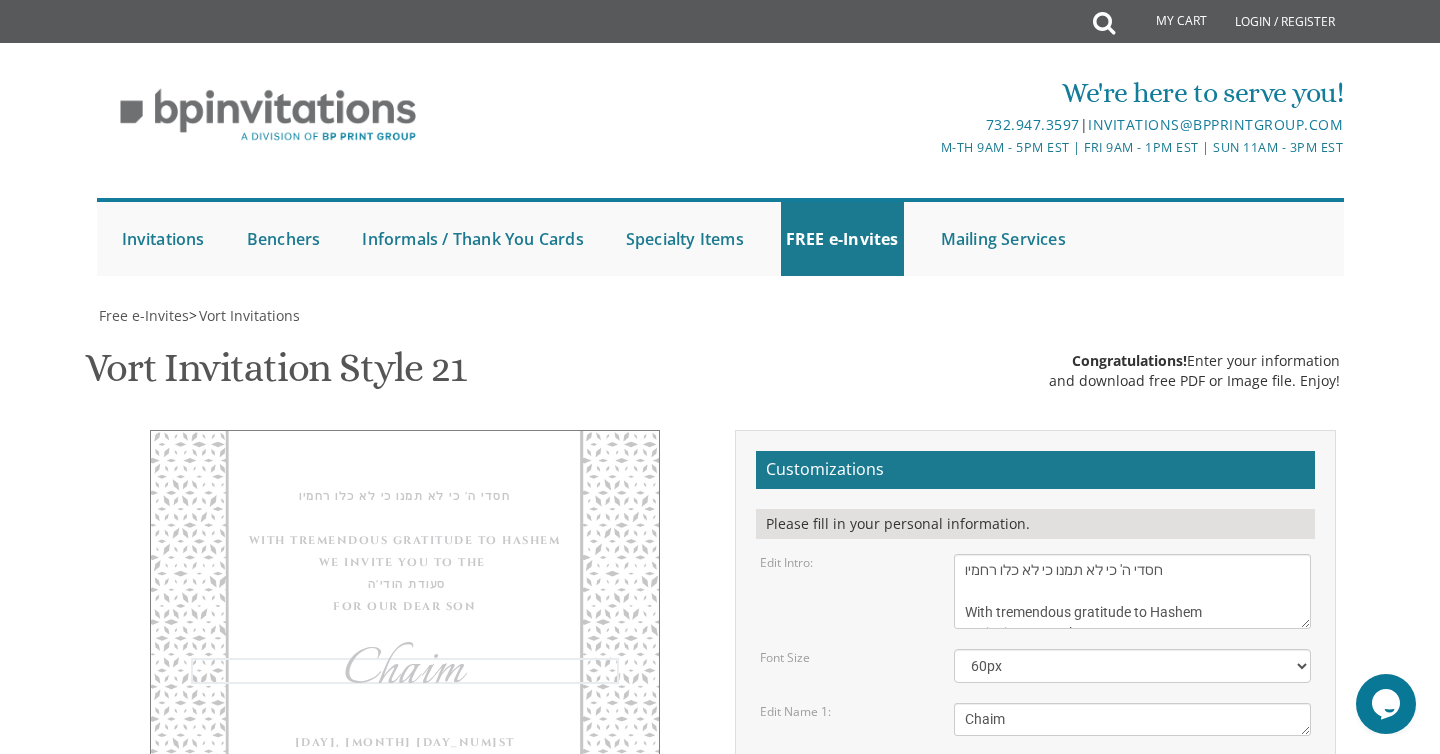 click on "Tzvi" at bounding box center (1133, 719) 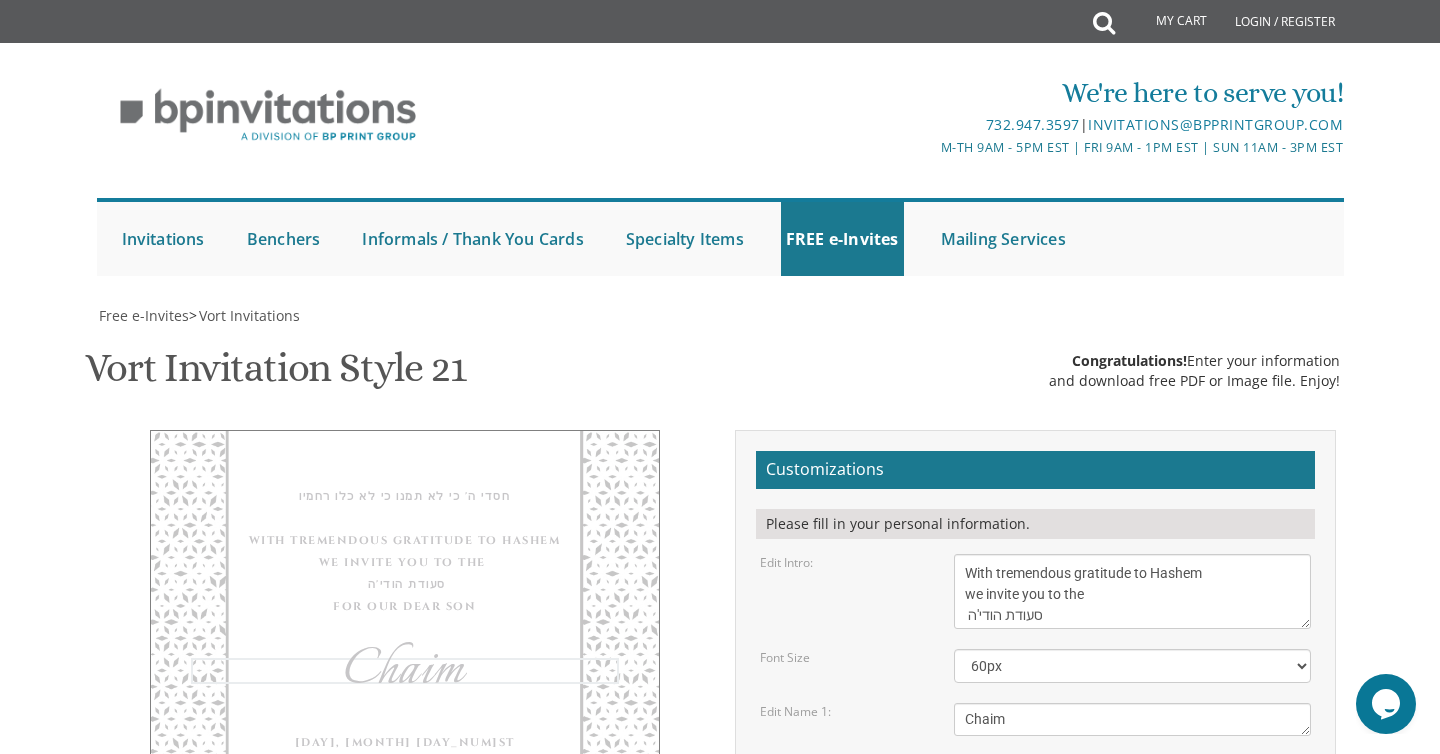 scroll, scrollTop: 63, scrollLeft: 0, axis: vertical 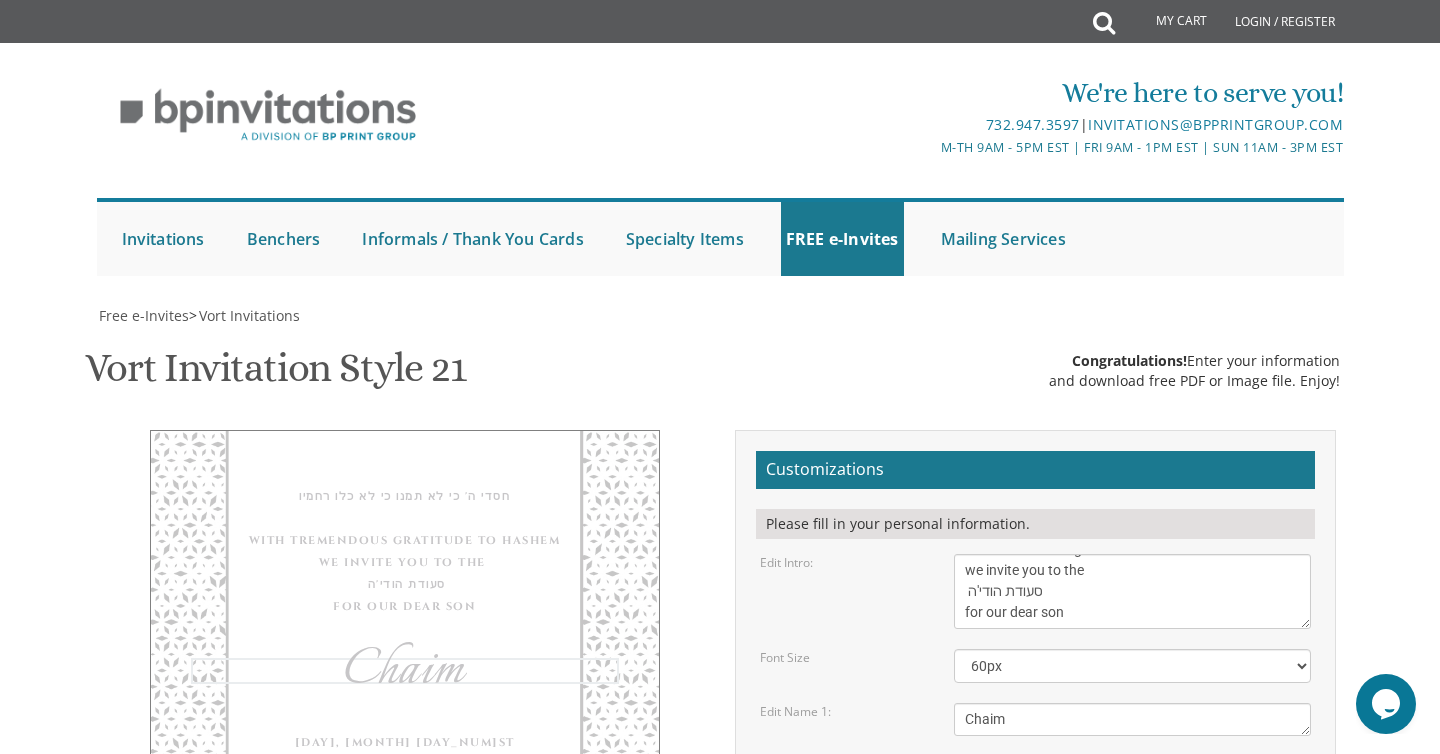 click on "With gratitude to Hashem
We would like to invite you to
The vort of our children" at bounding box center (1133, 591) 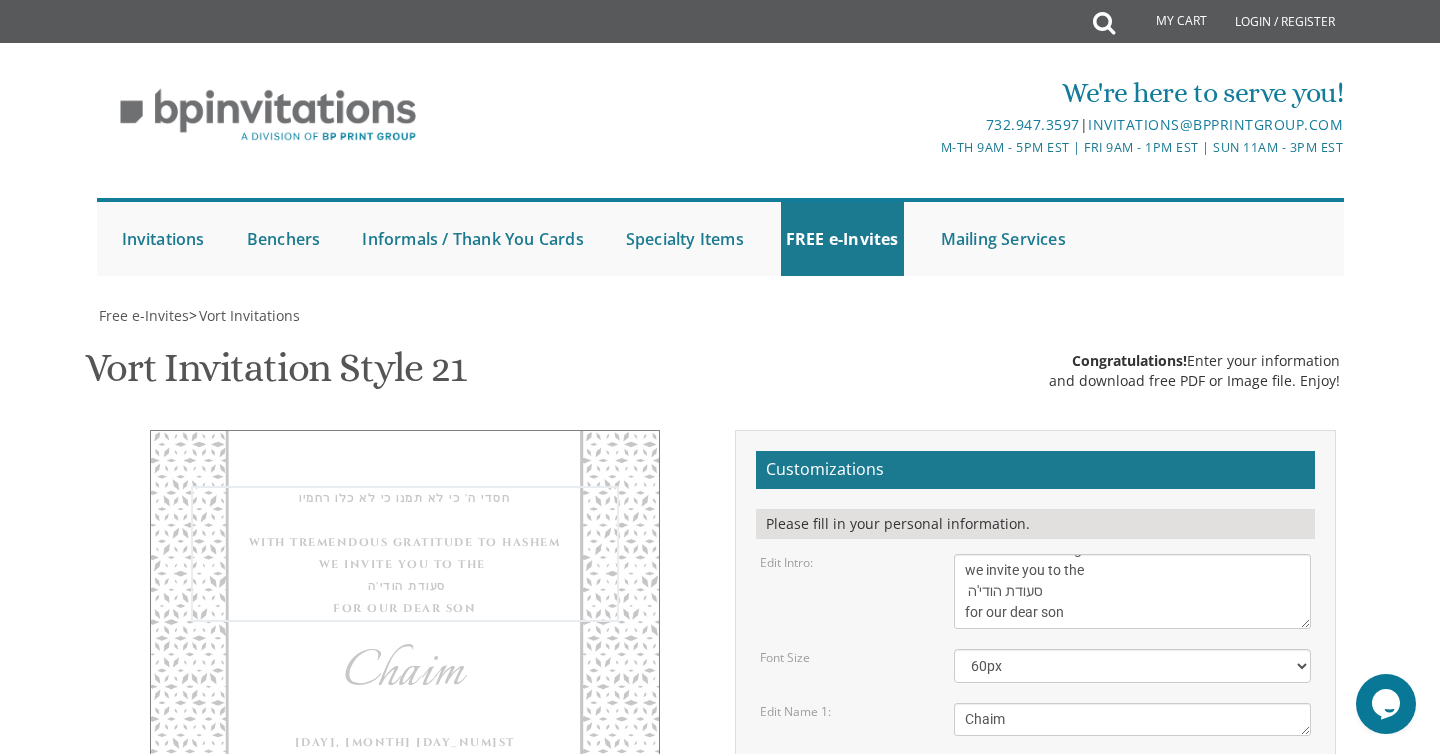 click on "With gratitude to Hashem
We would like to invite you to
The vort of our children" at bounding box center (1133, 591) 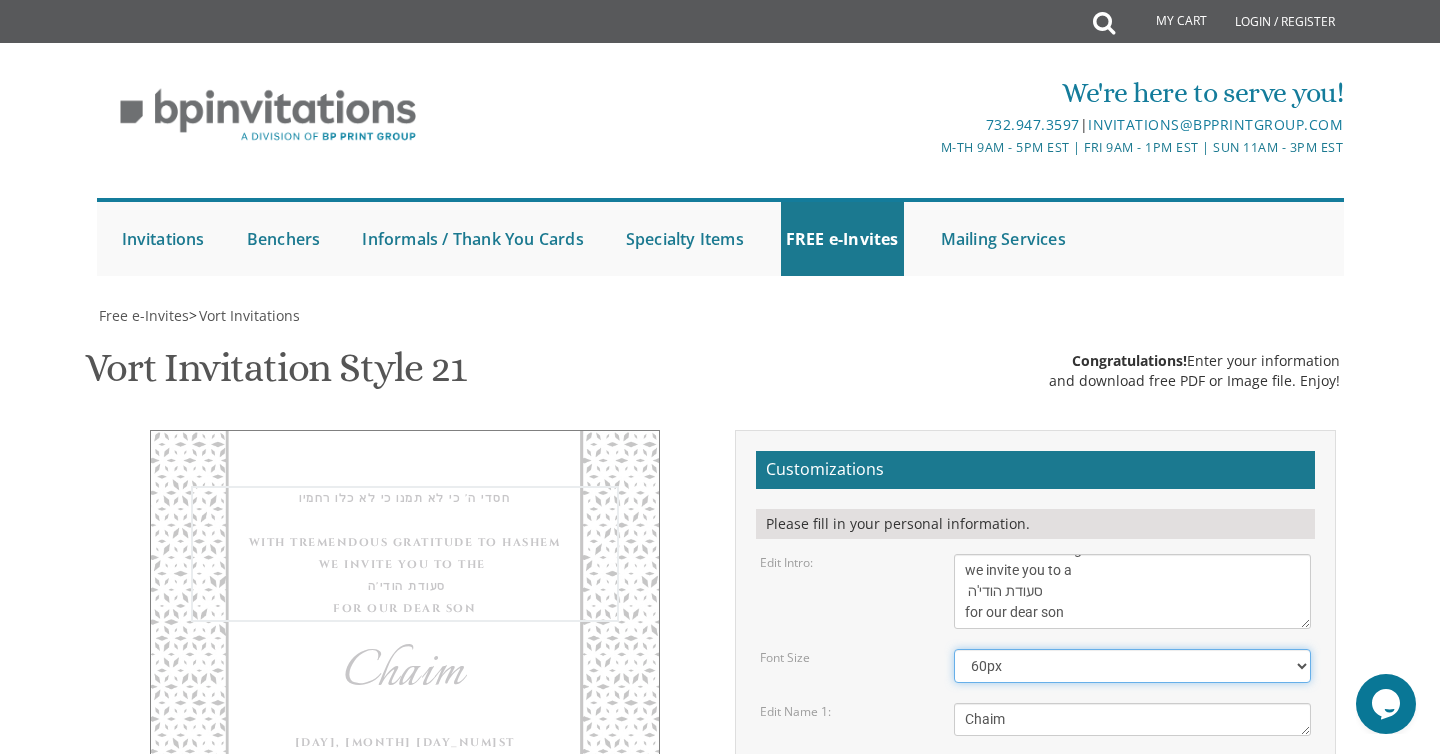click on "40px 50px 60px 70px 80px" at bounding box center [1133, 666] 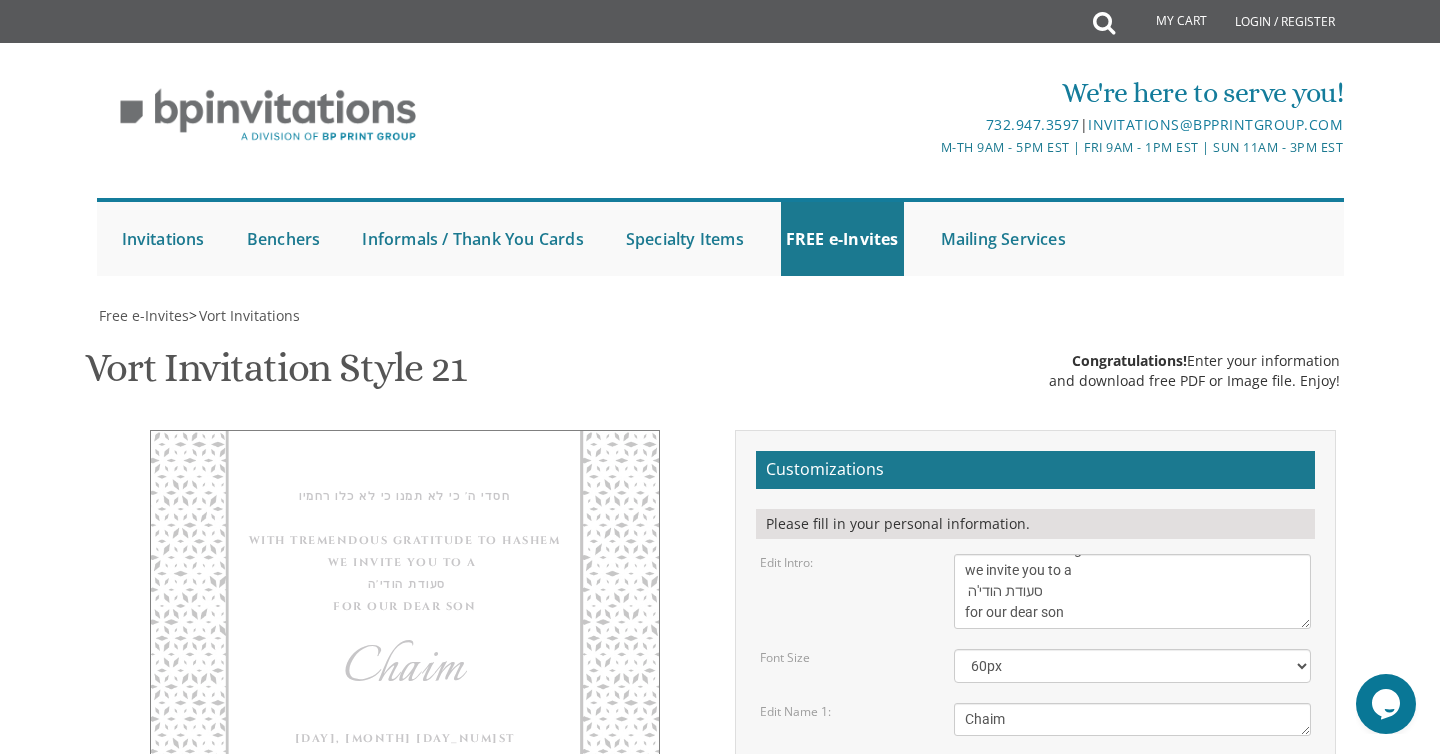 click on "חסדי ה' כי לא תמנו כי לא כלו רחמיו
With tremendous gratitude to Hashem
we invite you to a
סעודת הודי'ה
for our dear son
Chaim
Thursday, August 21st
Seven-thirty pm
Novelle
40 Chestnut St Suite 3, Lakewood, NJ
Dovid & Avigail Bienstock
Customizations
Edit Intro:   40px and" at bounding box center (720, 837) 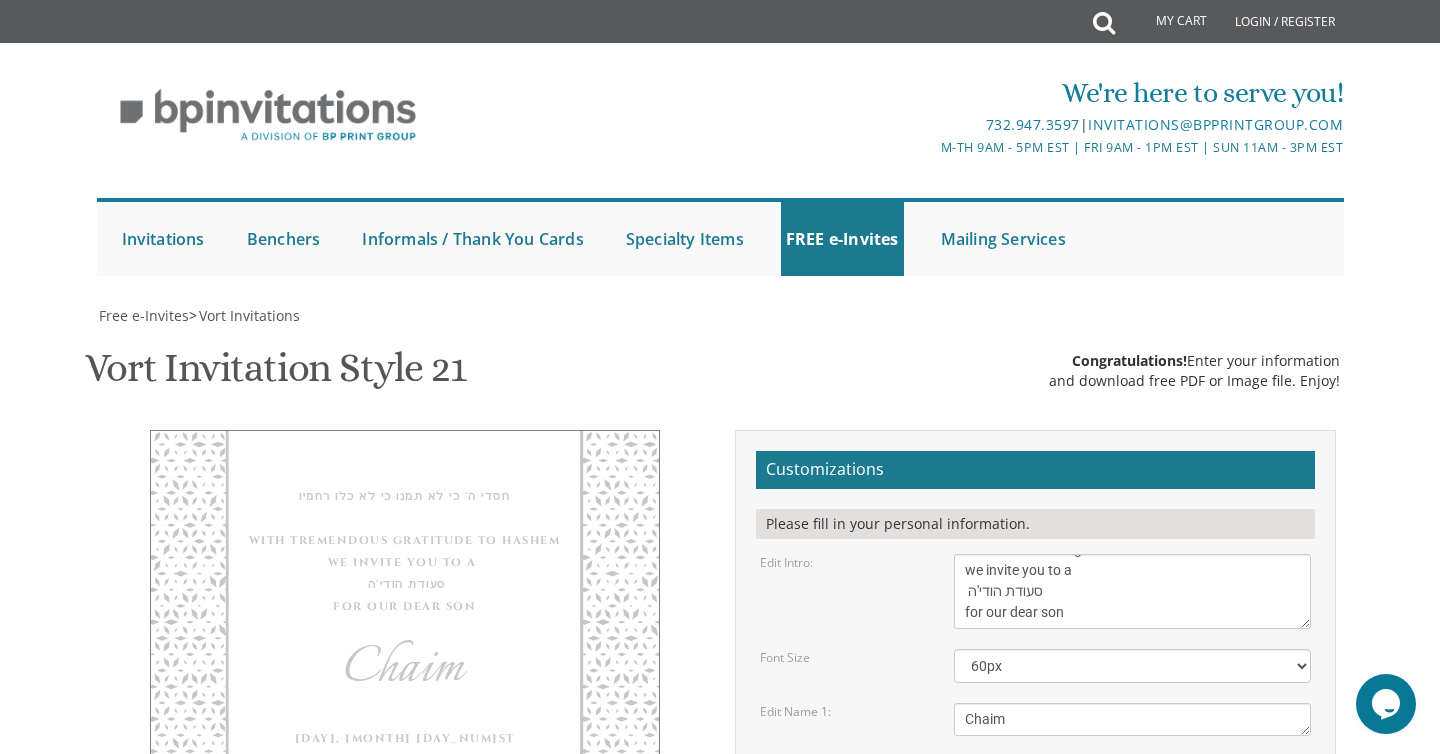 scroll, scrollTop: 0, scrollLeft: 0, axis: both 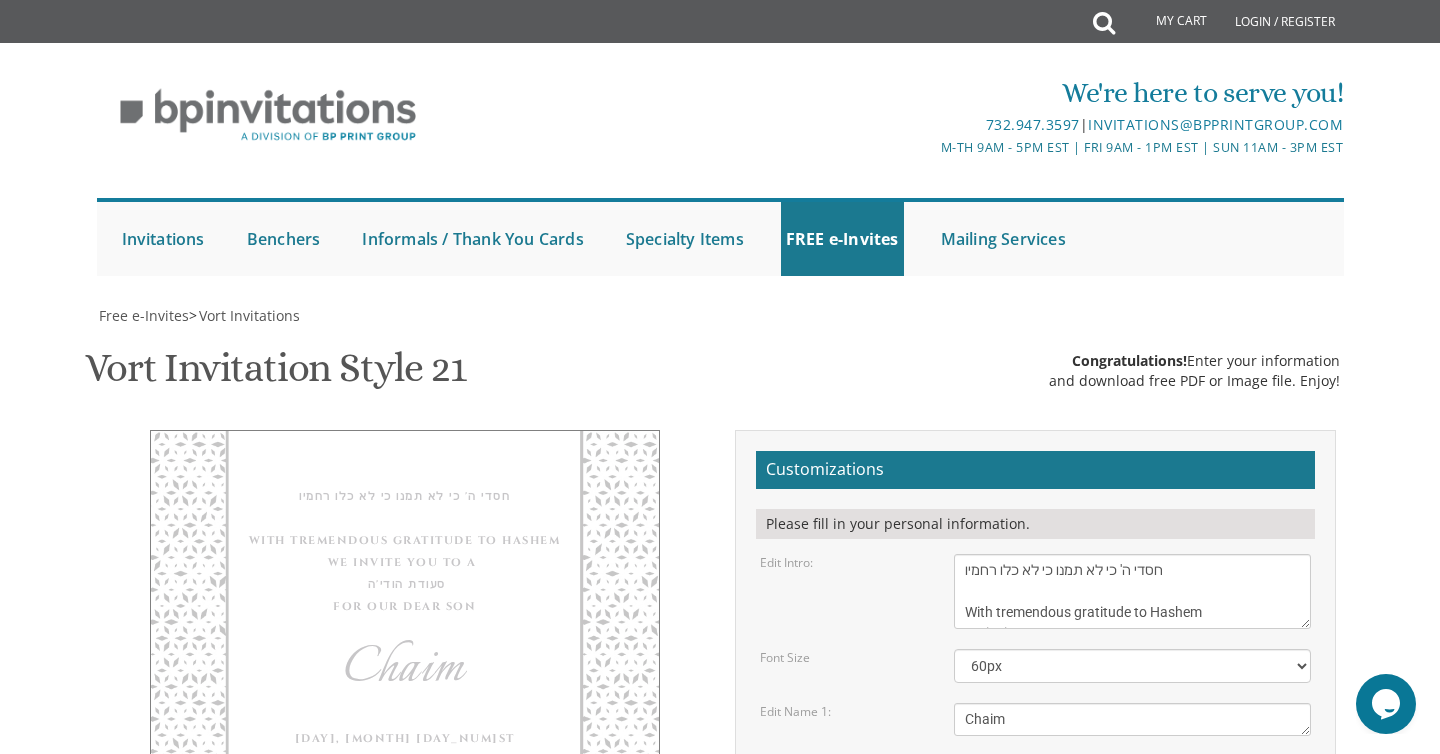 click on "With gratitude to Hashem
We would like to invite you to
The vort of our children" at bounding box center (1133, 591) 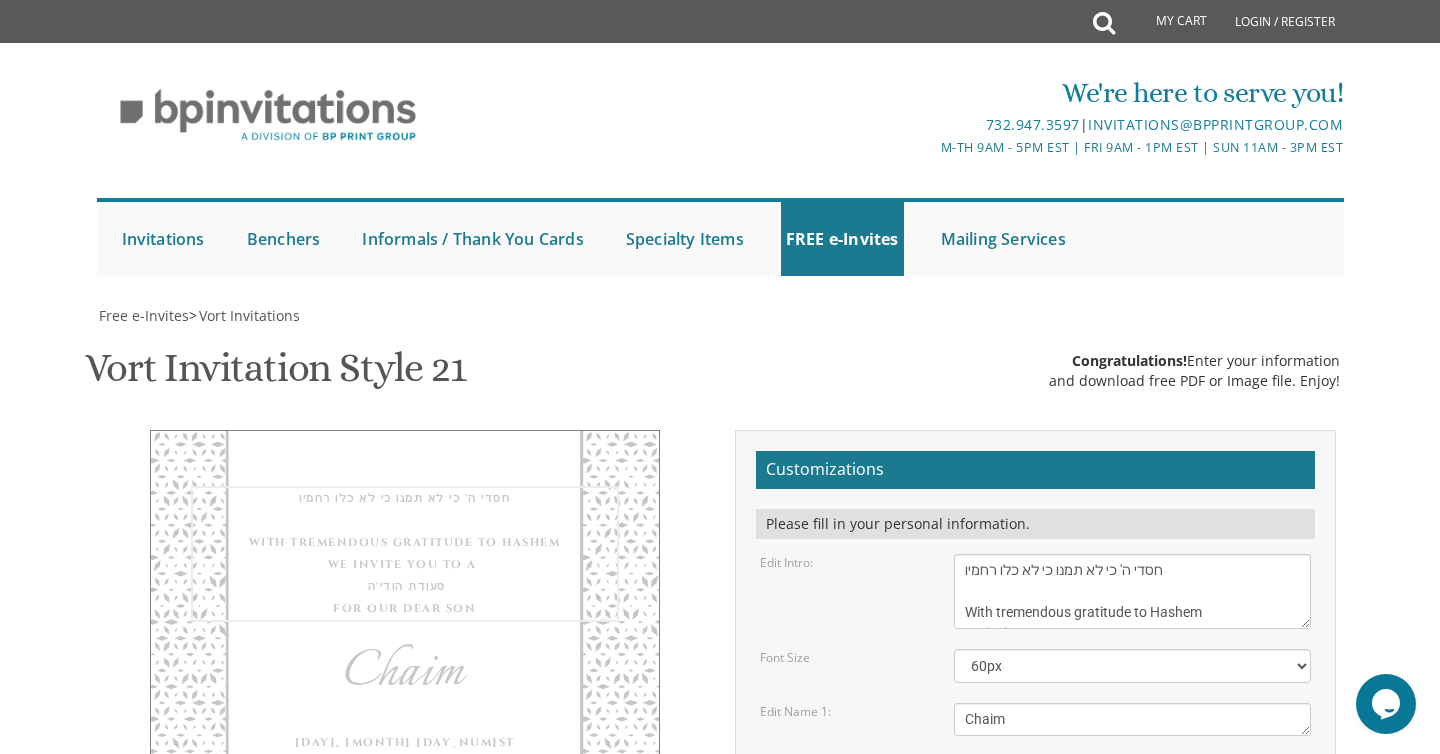 click on "With gratitude to Hashem
We would like to invite you to
The vort of our children" at bounding box center (1133, 591) 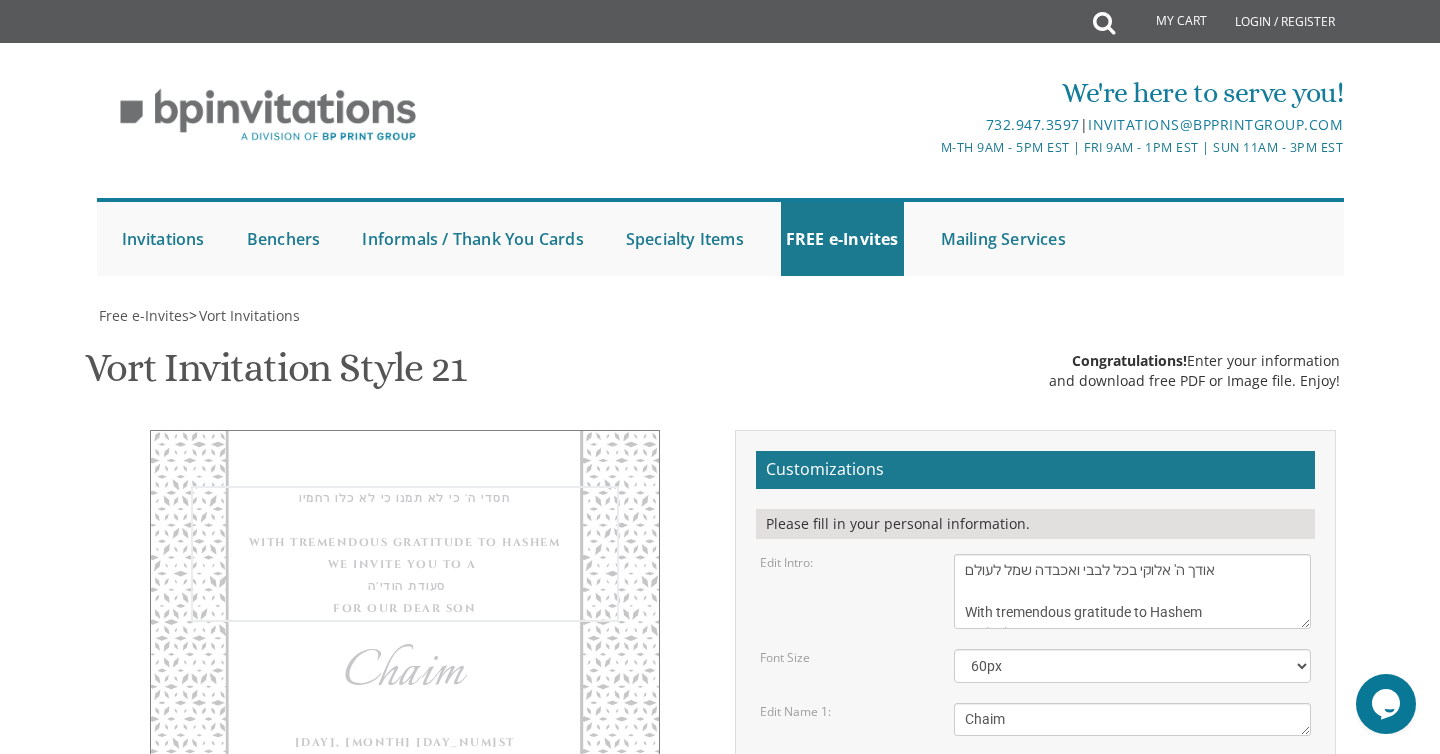 click on "Edit Name 2:" at bounding box center (842, 817) 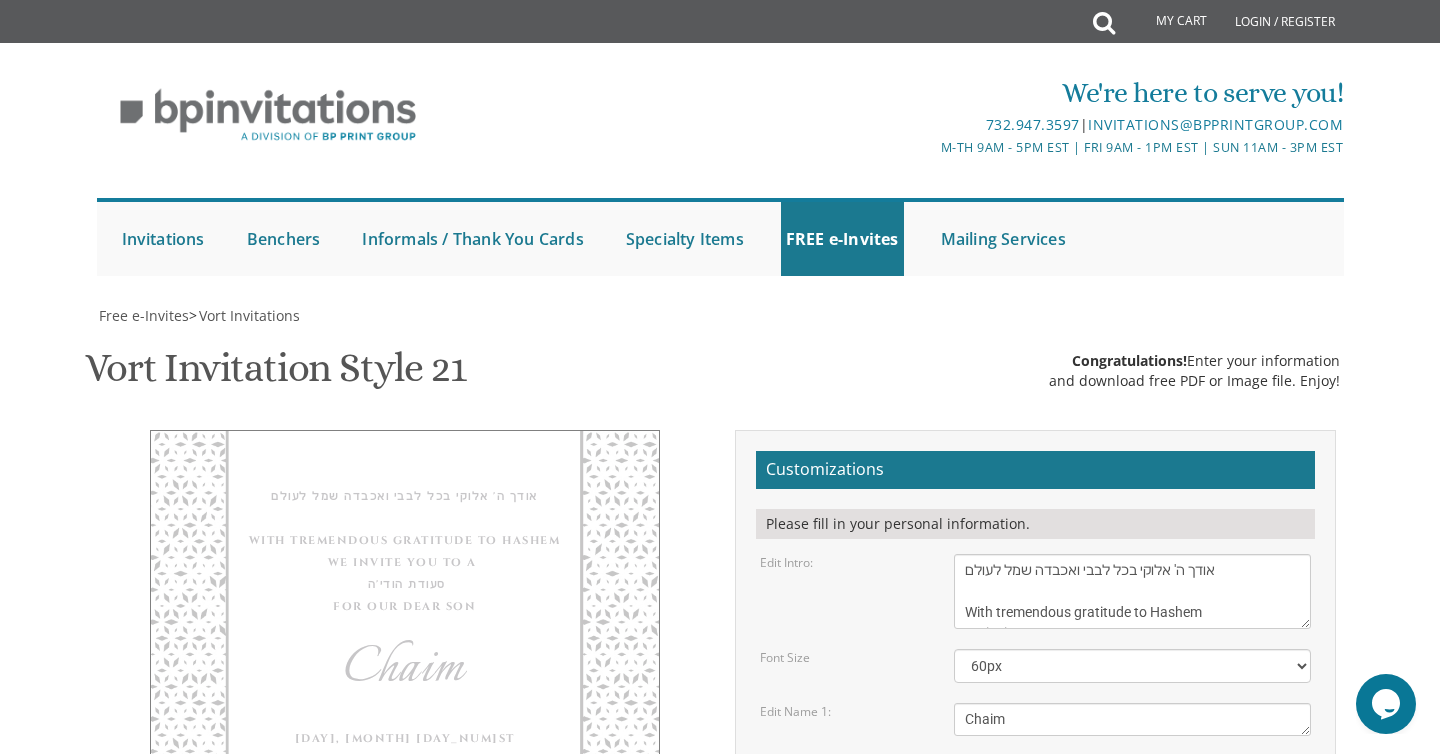 click on "With gratitude to Hashem
We would like to invite you to
The vort of our children" at bounding box center (1133, 591) 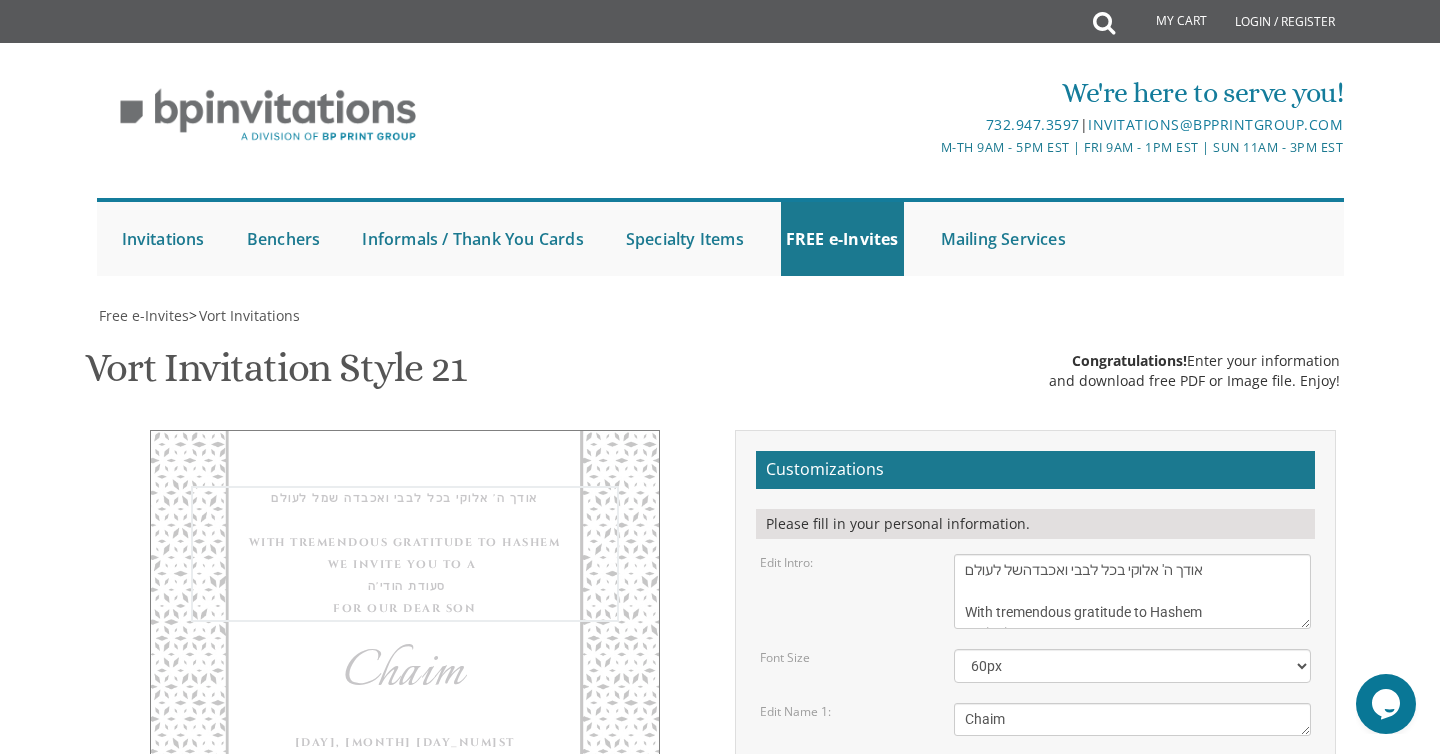 click on "With gratitude to Hashem
We would like to invite you to
The vort of our children" at bounding box center [1133, 591] 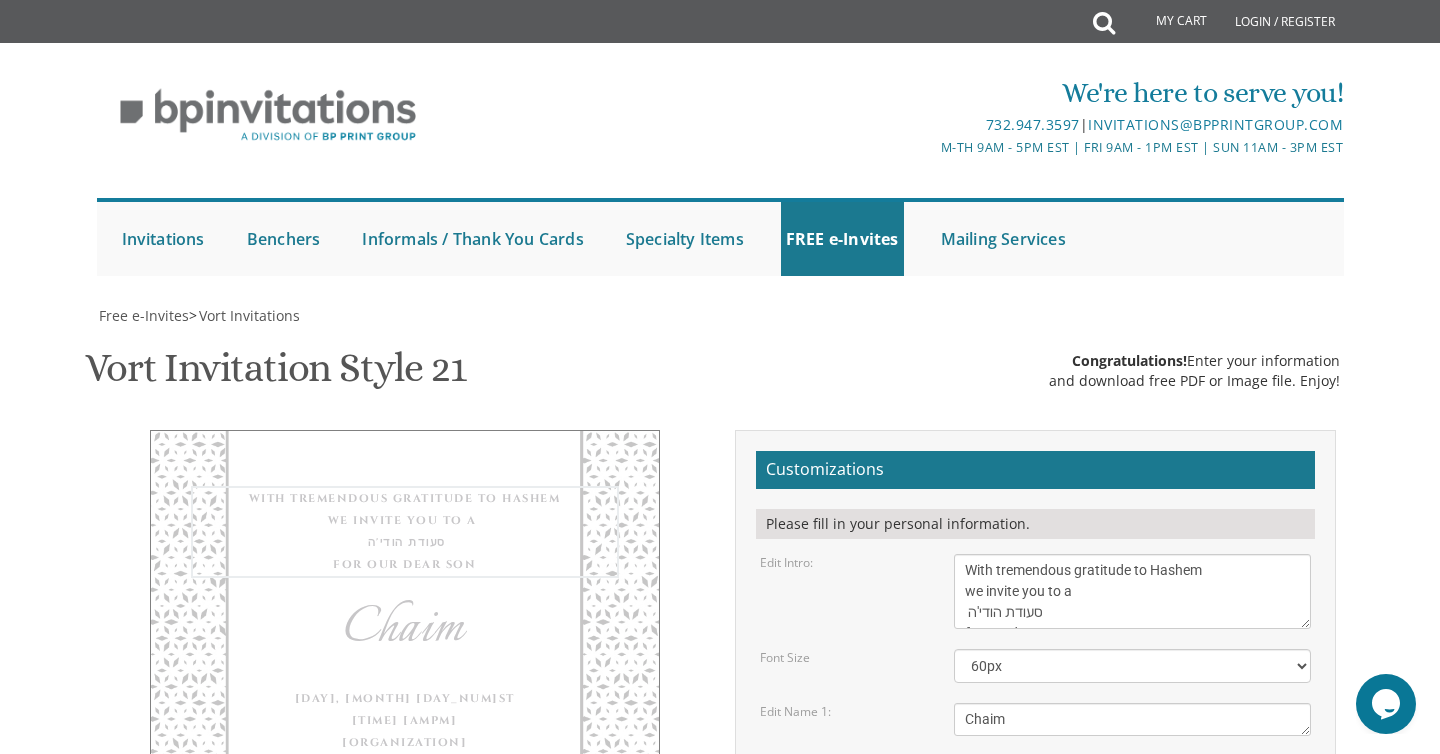paste on "אודך ה' אלוקי בכל לבבי ואכבדה שמך לעולם" 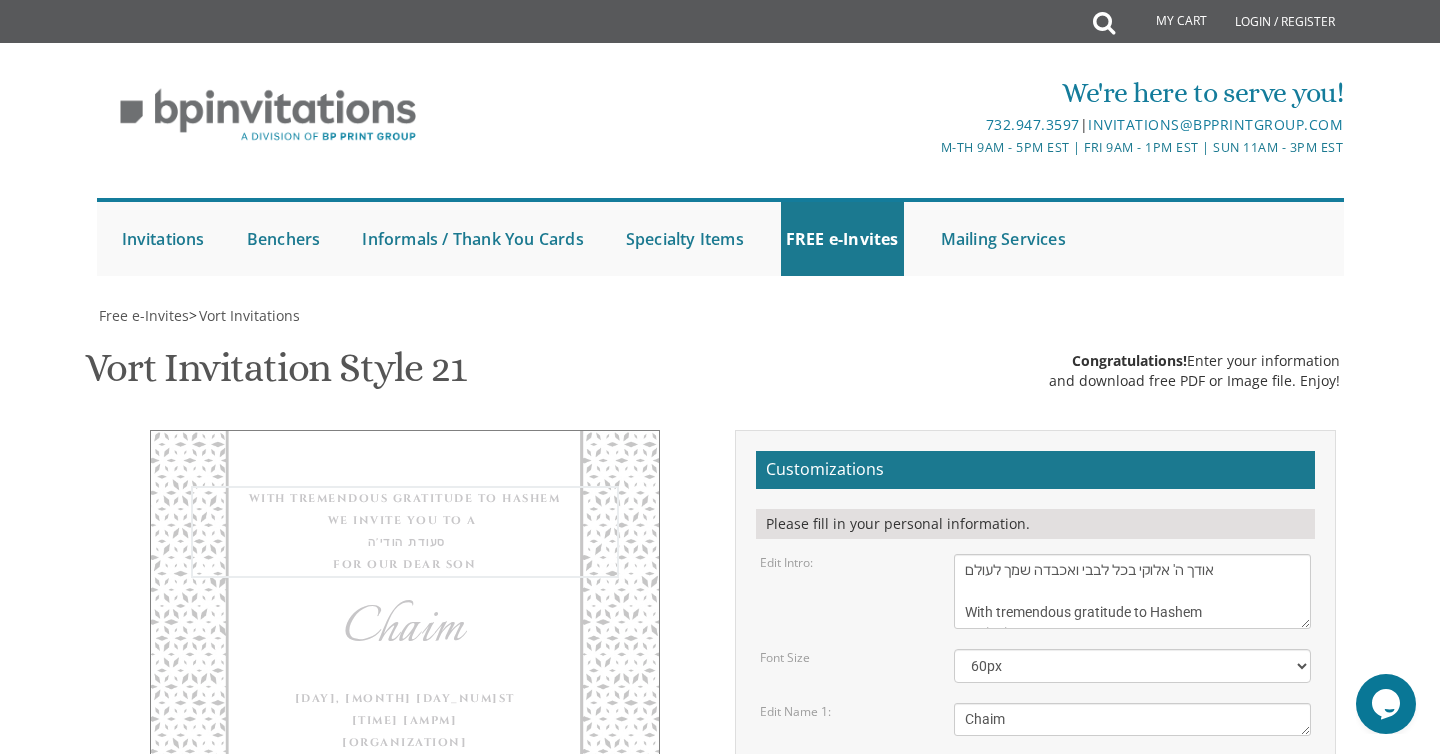 type on "אודך ה' אלוקי בכל לבבי ואכבדה שמך לעולם
With tremendous gratitude to Hashem
we invite you to a
סעודת הודי'ה
for our dear son" 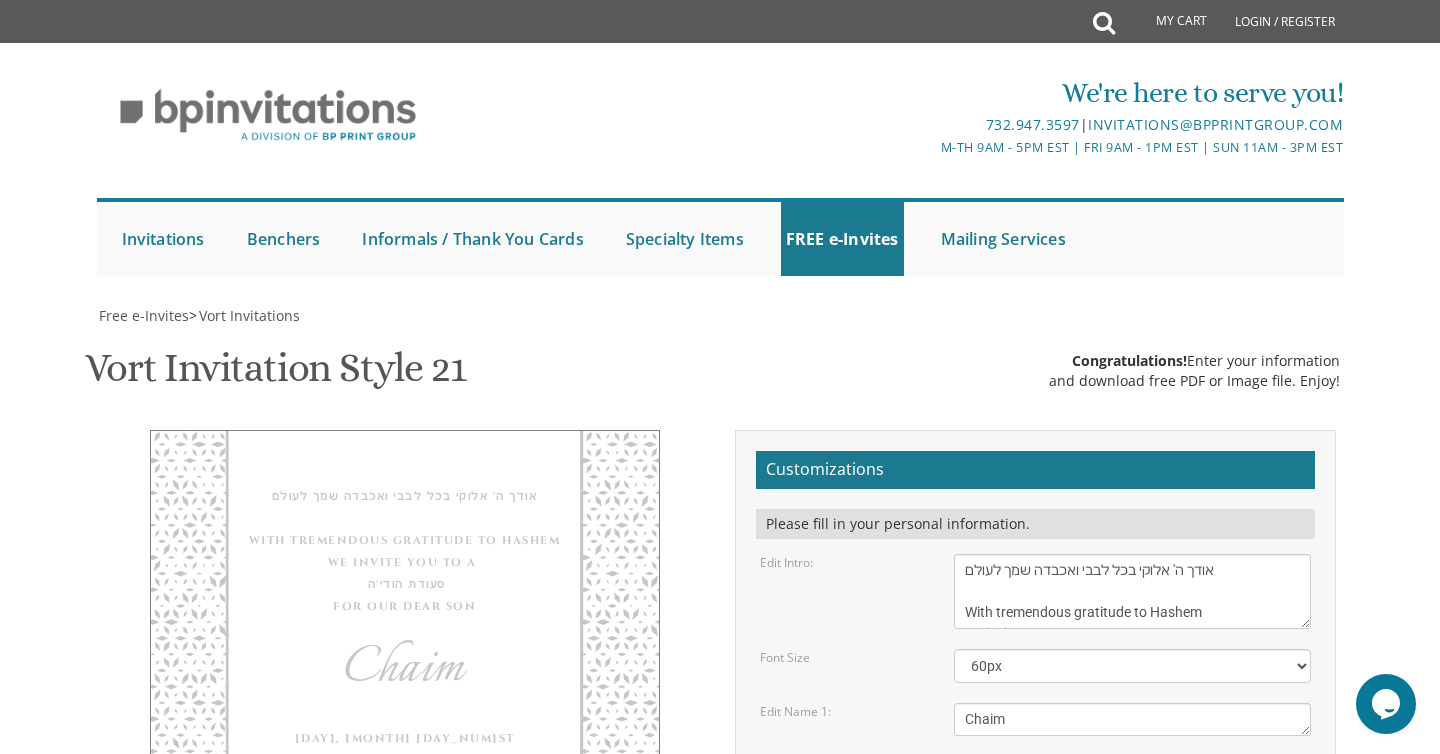 scroll, scrollTop: 340, scrollLeft: 0, axis: vertical 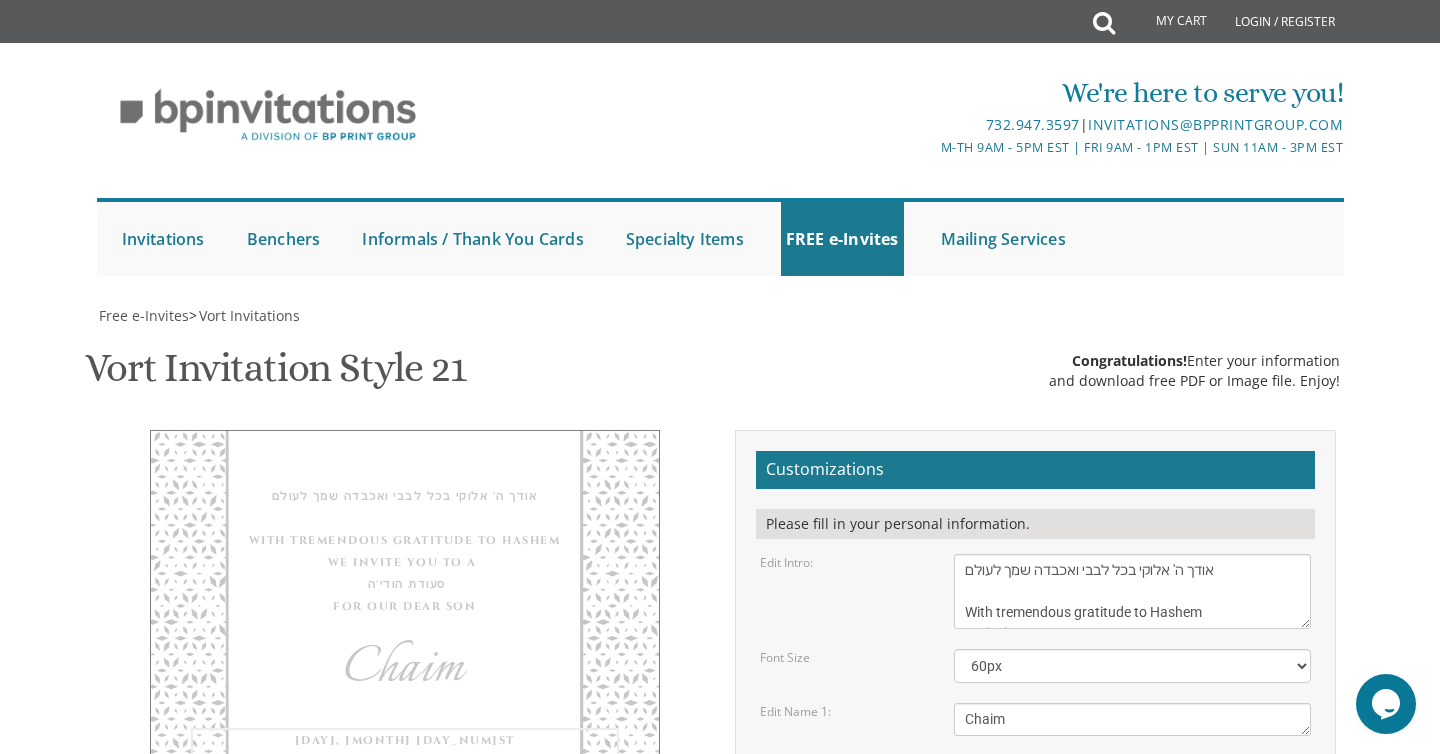 click on "Tuesday, March 22nd
Seven-thirty pm
Khal Zichron Yaakov
175 sunset road, Lakewood, NJ" at bounding box center [1133, 910] 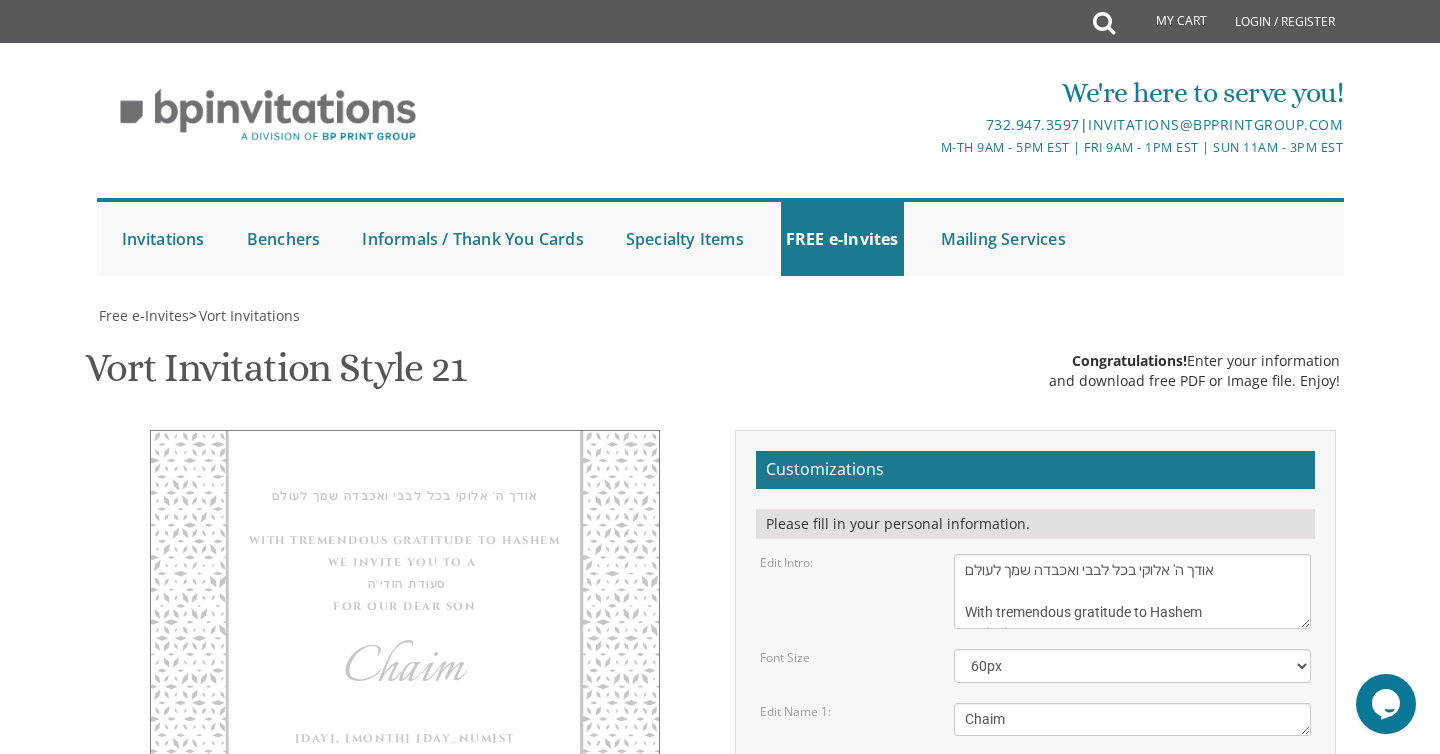 scroll, scrollTop: 876, scrollLeft: 0, axis: vertical 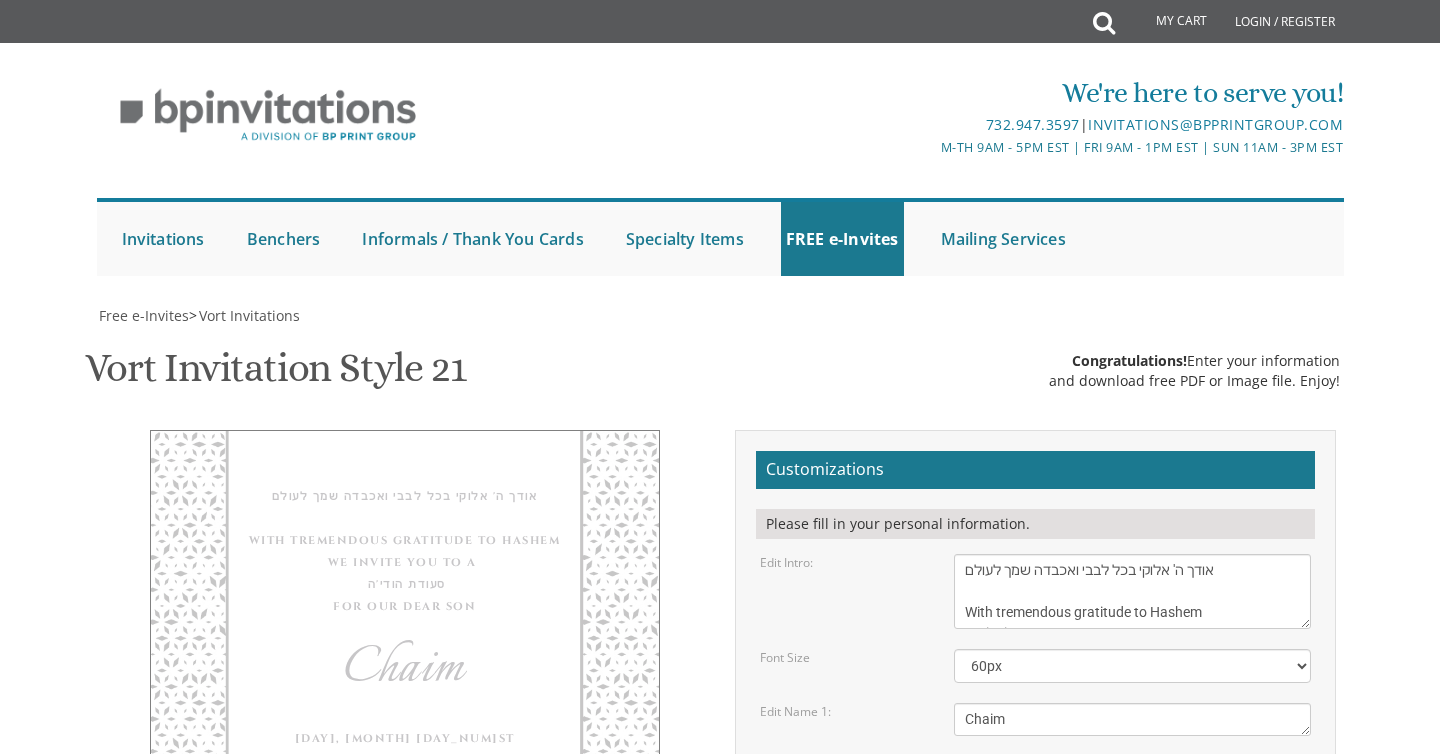 click on "אודך ה' אלוקי בכל לבבי ואכבדה שמך לעולם
With tremendous gratitude to Hashem
we invite you to a
סעודת הודי'ה
for our dear son" at bounding box center (405, 552) 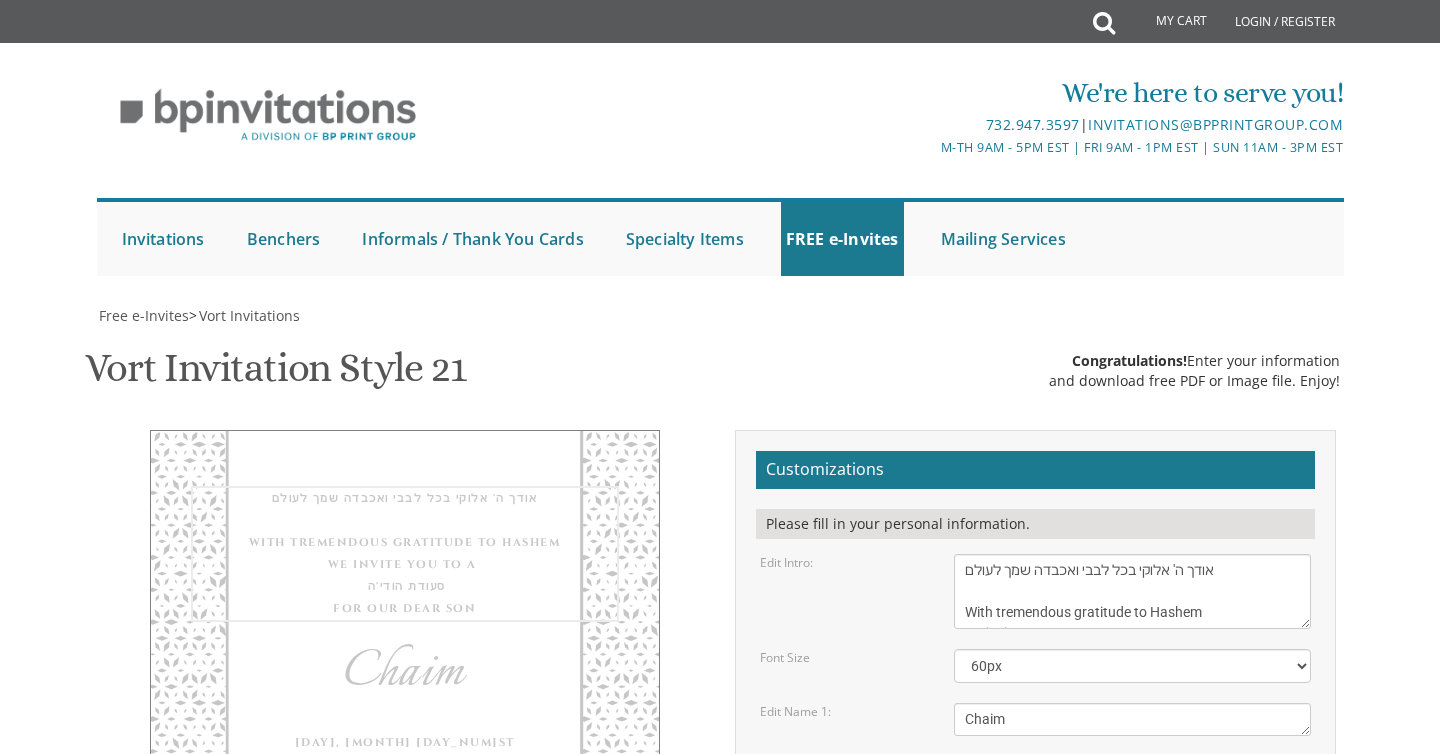 click on "With gratitude to Hashem
We would like to invite you to
The vort of our children" at bounding box center (1133, 591) 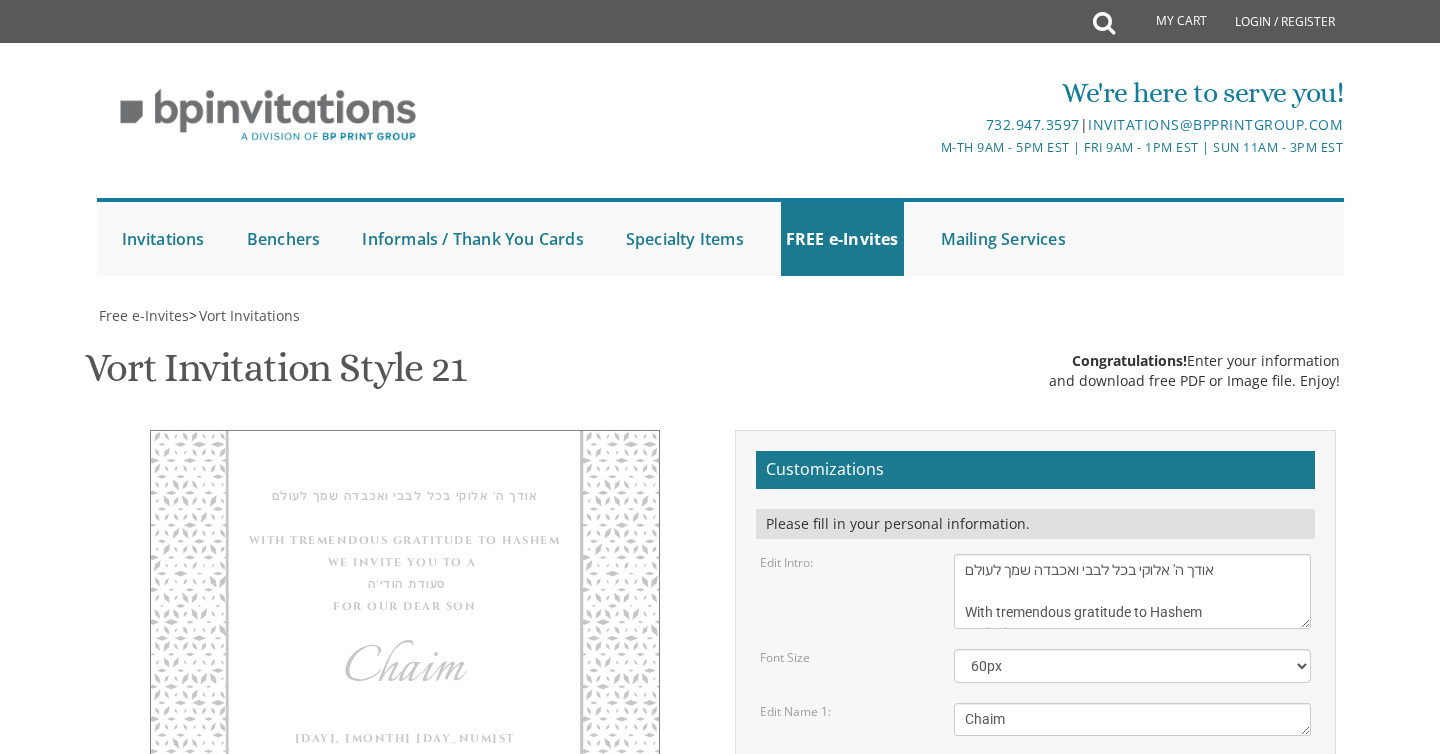 click on "Free e-Invites  >  Vort Invitations" at bounding box center [720, 316] 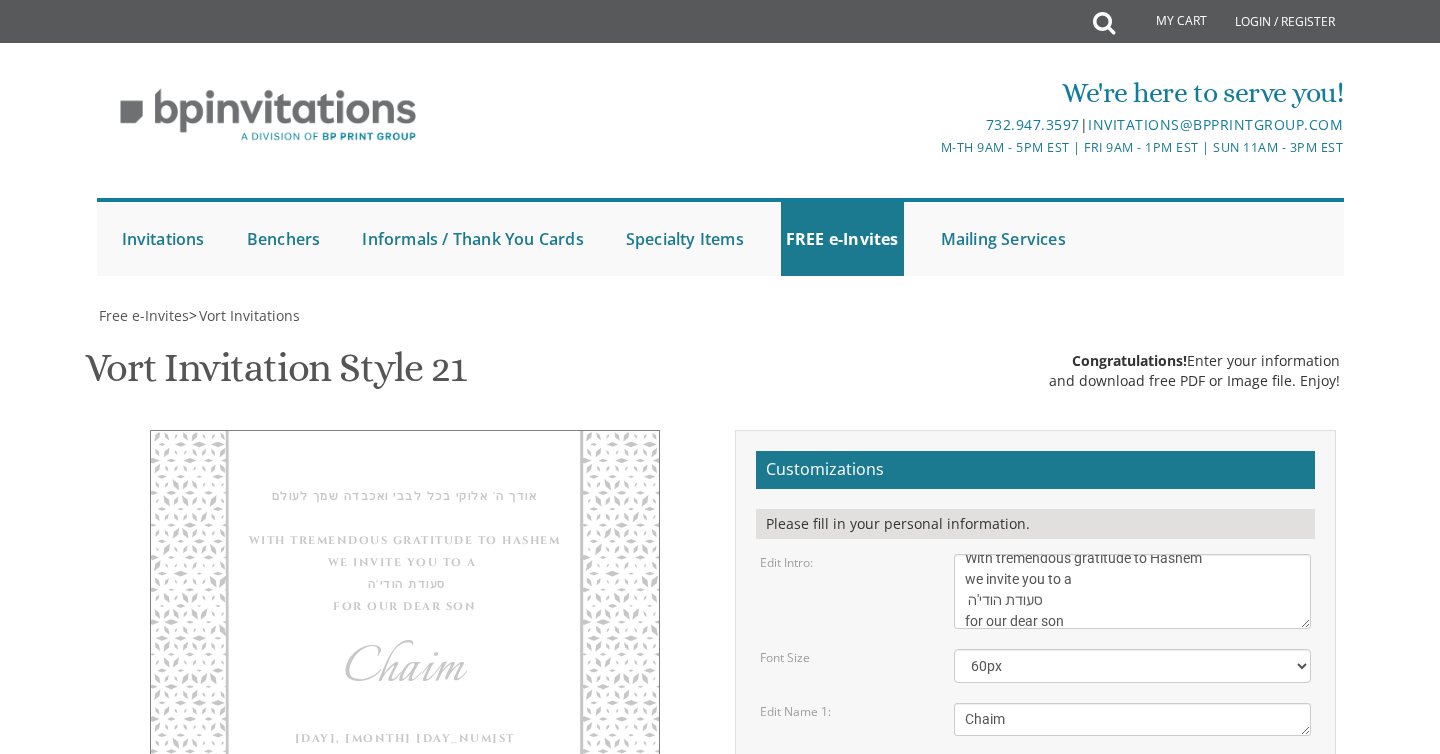 scroll, scrollTop: 0, scrollLeft: 0, axis: both 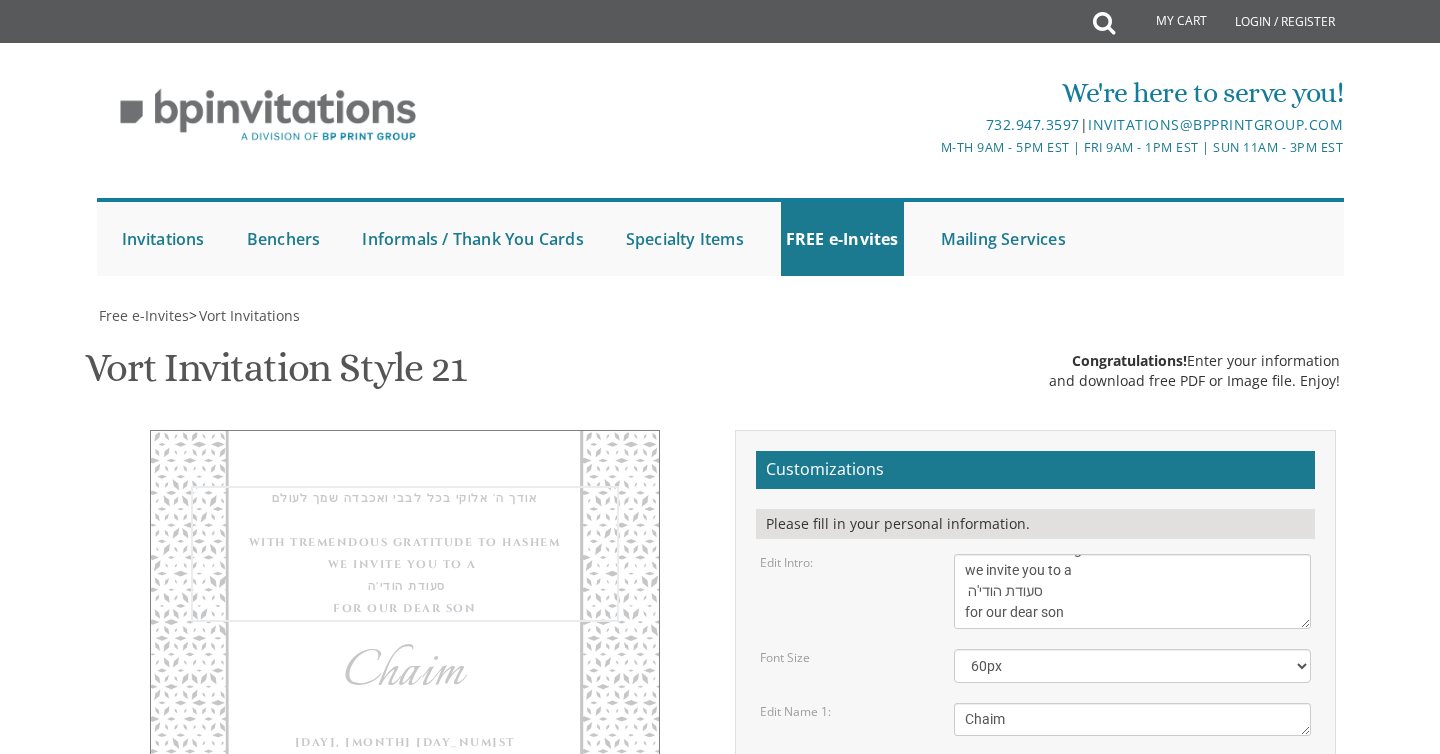 drag, startPoint x: 963, startPoint y: 309, endPoint x: 1116, endPoint y: 440, distance: 201.41995 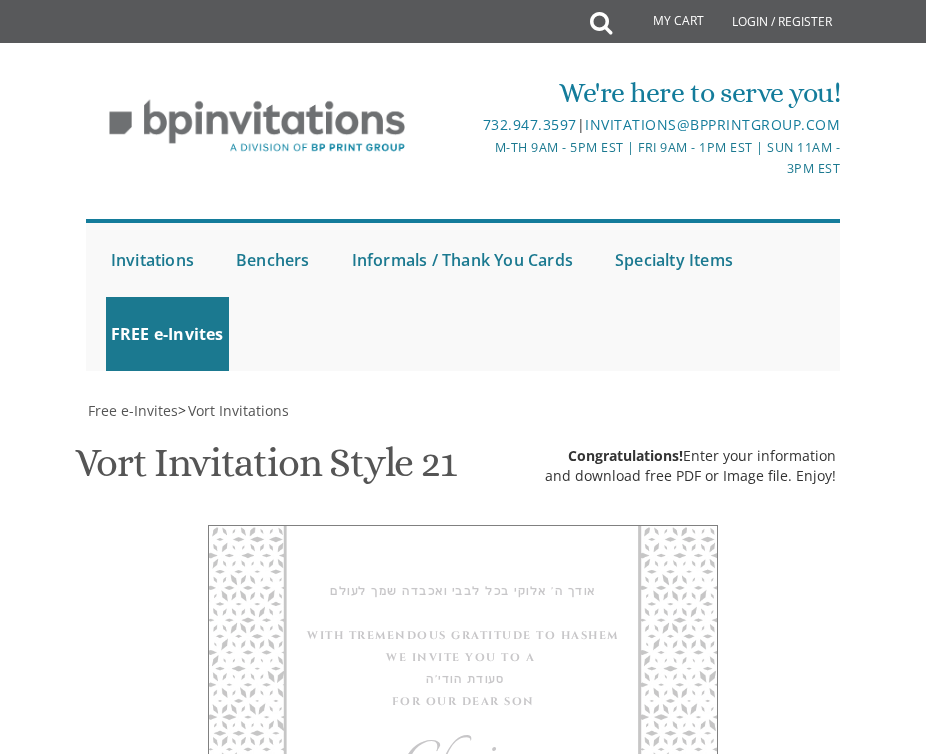 click on "Chaim" at bounding box center (463, 764) 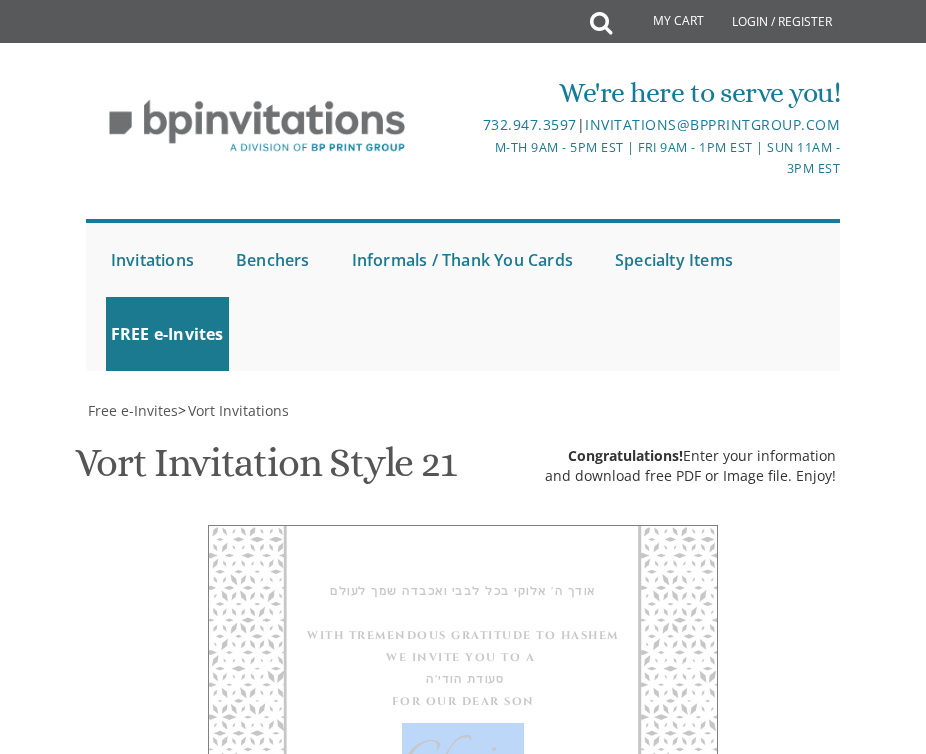 click on "Chaim" at bounding box center [463, 764] 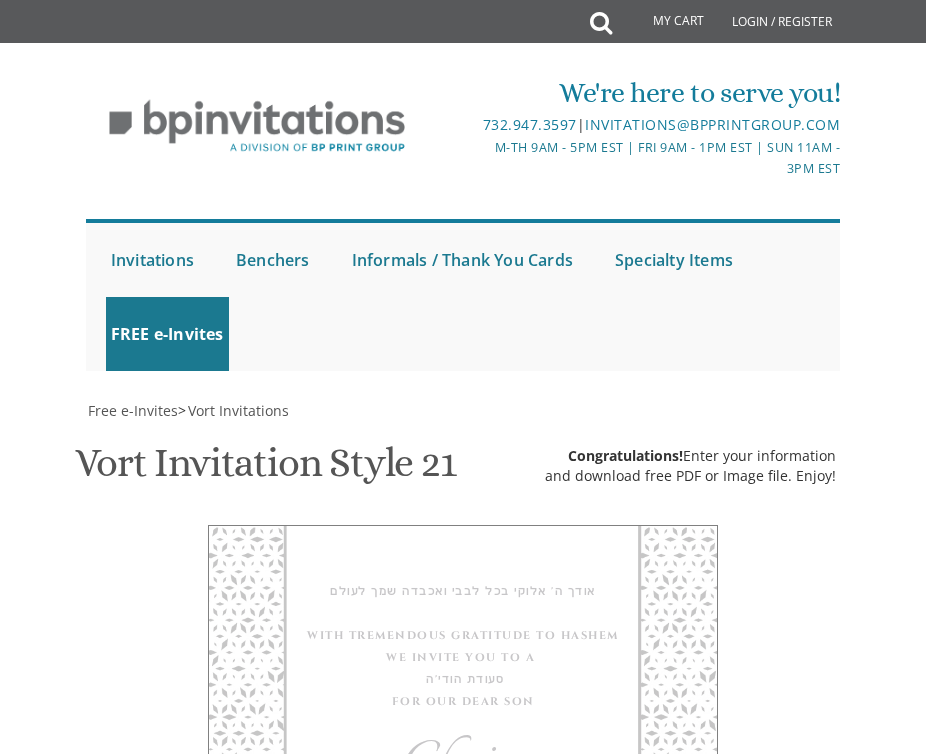 click on "[DATE]
[TIME]
[VENUE]
[NUMBER] [STREET] [SUITE], [CITY], [STATE]" at bounding box center [463, 867] 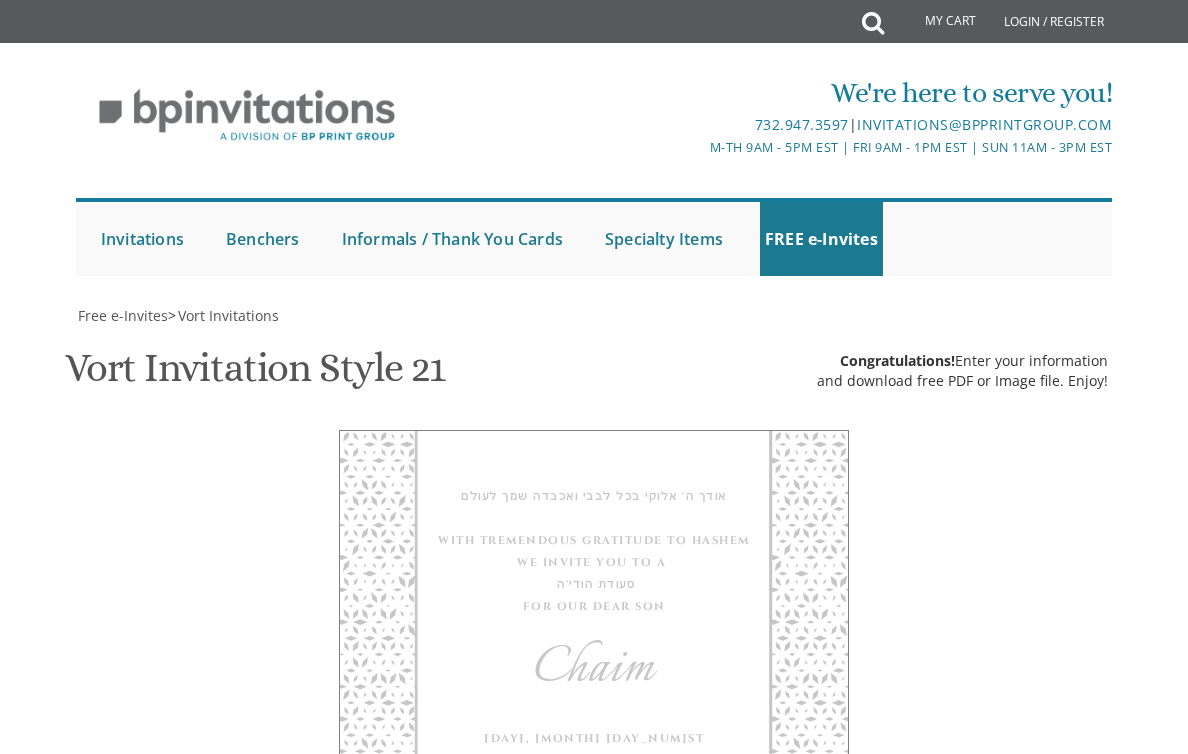 scroll, scrollTop: 928, scrollLeft: 0, axis: vertical 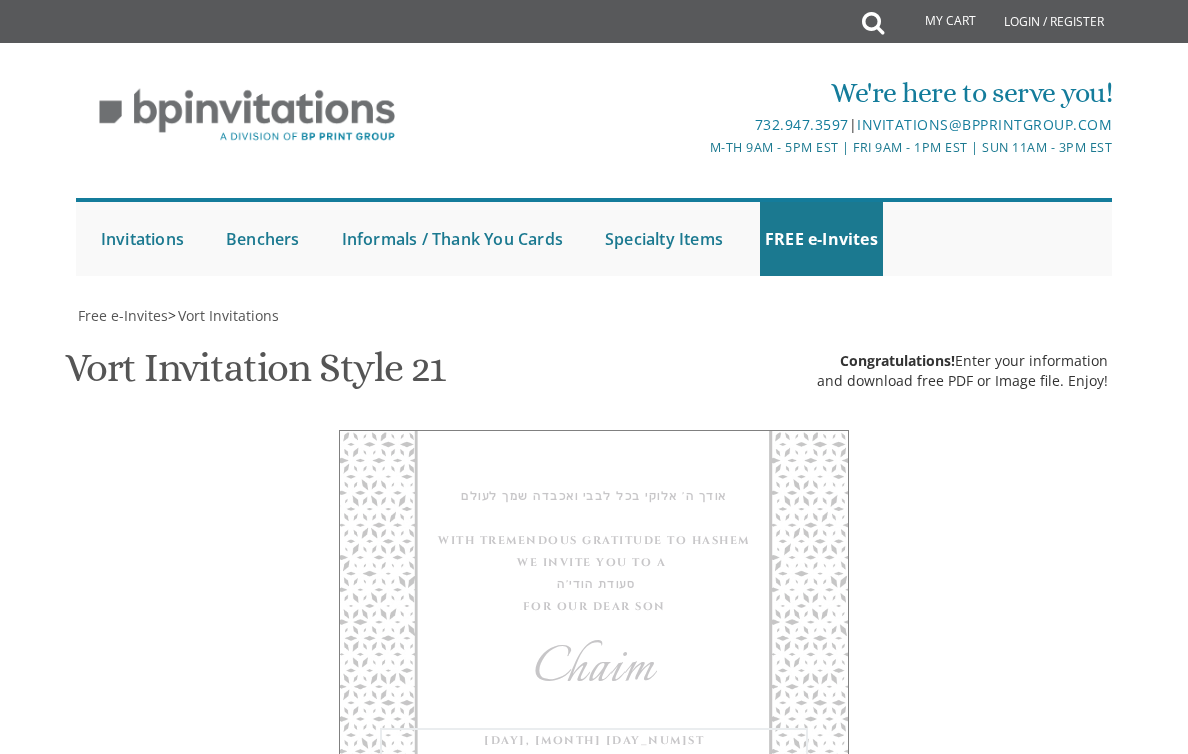 drag, startPoint x: 739, startPoint y: 547, endPoint x: 451, endPoint y: 458, distance: 301.43823 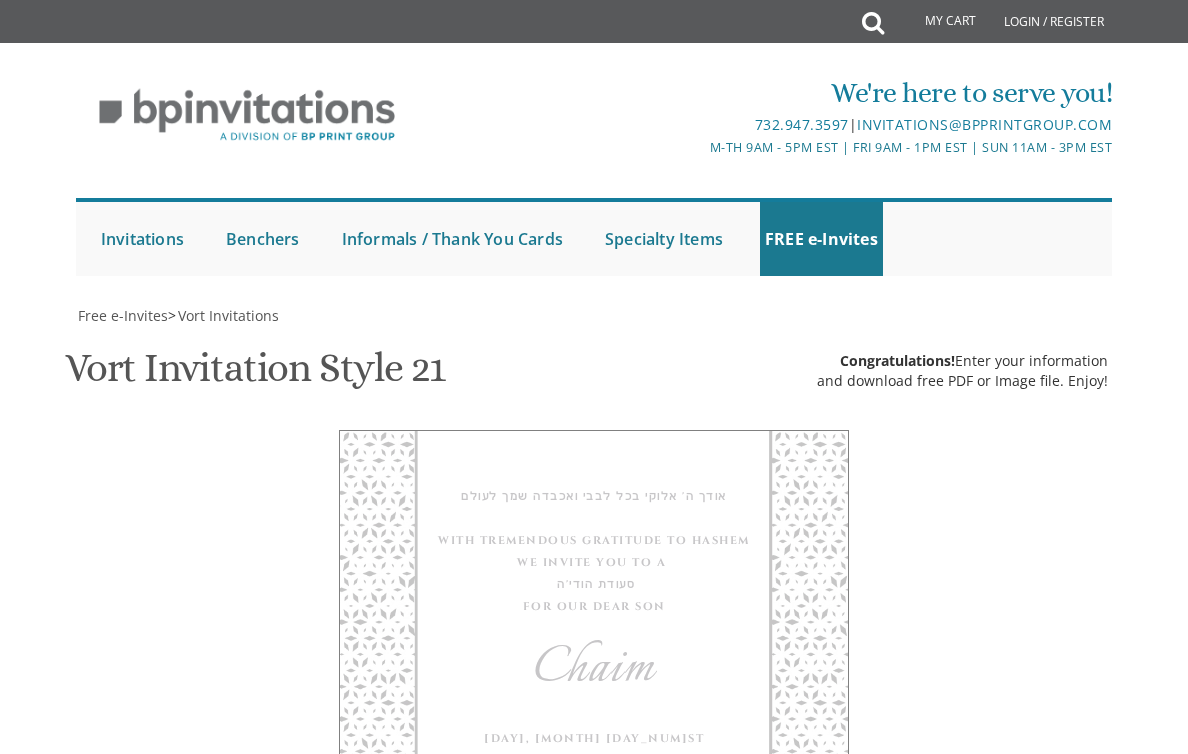 scroll, scrollTop: 919, scrollLeft: 0, axis: vertical 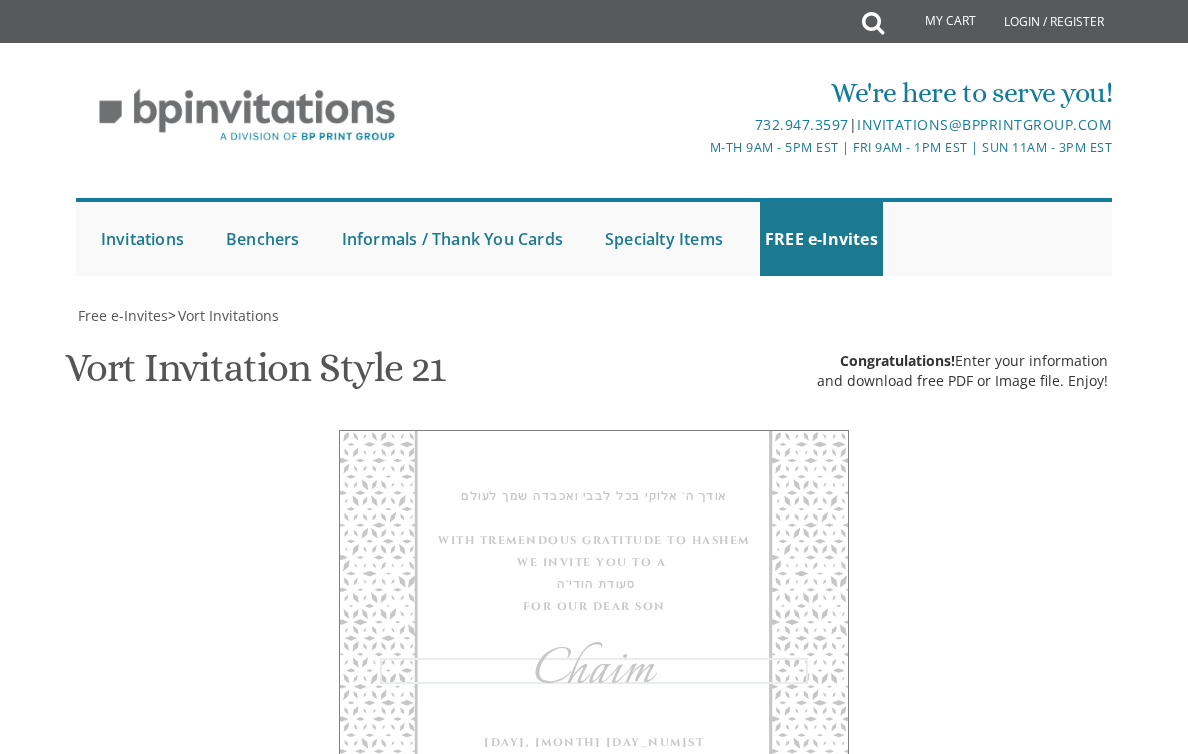 click on "Tzvi" at bounding box center [760, 1232] 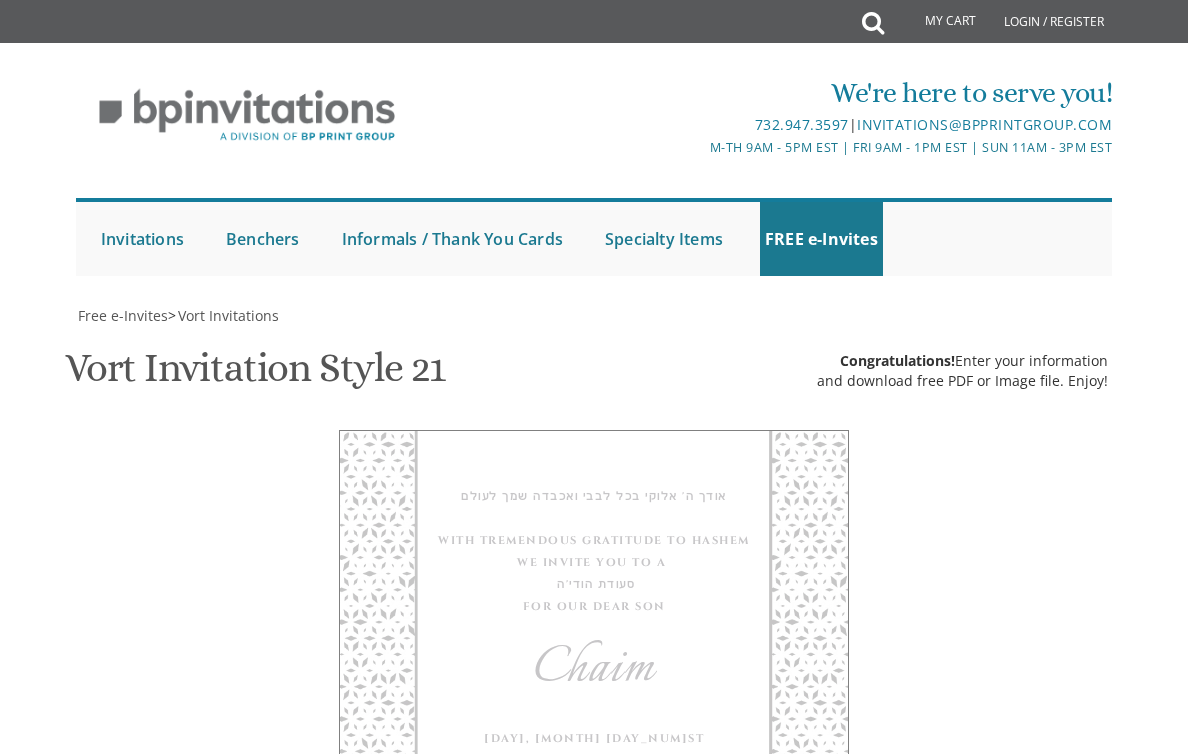 scroll, scrollTop: 278, scrollLeft: 0, axis: vertical 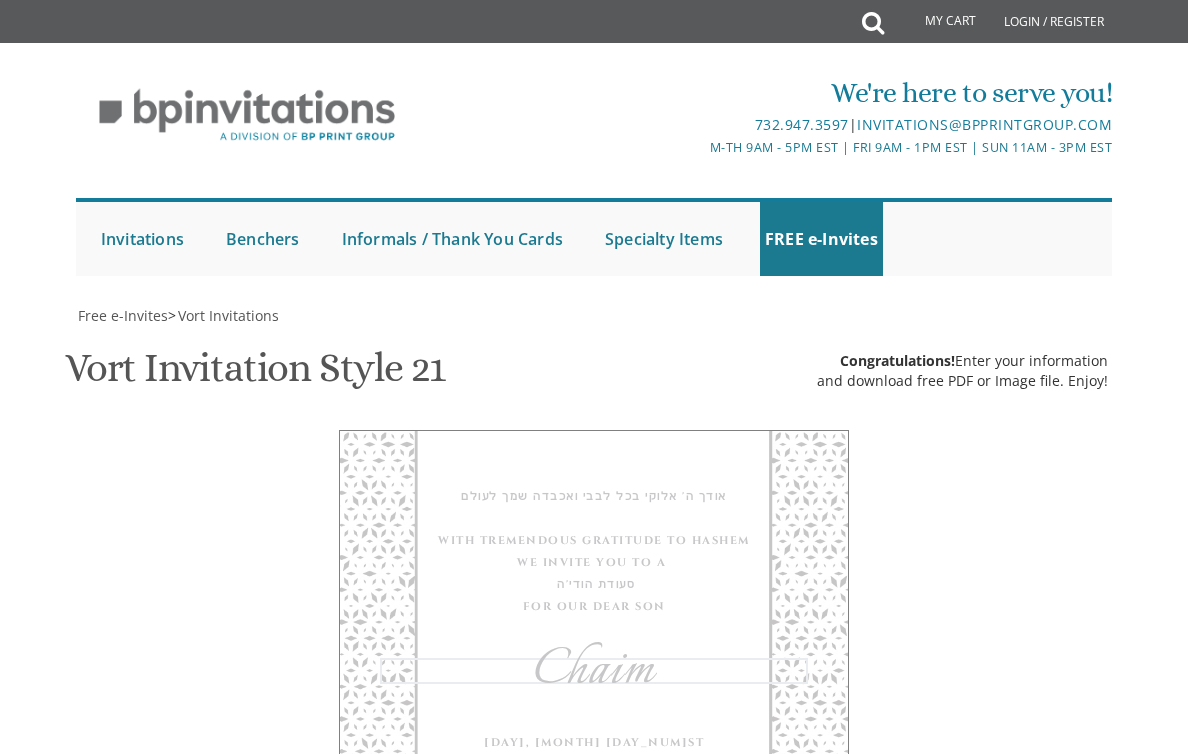click on "אודך ה' אלוקי בכל לבבי ואכבדה שמך לעולם
With tremendous gratitude to Hashem
we invite you to a
סעודת הודי'ה
for our dear son
Chaim
אור לכ''ח מנחם-אב
Thursday, August 21st
Seven-thirty pm
Novelle
40 Chestnut St Suite 3, Lakewood, NJ
Dovid & Avigail Bienstock" at bounding box center (594, 674) 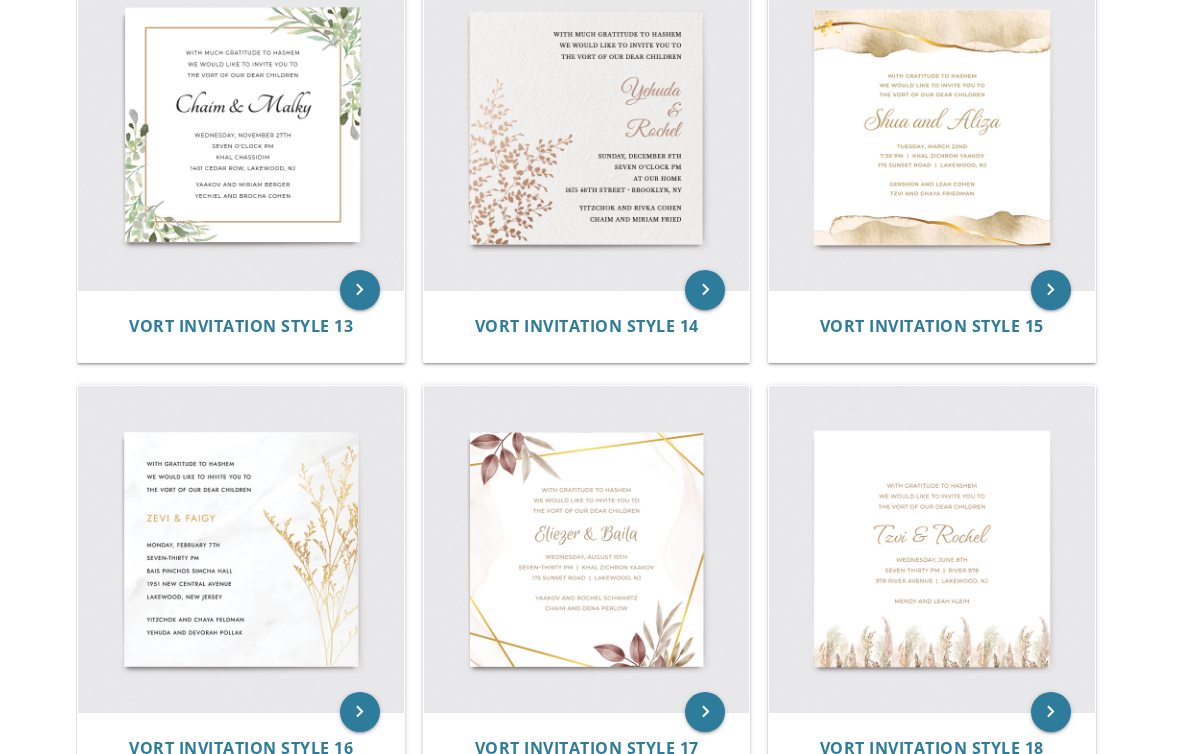 scroll, scrollTop: 2072, scrollLeft: 0, axis: vertical 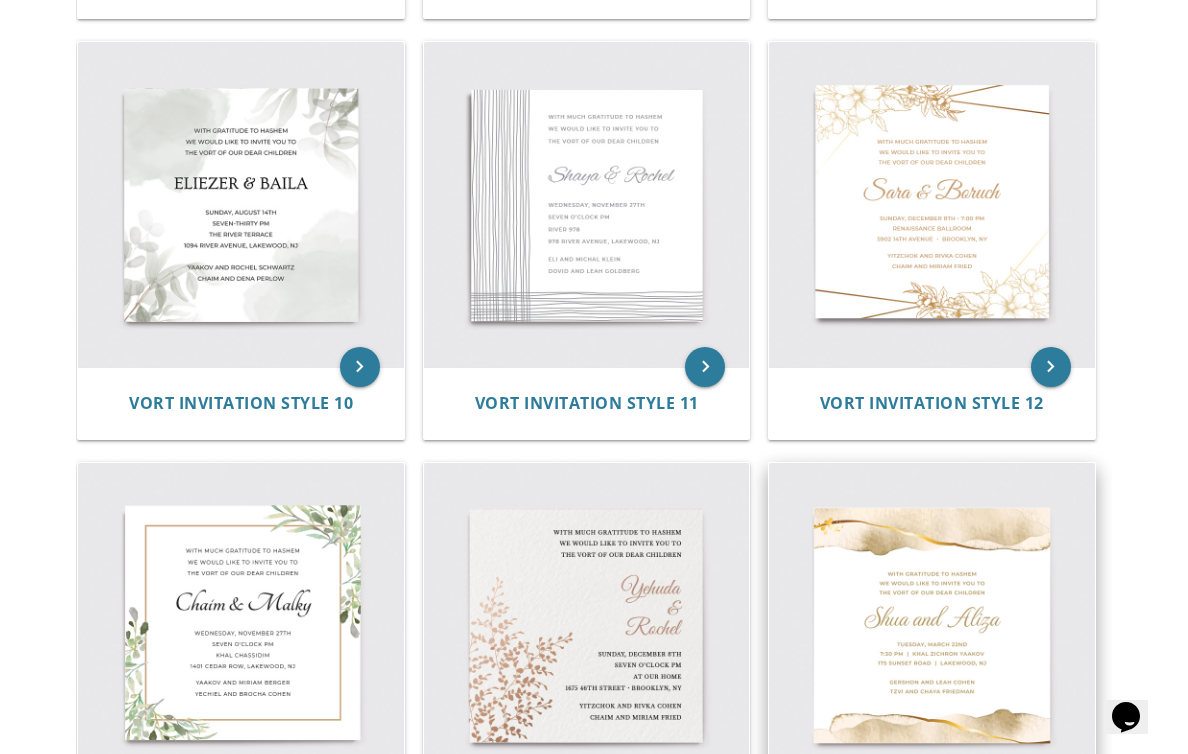 click at bounding box center [932, 626] 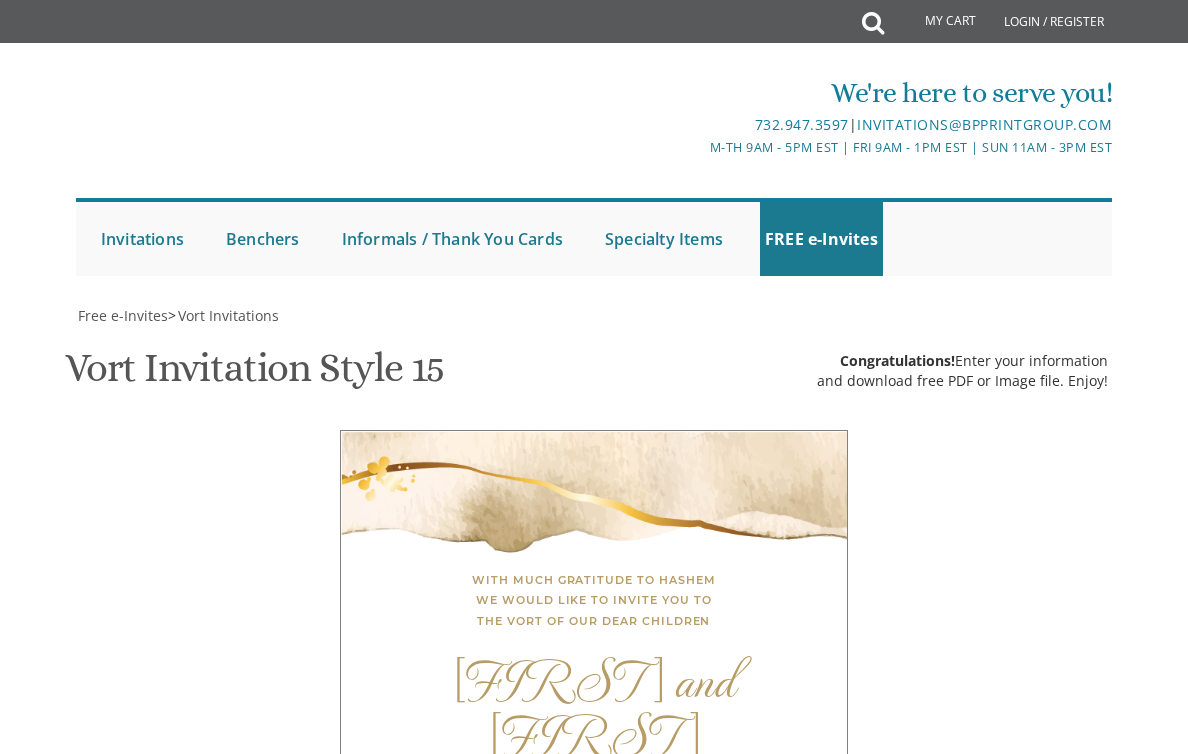 scroll, scrollTop: 0, scrollLeft: 0, axis: both 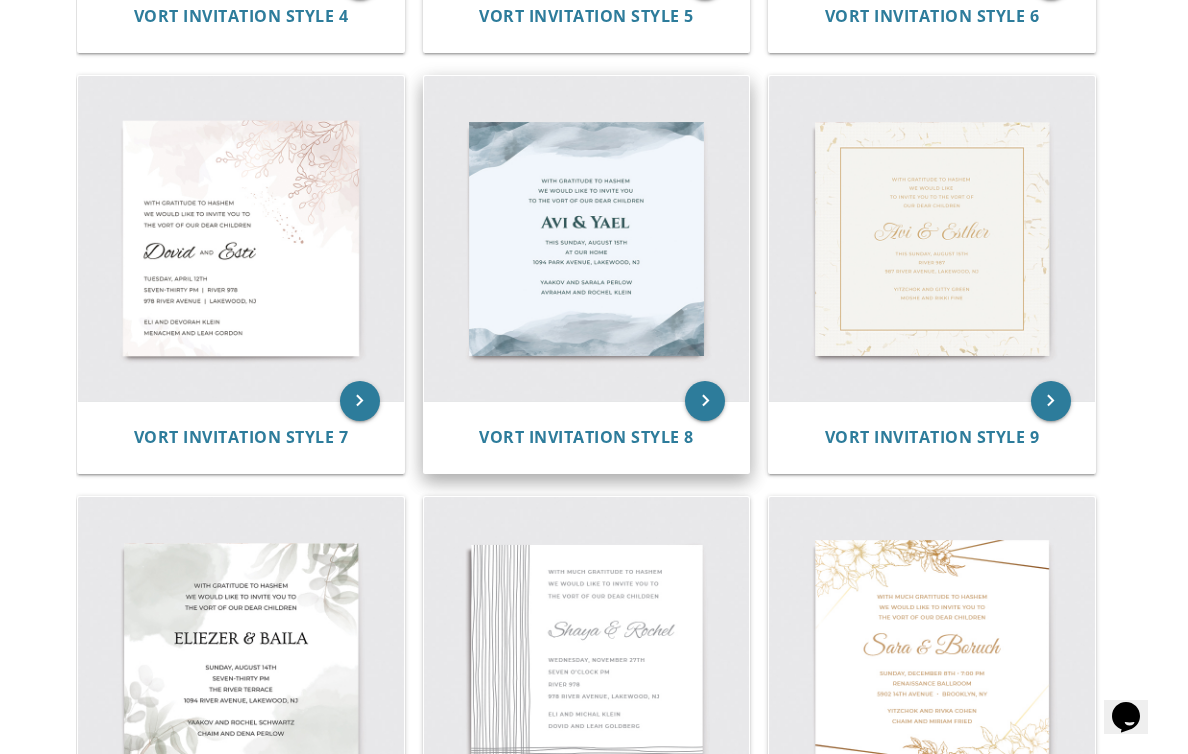 click at bounding box center (587, 239) 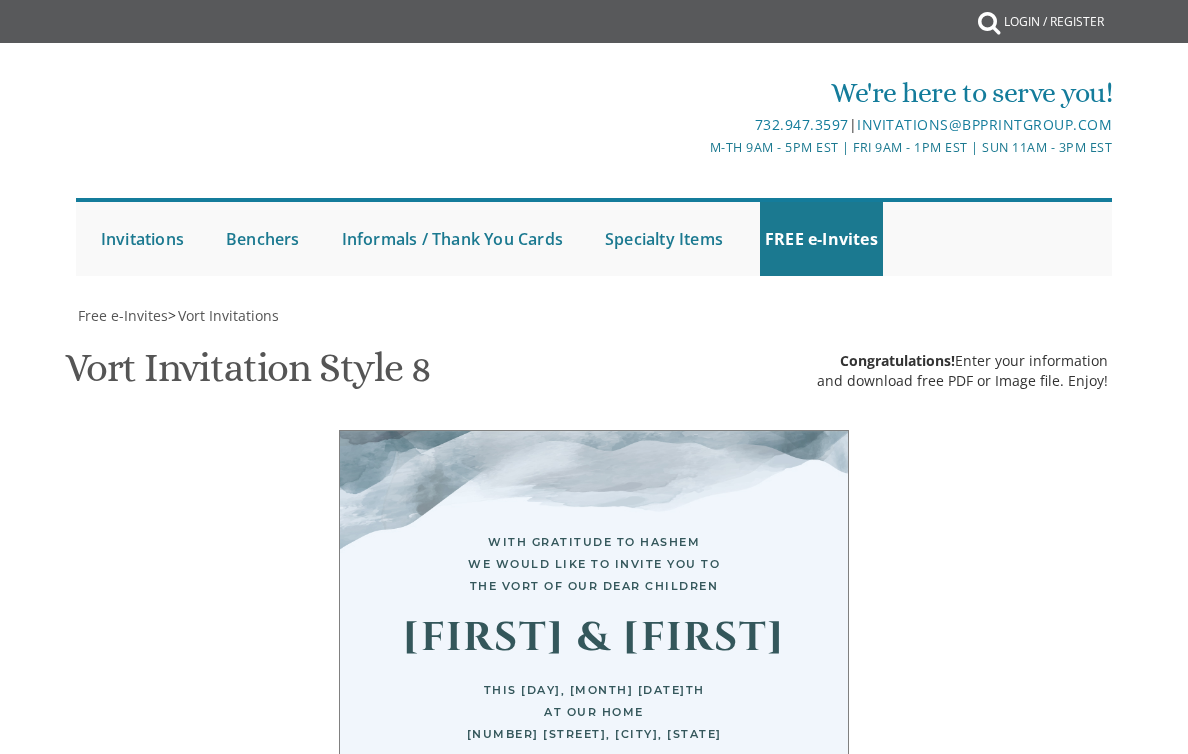 scroll, scrollTop: 0, scrollLeft: 0, axis: both 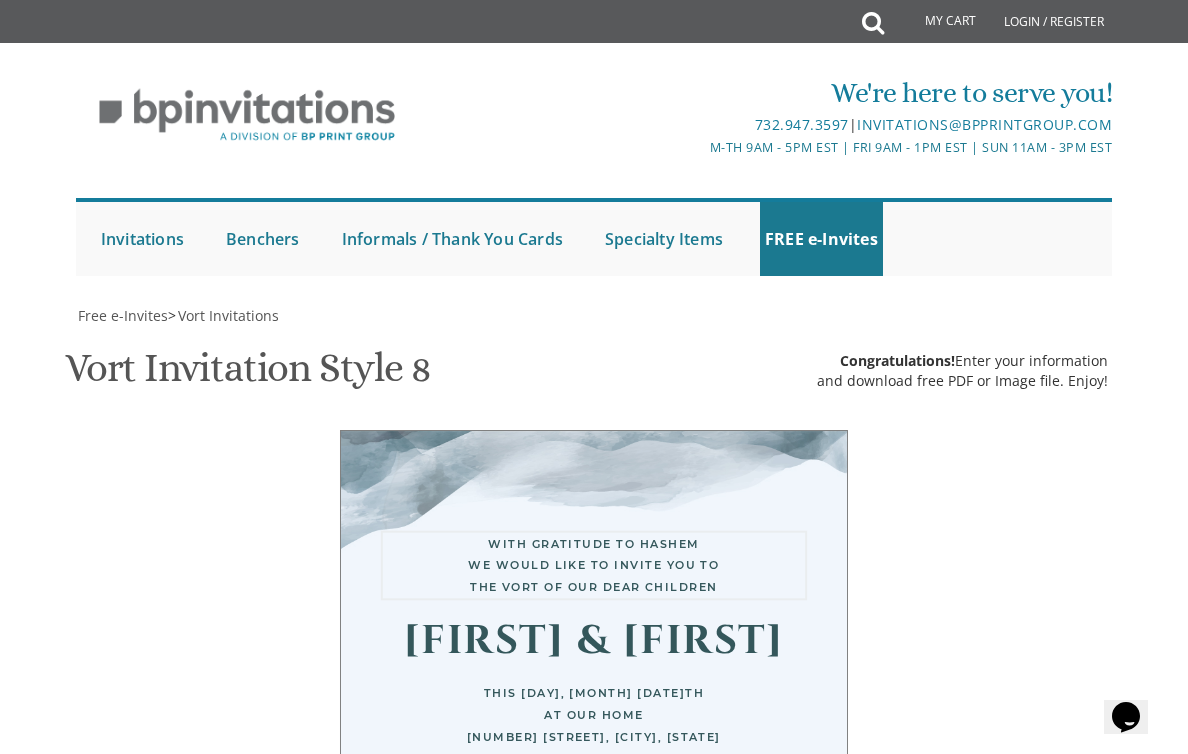 click on "With gratitude to Hashem
We would like to invite you to
The vort of our dear children" at bounding box center (760, 1105) 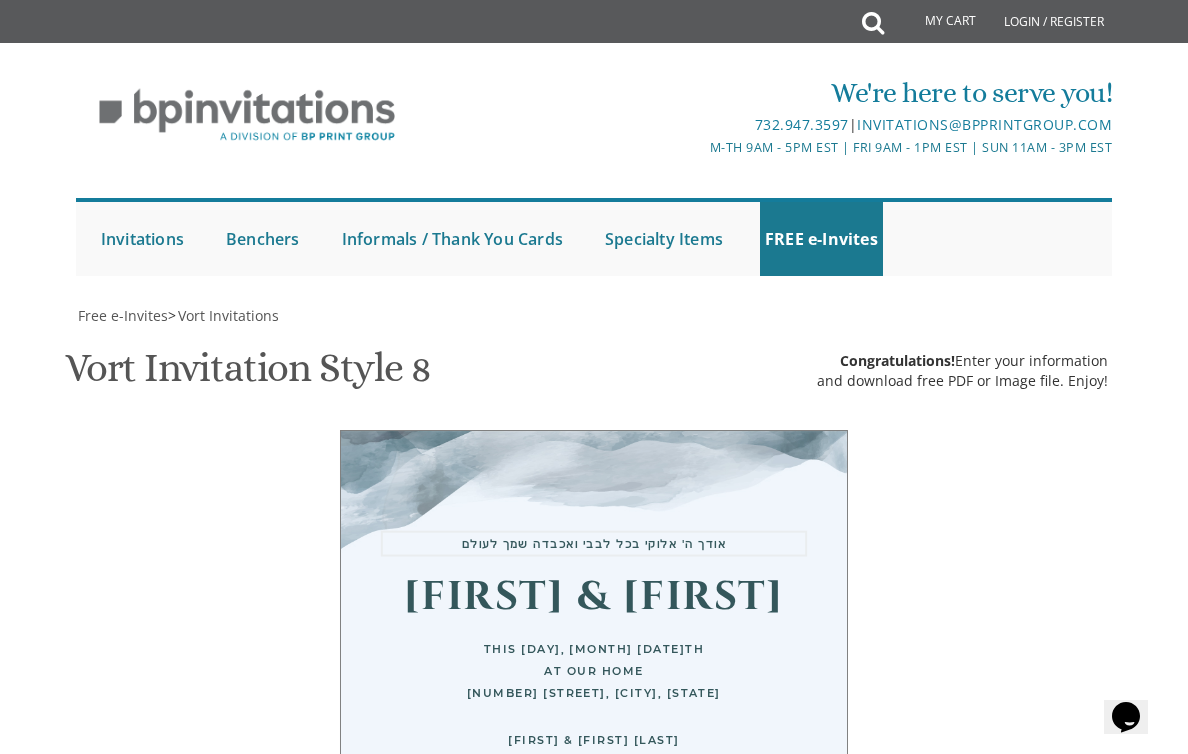 scroll, scrollTop: 591, scrollLeft: 0, axis: vertical 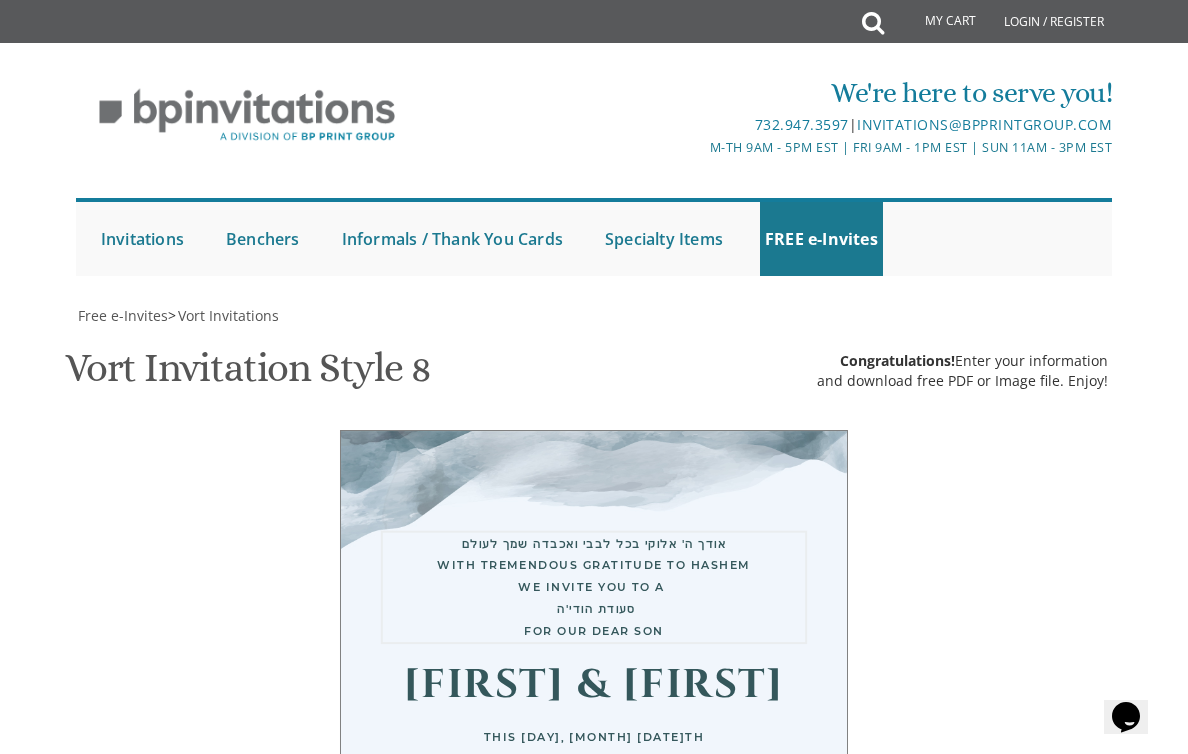 click on "With gratitude to Hashem
We would like to invite you to
The vort of our dear children" at bounding box center [760, 1149] 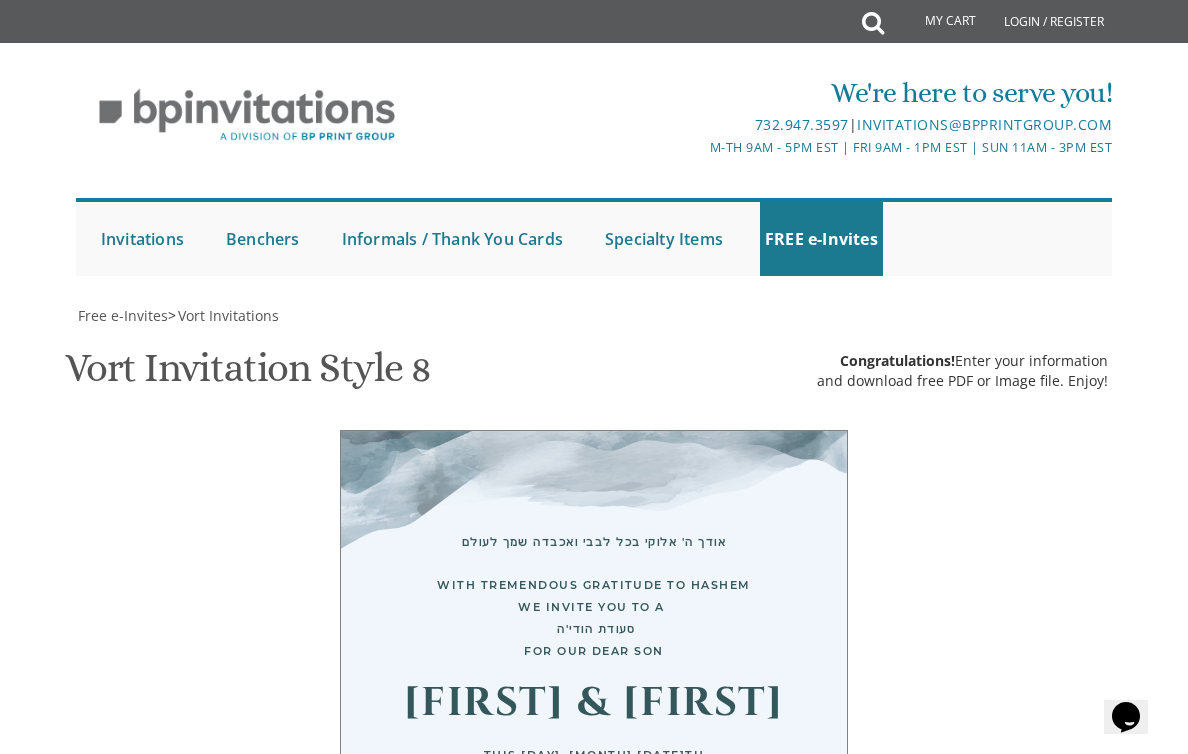 click on "Customizations
Please fill in your personal information.
Edit Intro:
With gratitude to Hashem
We would like to invite you to
The vort of our dear children
40px" at bounding box center (594, 1342) 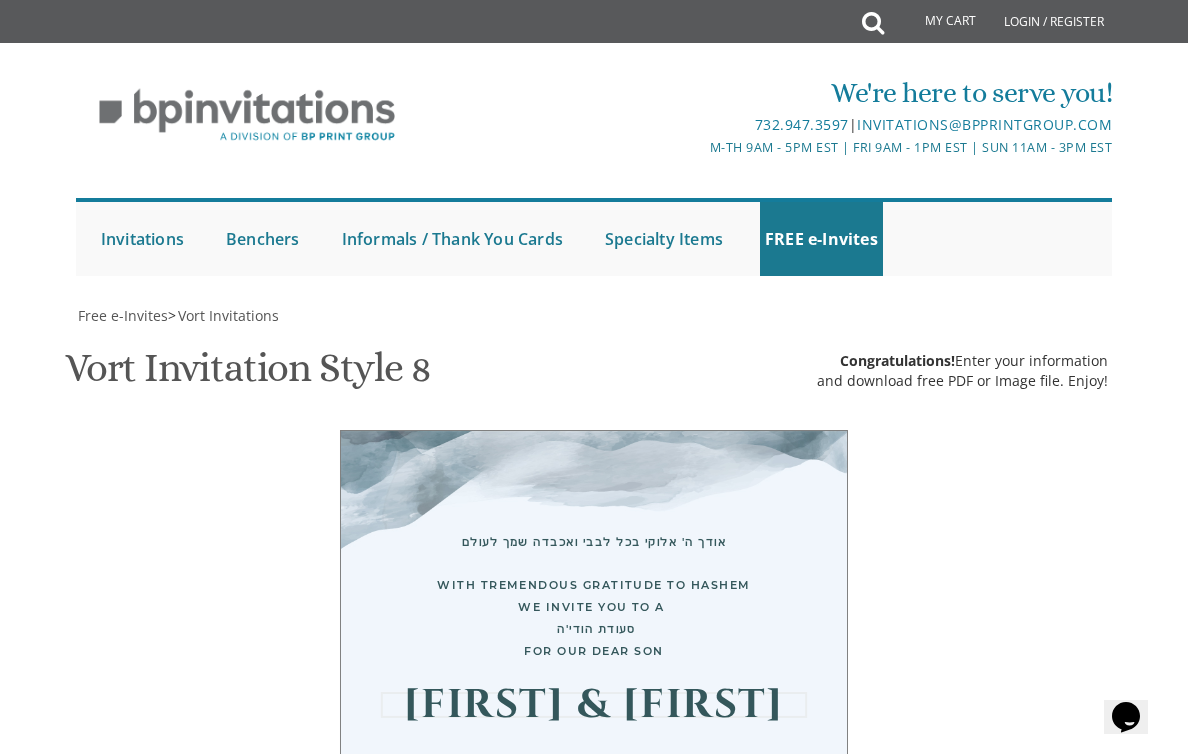 click on "Avi & Yael" at bounding box center (760, 1299) 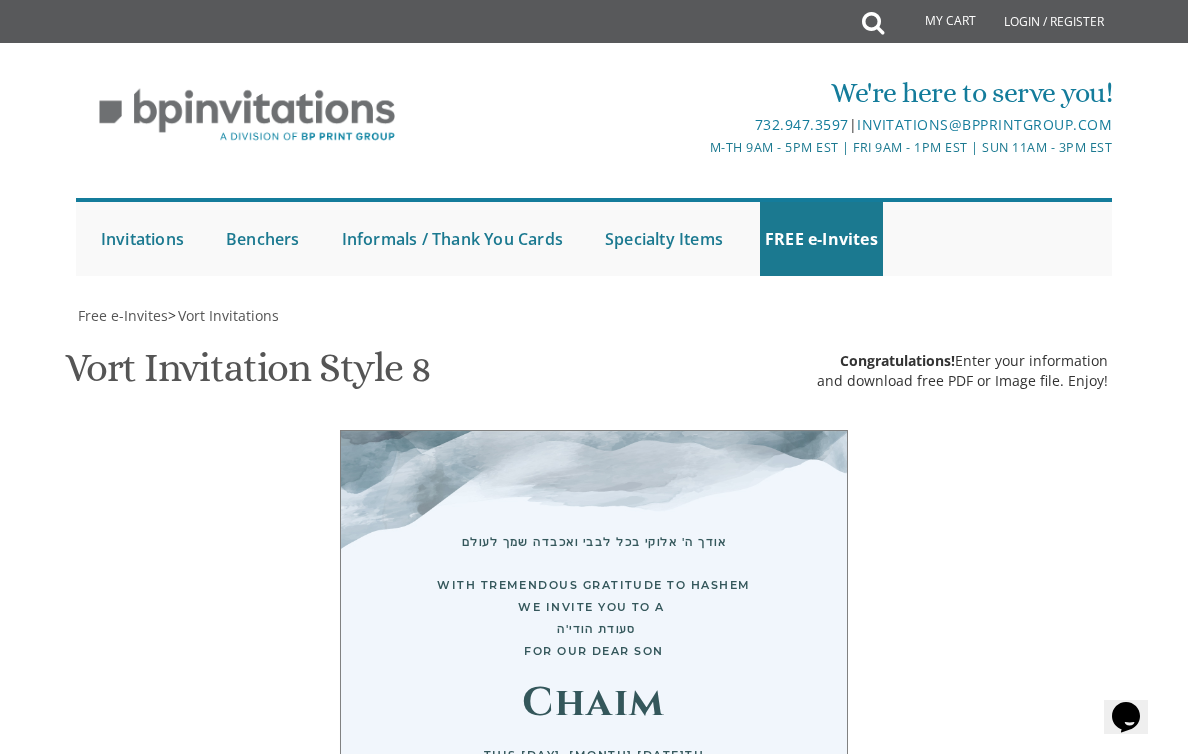 scroll, scrollTop: 482, scrollLeft: 0, axis: vertical 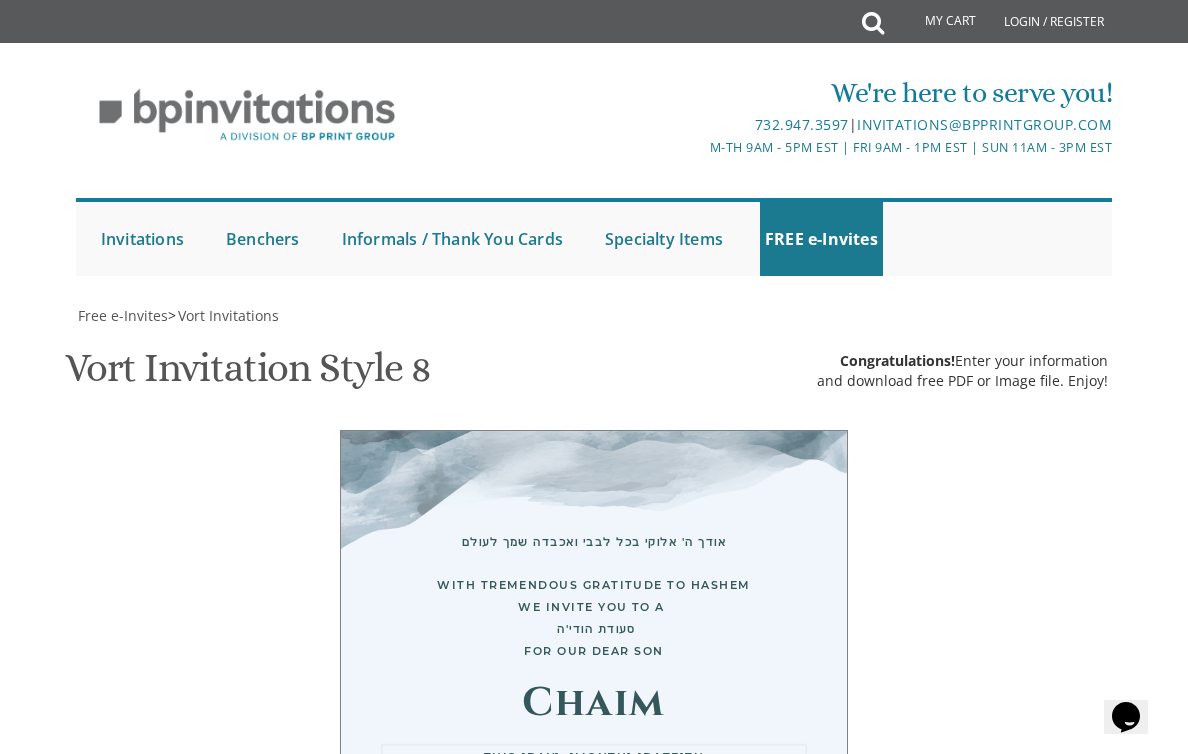 click on "This Sunday, August 15th
At our home
1094 Park Avenue, Lakewood, NJ" at bounding box center (760, 1373) 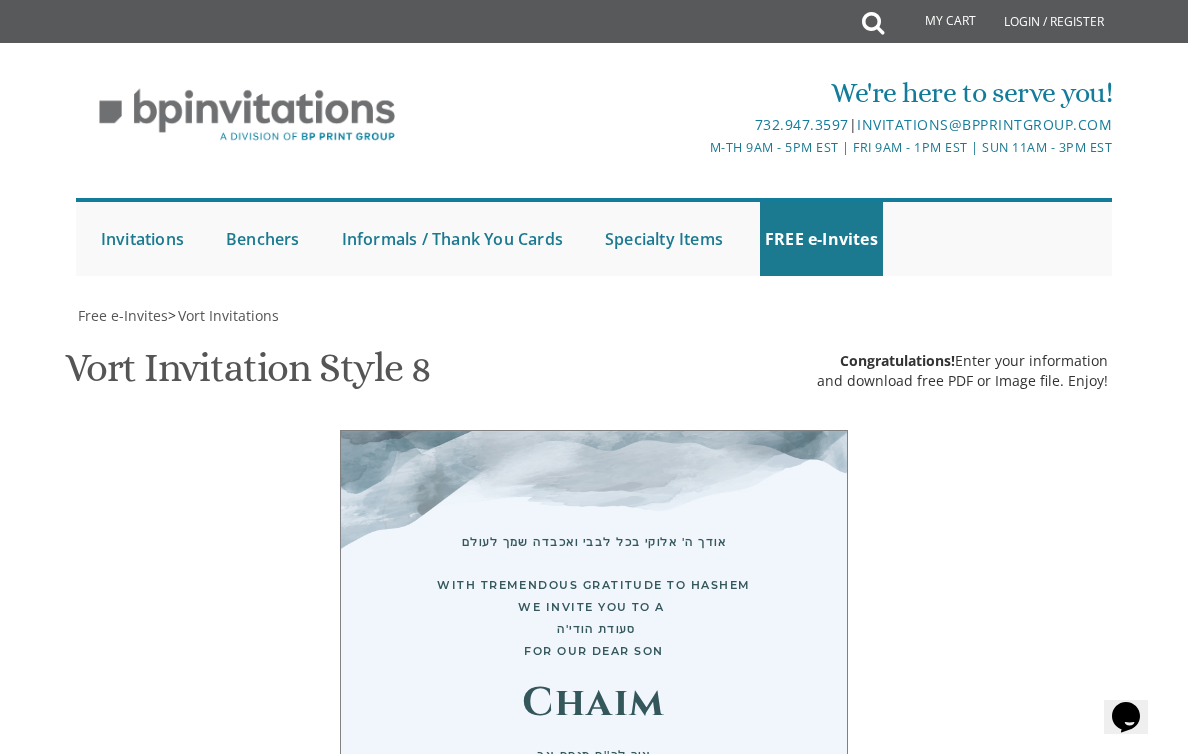 scroll, scrollTop: 1033, scrollLeft: 0, axis: vertical 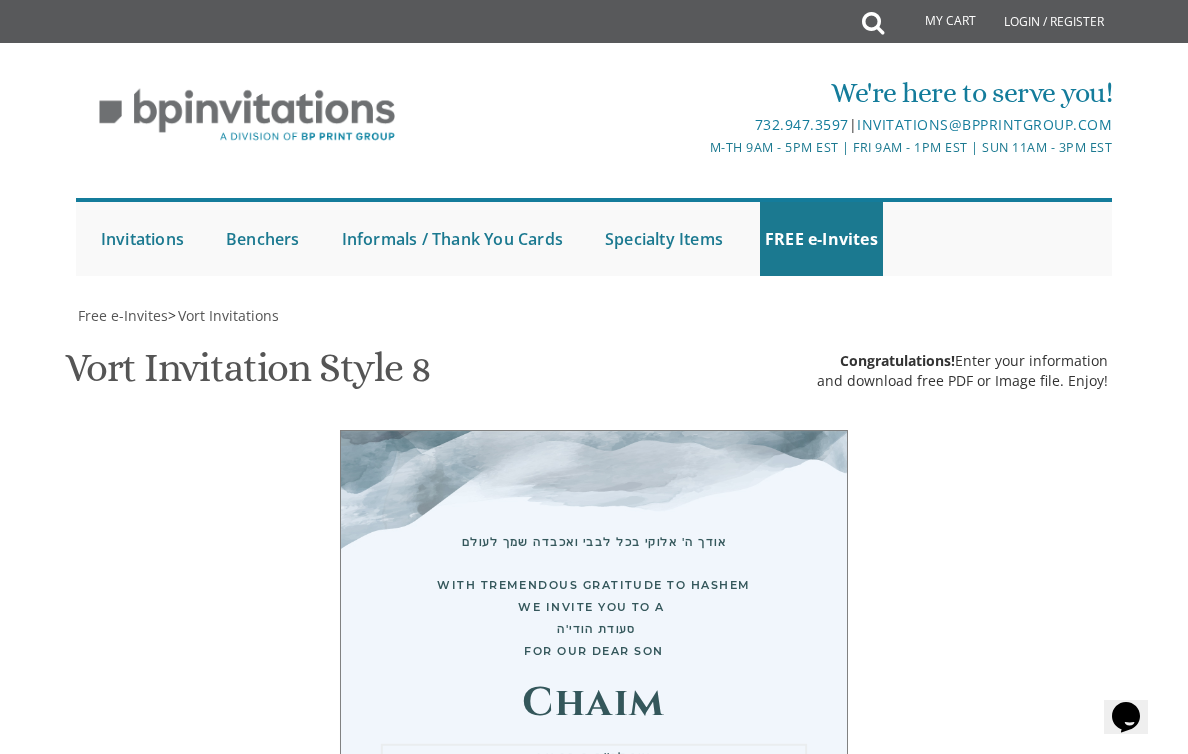 click on "Yaakov and Sarala Perlow
Avraham and Rochel Klein" at bounding box center (760, 1502) 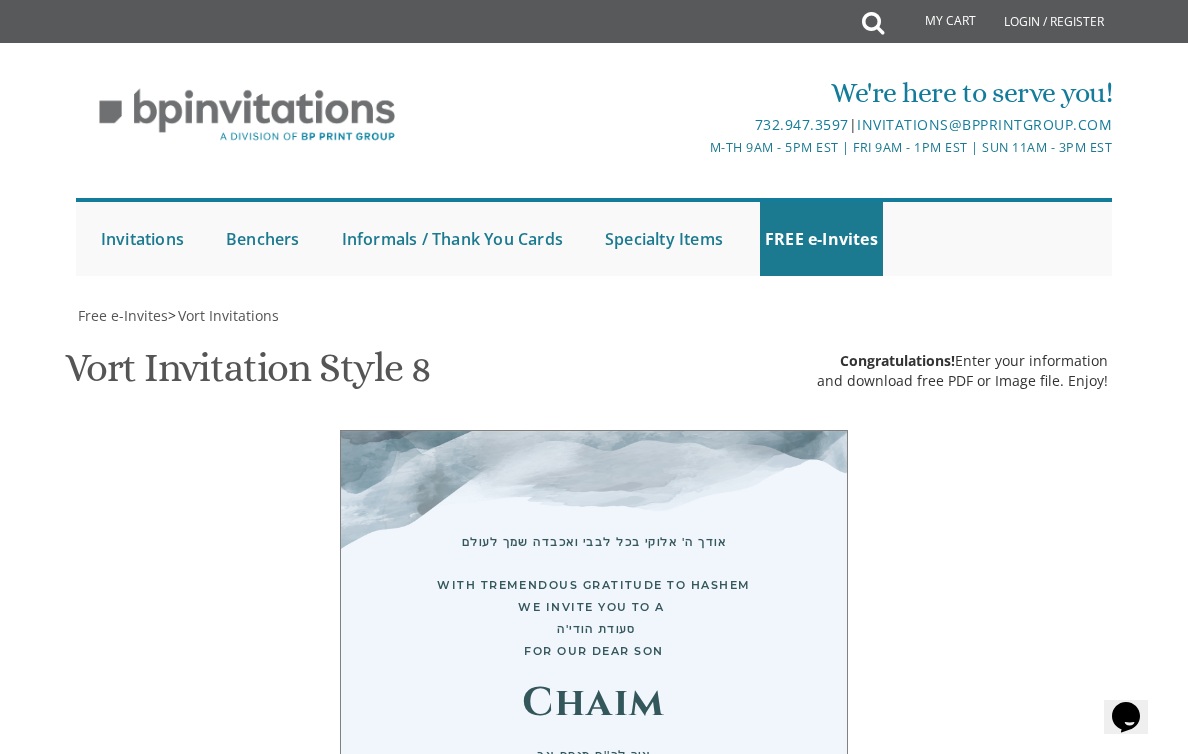 click on "Yaakov and Sarala Perlow
Avraham and Rochel Klein" at bounding box center [760, 1502] 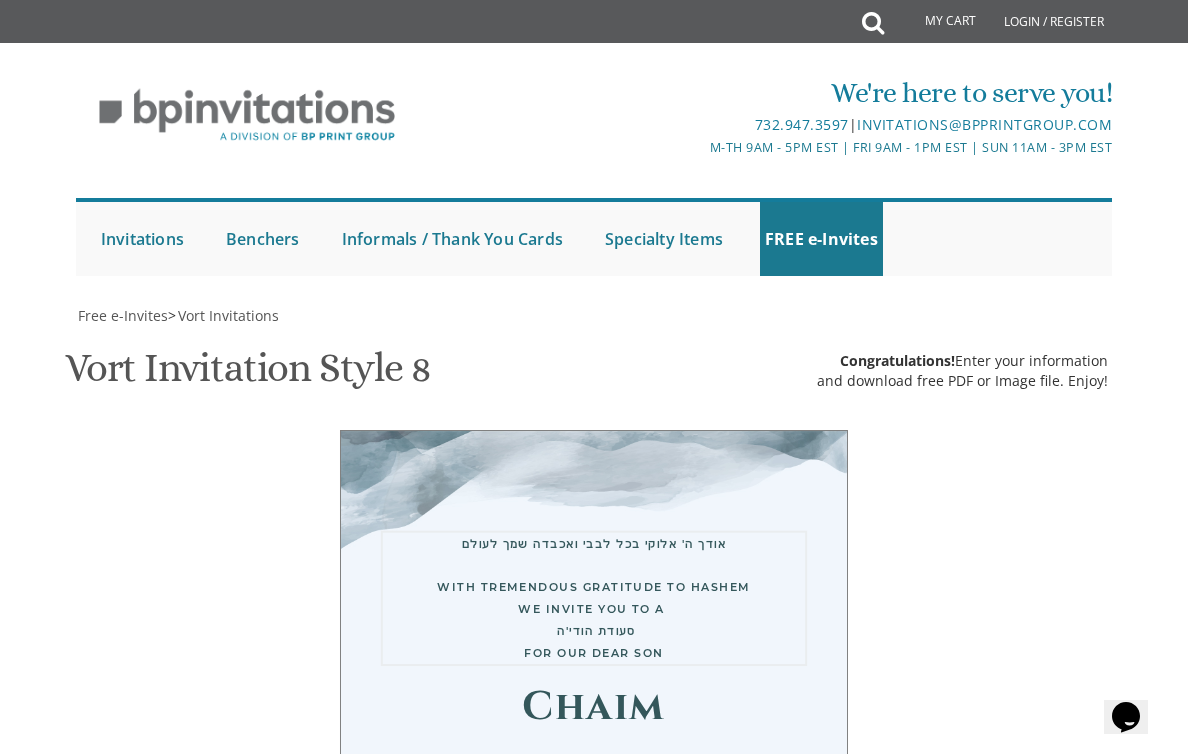 click on "With gratitude to Hashem
We would like to invite you to
The vort of our dear children" at bounding box center [760, 1193] 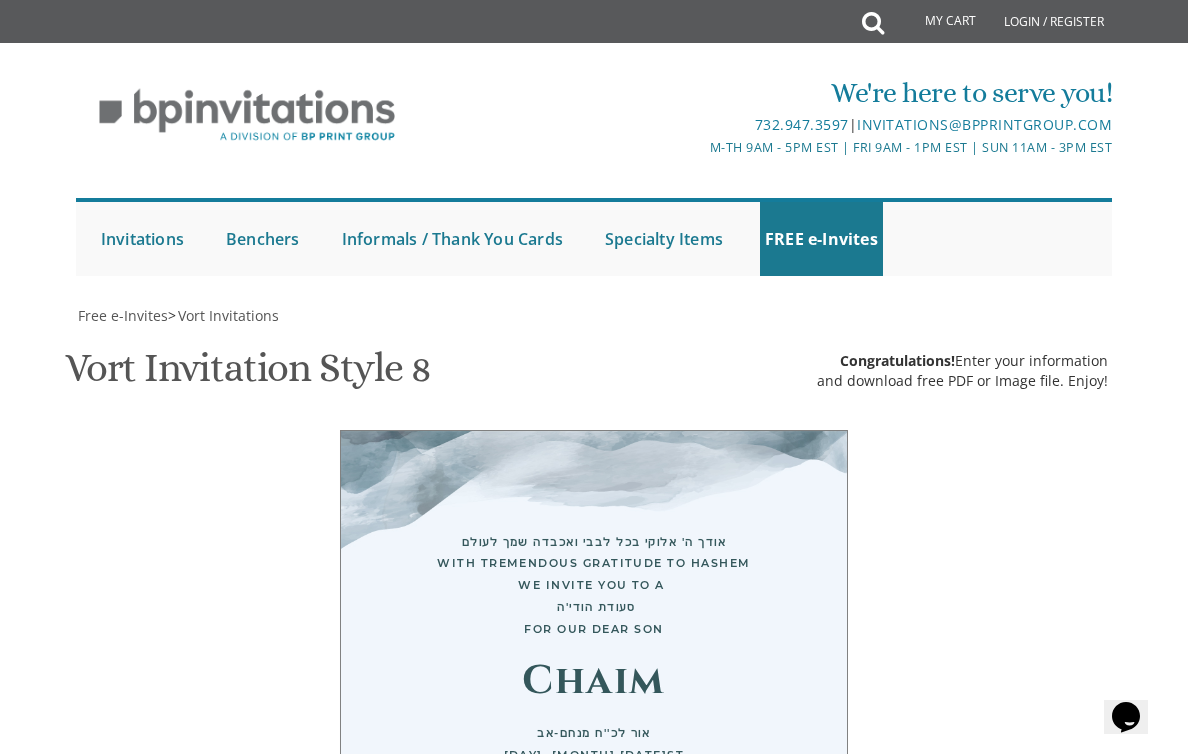 scroll, scrollTop: 647, scrollLeft: 0, axis: vertical 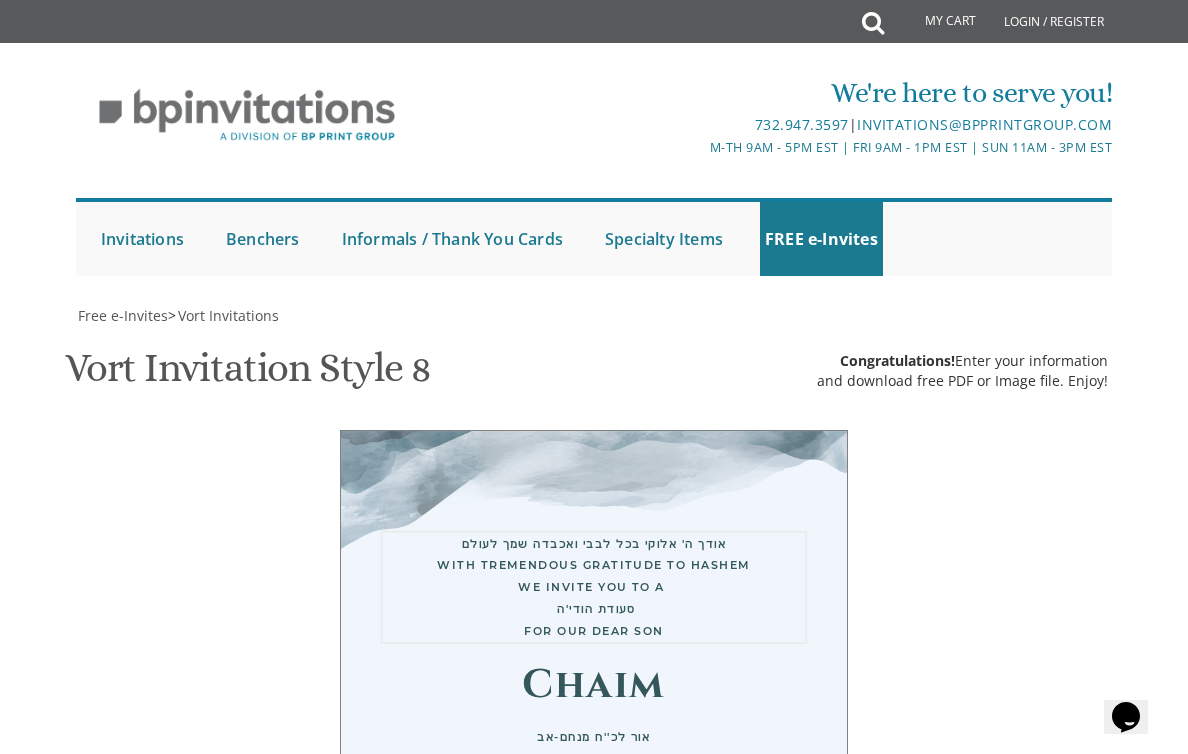 click on "With gratitude to Hashem
We would like to invite you to
The vort of our dear children" at bounding box center (760, 1171) 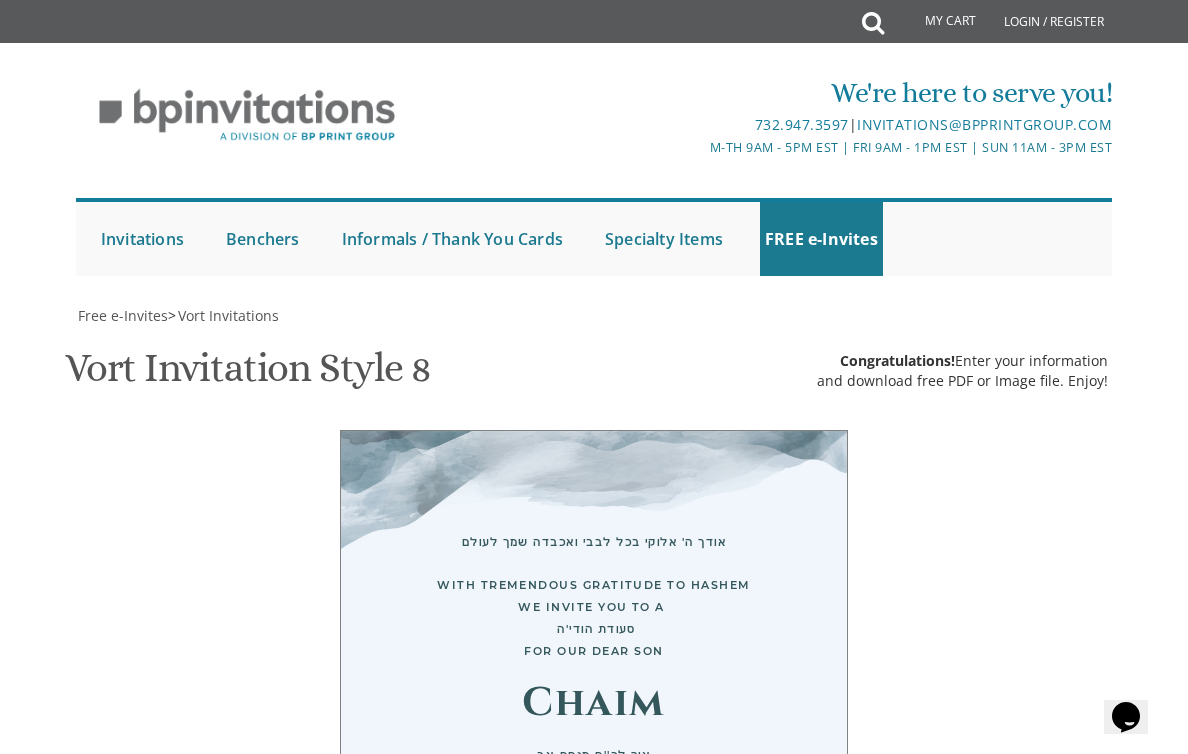 scroll, scrollTop: 333, scrollLeft: 0, axis: vertical 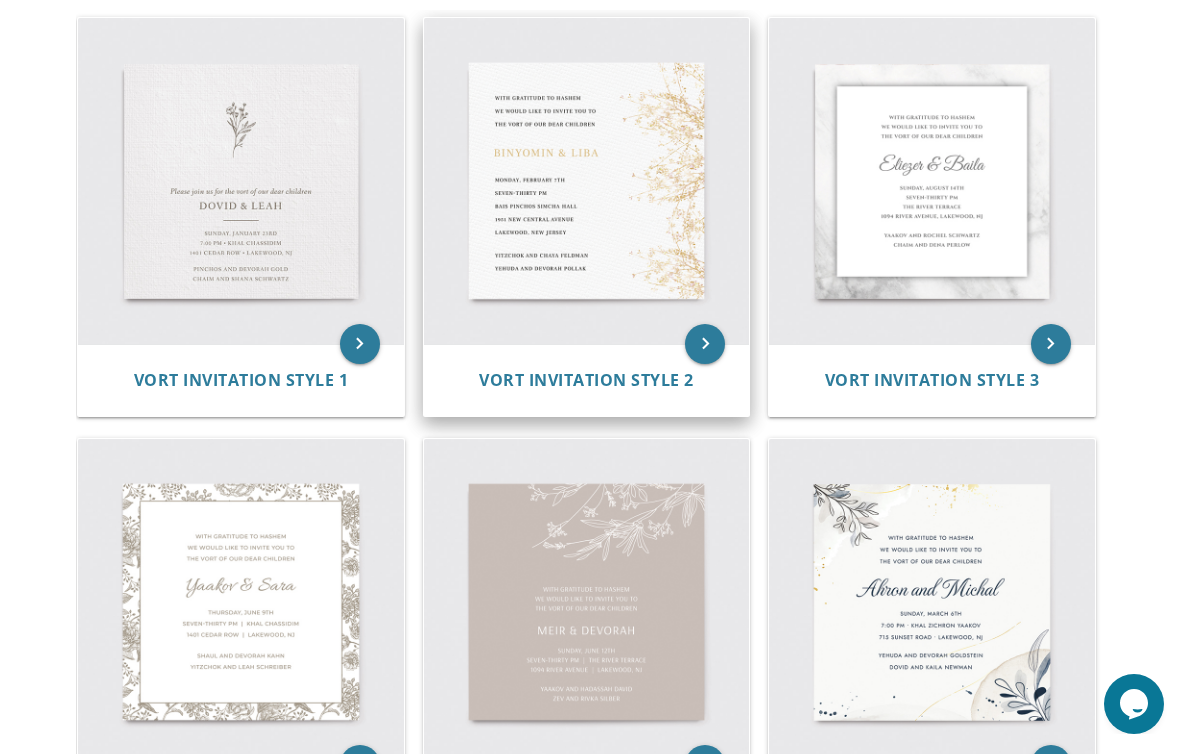 click at bounding box center (587, 181) 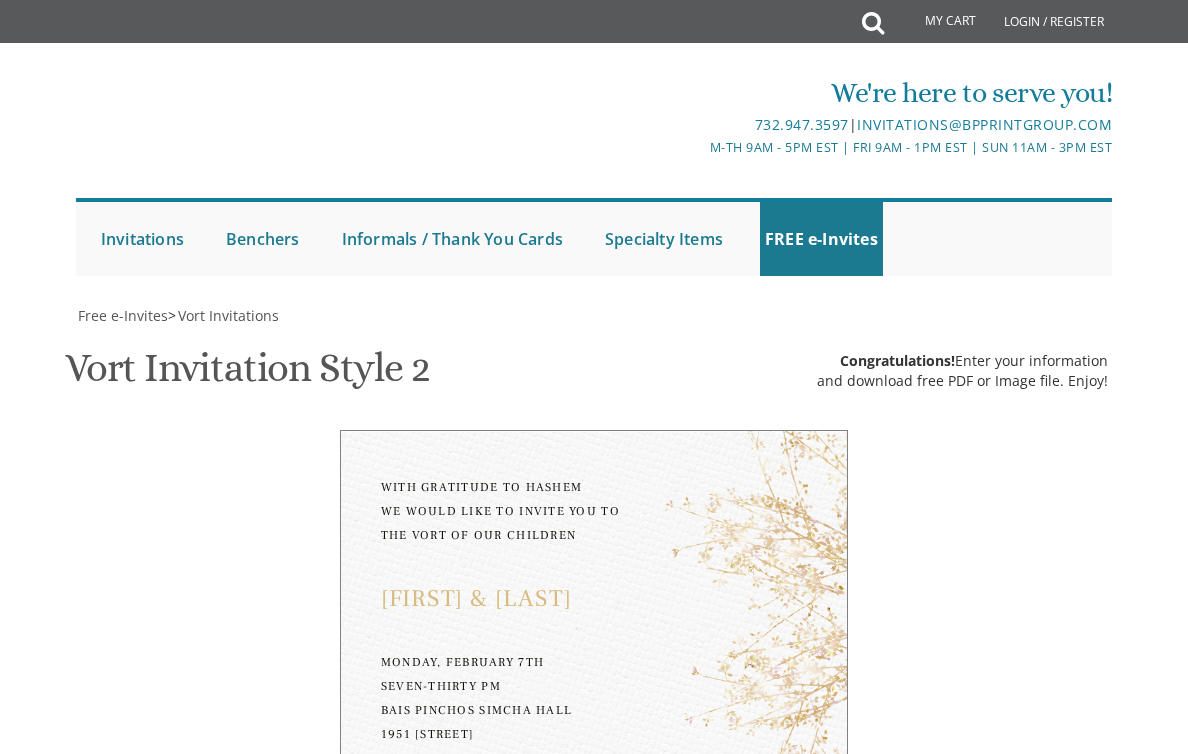 scroll, scrollTop: 0, scrollLeft: 0, axis: both 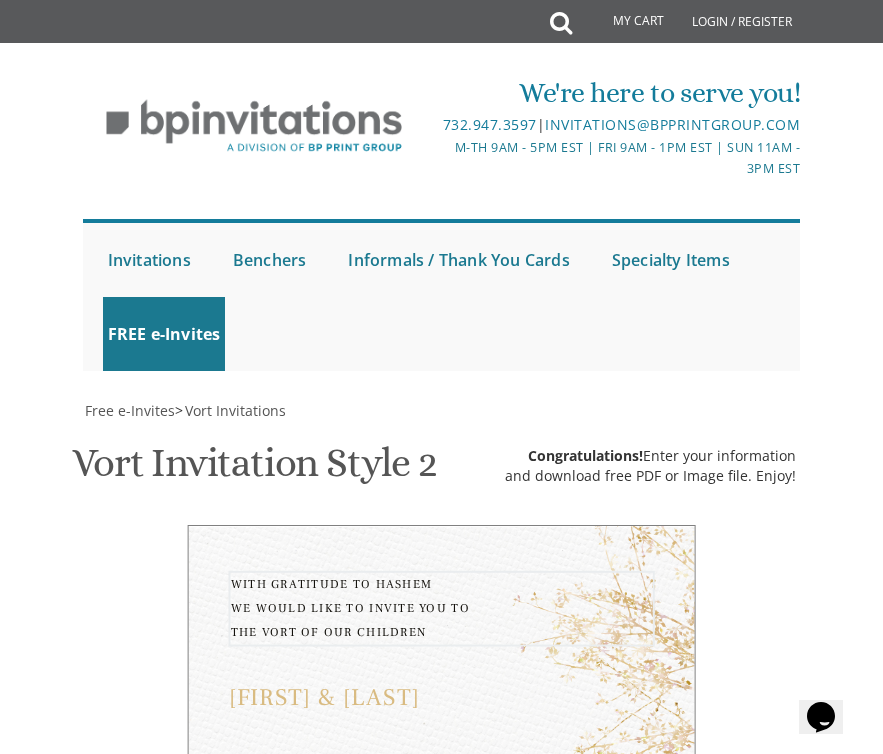 drag, startPoint x: 509, startPoint y: 483, endPoint x: 306, endPoint y: 396, distance: 220.85742 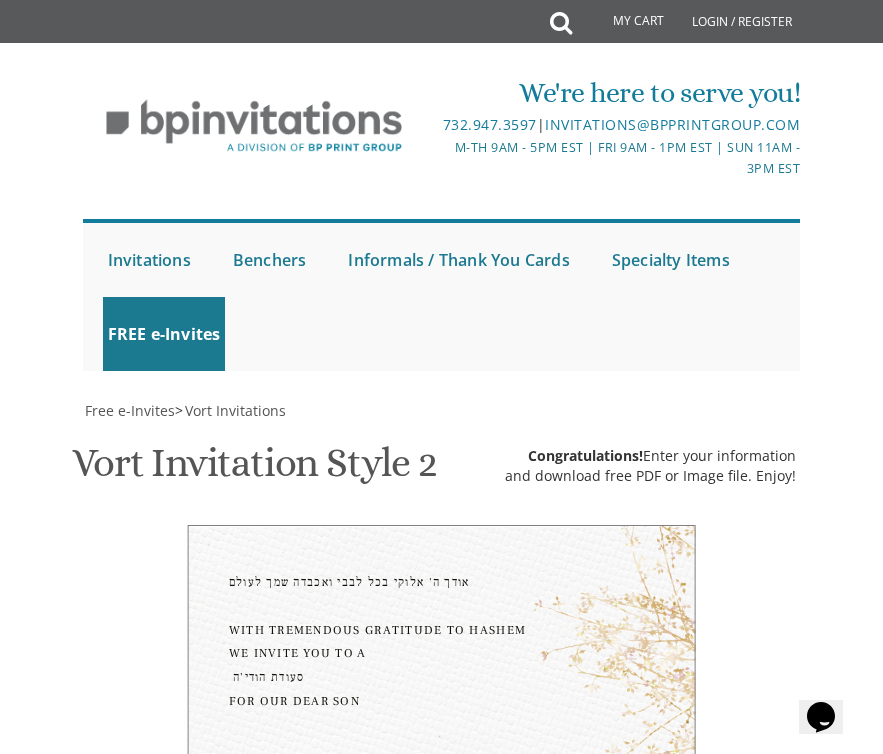 scroll, scrollTop: 815, scrollLeft: 0, axis: vertical 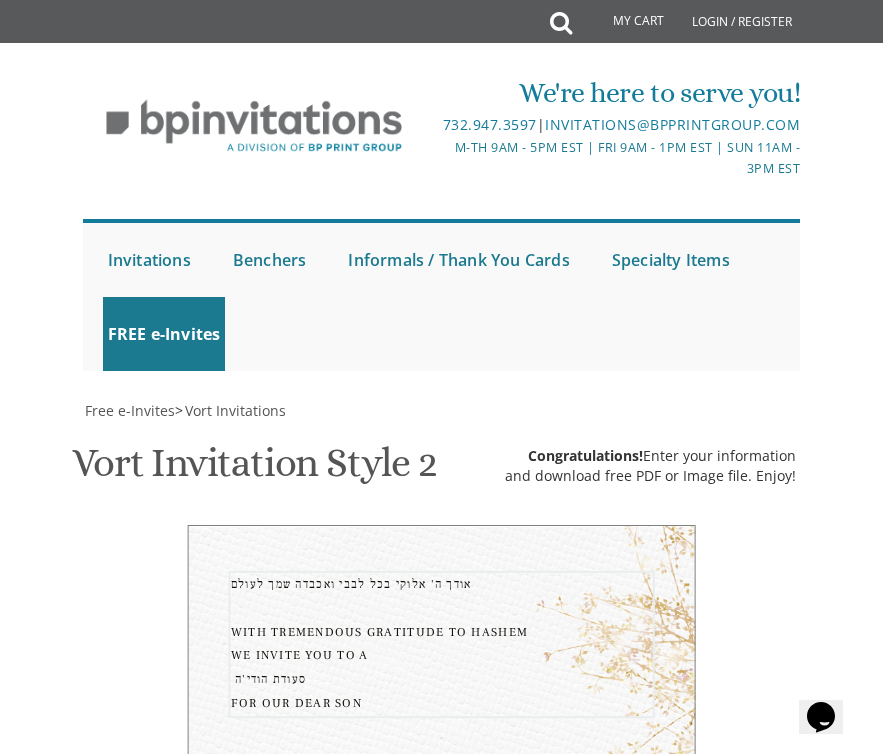 click on "[FIRST] & [LAST]" at bounding box center [554, 1386] 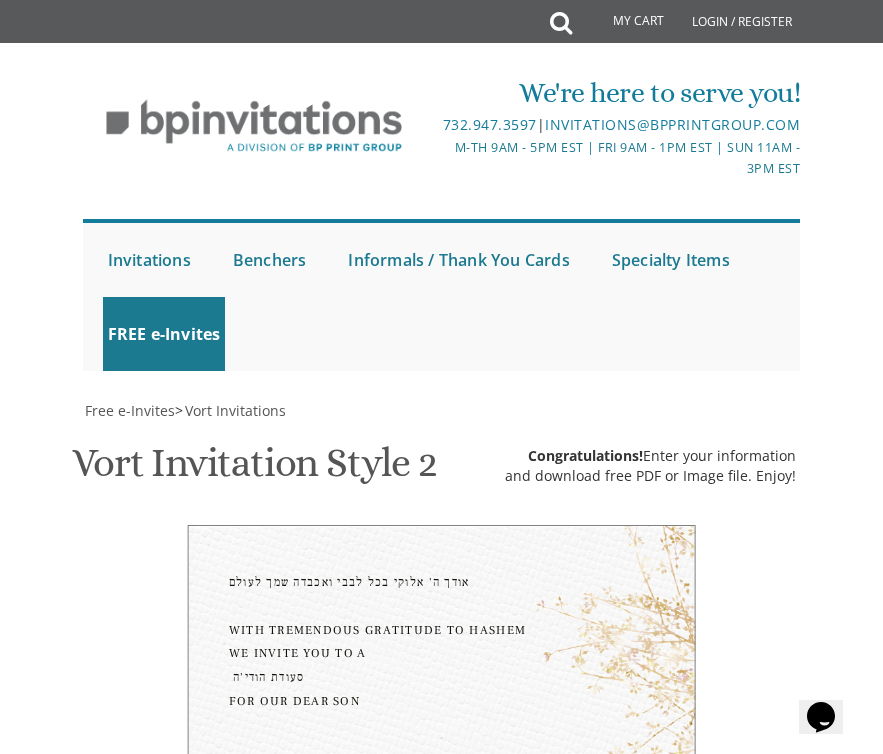 click on "[NAME] & [NAME]" at bounding box center [554, 1386] 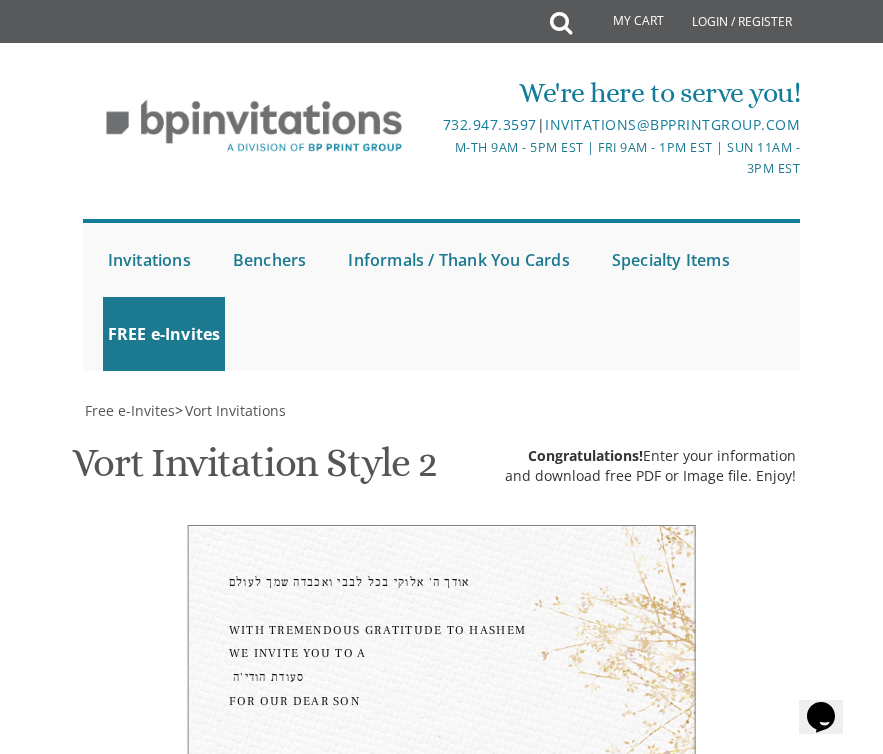 scroll, scrollTop: 815, scrollLeft: 0, axis: vertical 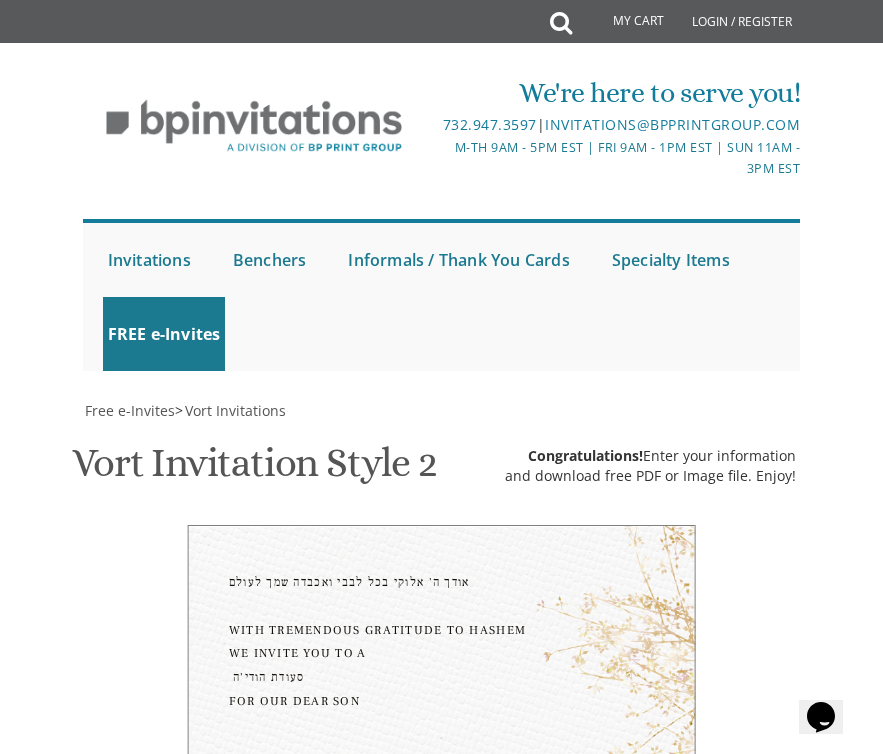 click on "[DATE]
[TIME]
[VENUE]
[NUMBER] [STREET]
[CITY], [STATE]" at bounding box center [554, 1481] 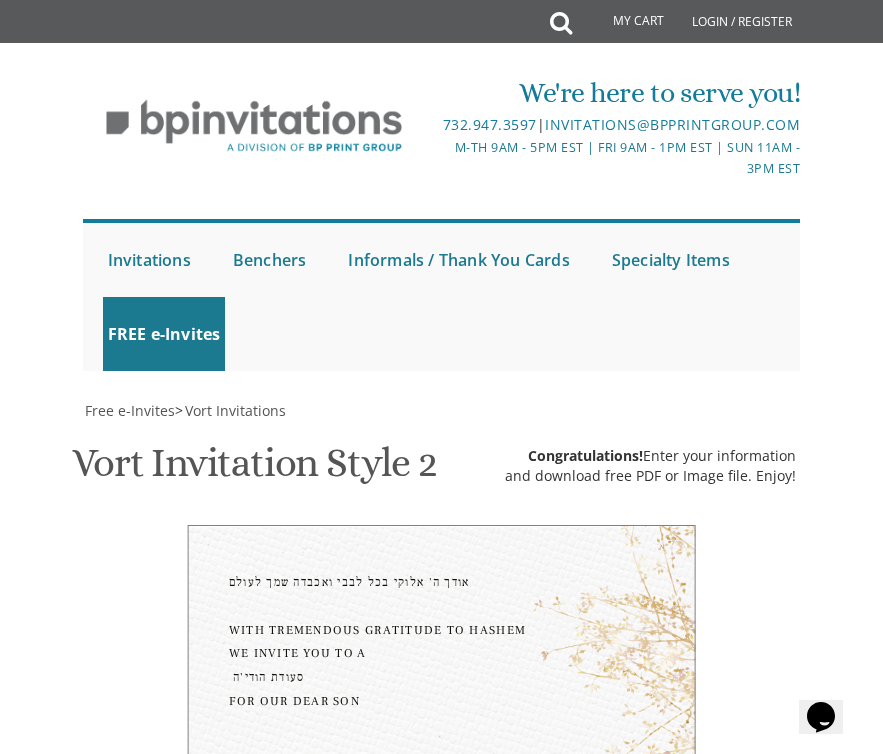 scroll, scrollTop: 979, scrollLeft: 0, axis: vertical 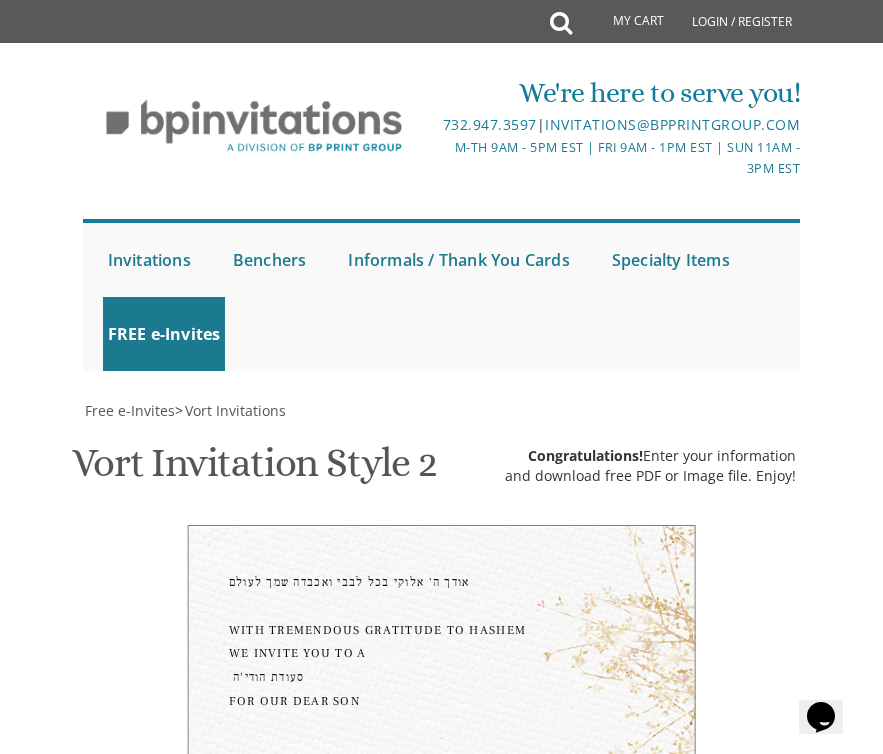 drag, startPoint x: 533, startPoint y: 639, endPoint x: 323, endPoint y: 598, distance: 213.96495 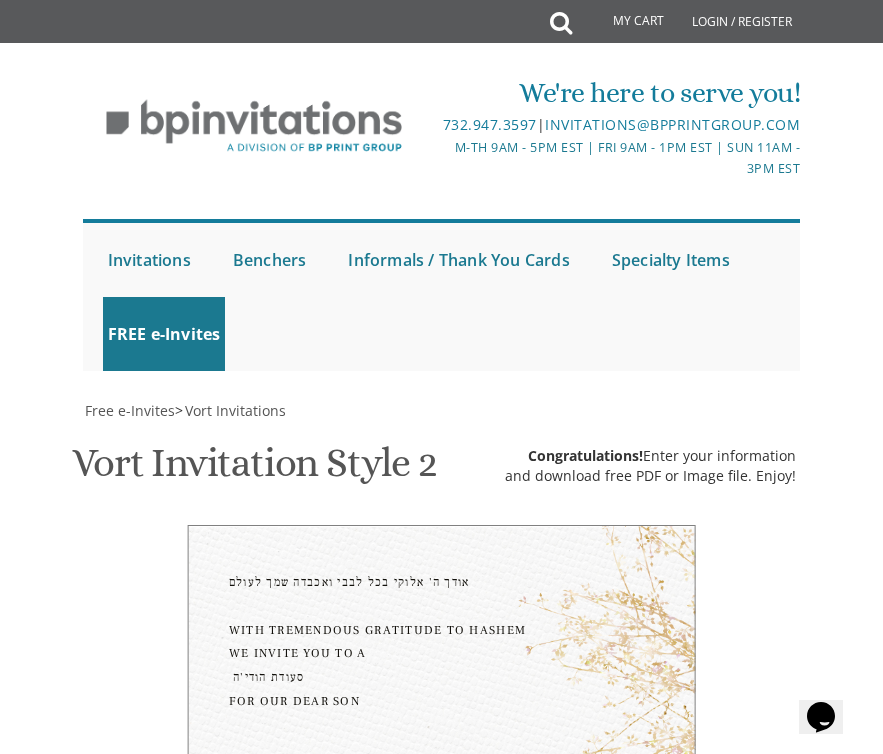 click on "My Cart
Total:
View Cart   Item(s)
Submit
My Cart
Total:
View Cart   Item(s)
Login / Register
|" at bounding box center [441, 1332] 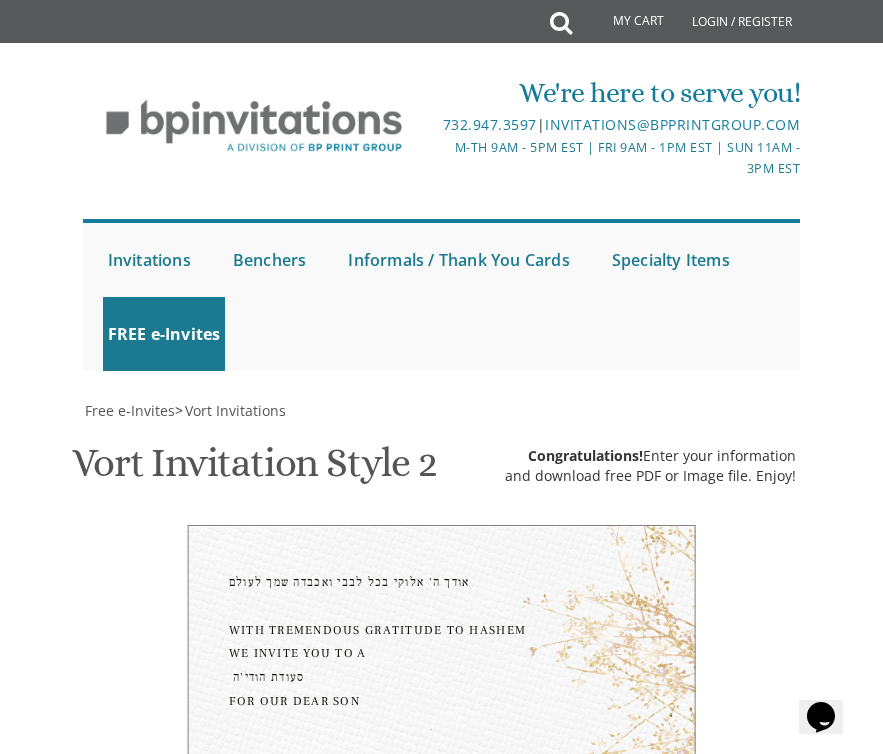 scroll, scrollTop: 777, scrollLeft: 0, axis: vertical 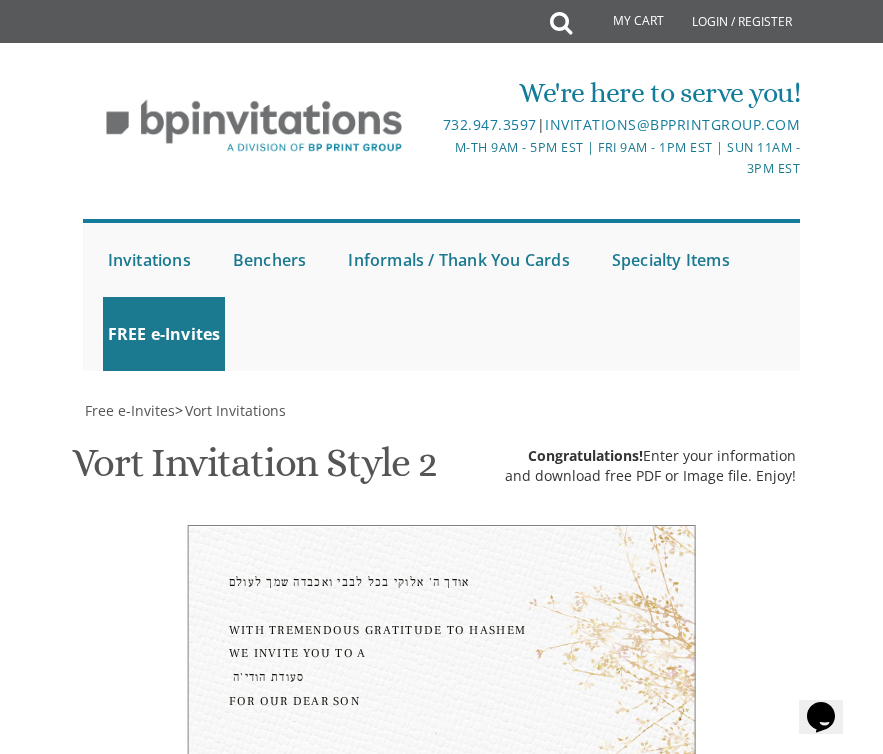 click on "אודך ה' אלוקי בכל לבבי ואכבדה שמך לעולם
With tremendous gratitude to Hashem
we invite you to a
סעודת הודי'ה
for our dear son
Chaim
אור לכ''ח מנחם-אב
Thursday, August 21st
Seven-thirty pm
Novelle
40 Chestnut St Suite 3, Lakewood, NJ
Dovid & Avigail Bienstock" at bounding box center [442, 792] 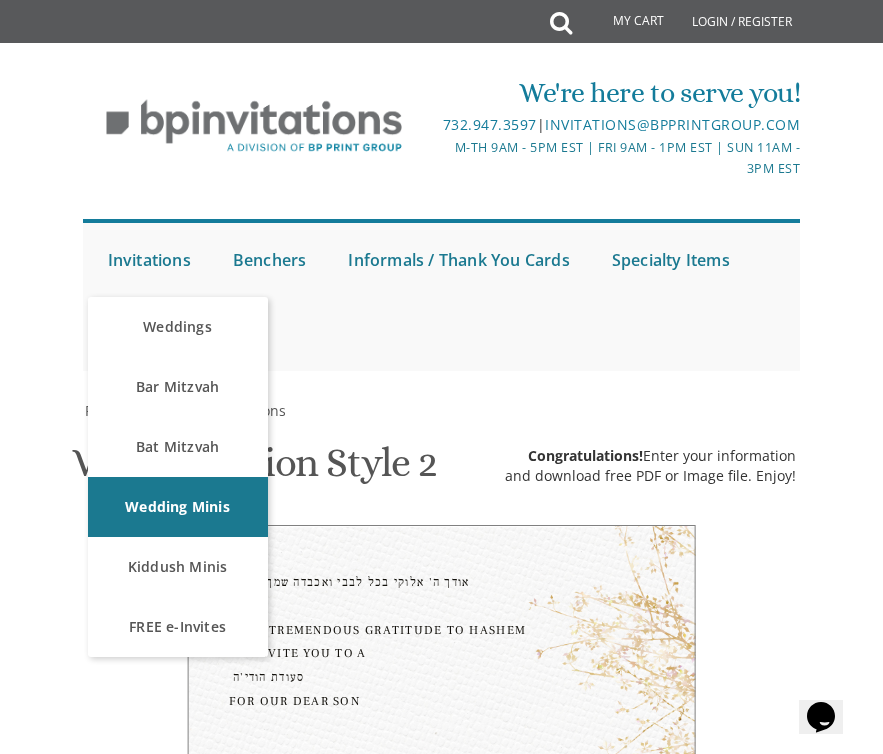 click on "Vort Invitation Style 2  SKU: vort2" at bounding box center (254, 470) 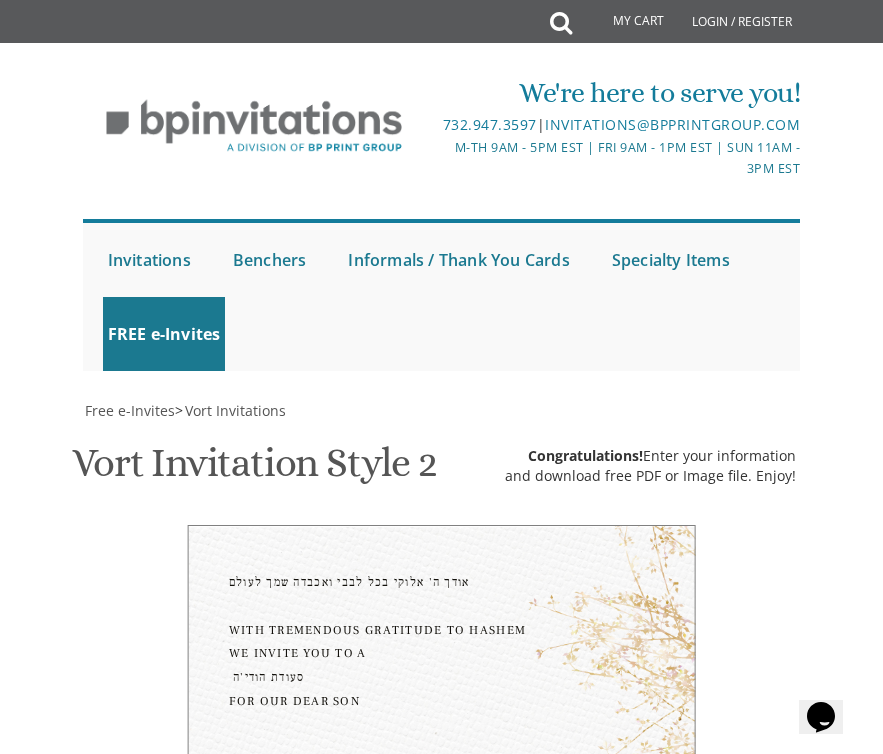 scroll, scrollTop: 1136, scrollLeft: 0, axis: vertical 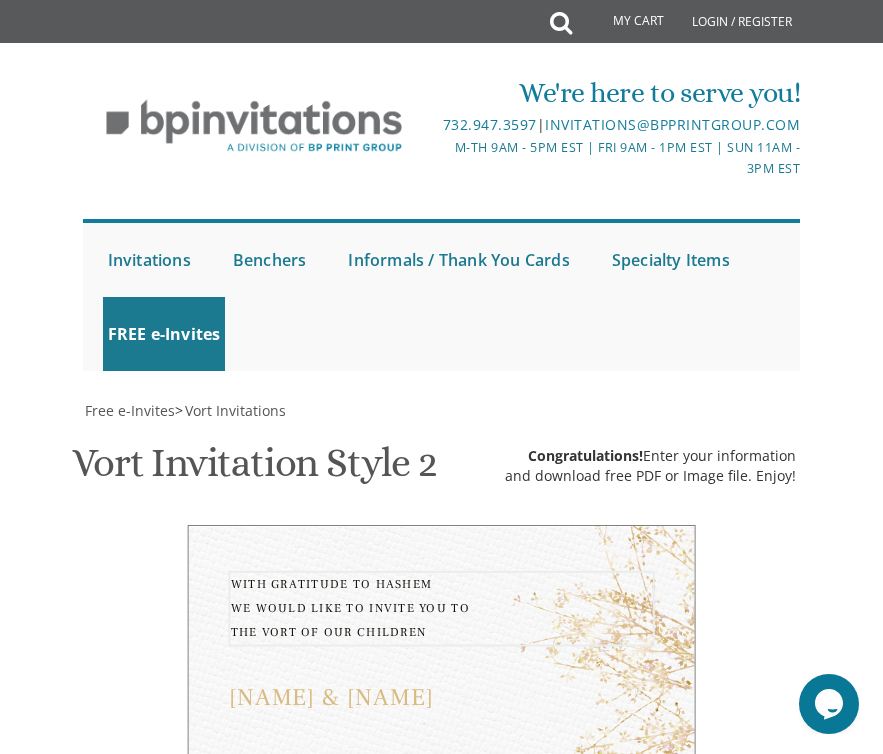 drag, startPoint x: 512, startPoint y: 221, endPoint x: 378, endPoint y: 134, distance: 159.76546 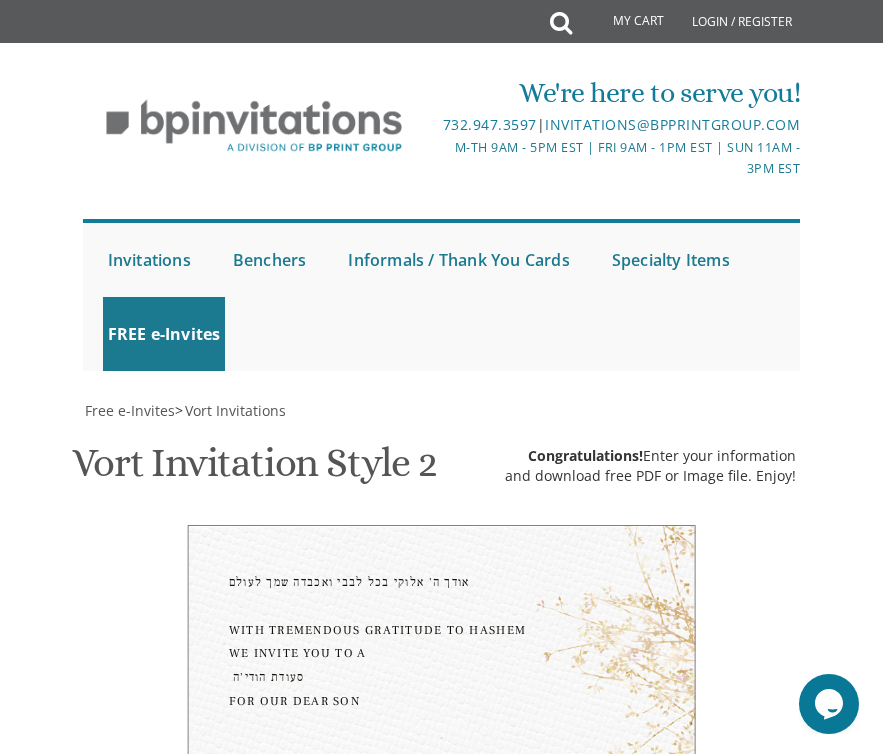 click on "[NAME] & [NAME]" at bounding box center [554, 1386] 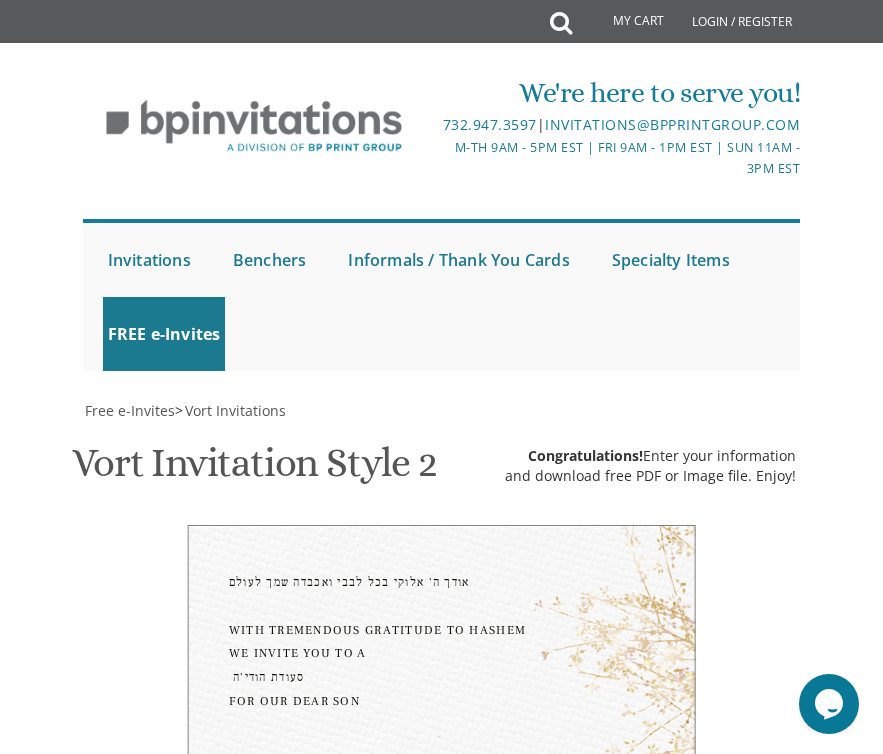 scroll, scrollTop: 1002, scrollLeft: 0, axis: vertical 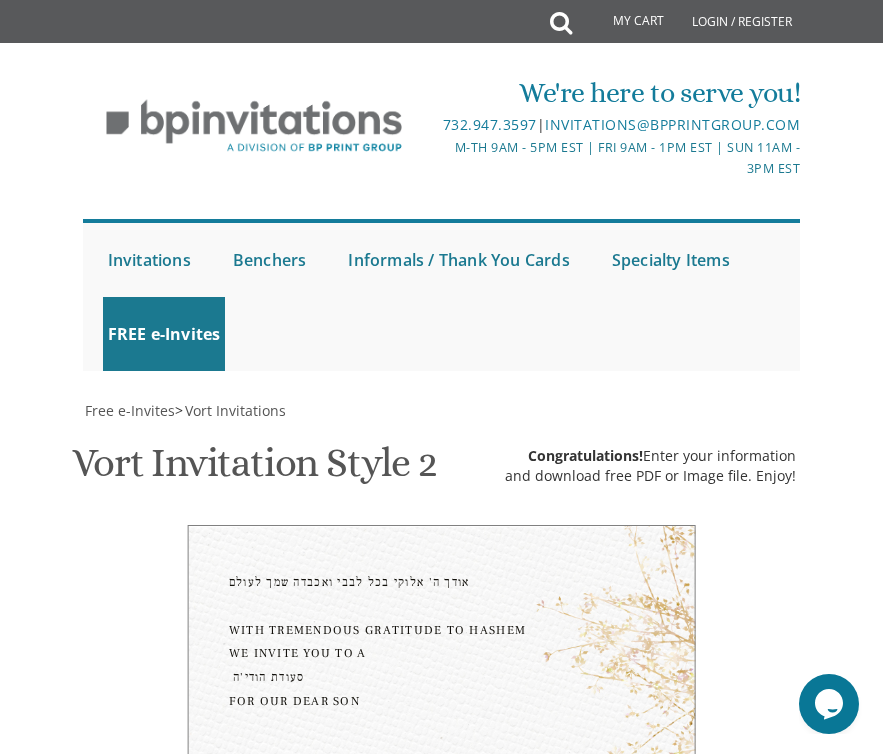 drag, startPoint x: 521, startPoint y: 550, endPoint x: 337, endPoint y: 423, distance: 223.57326 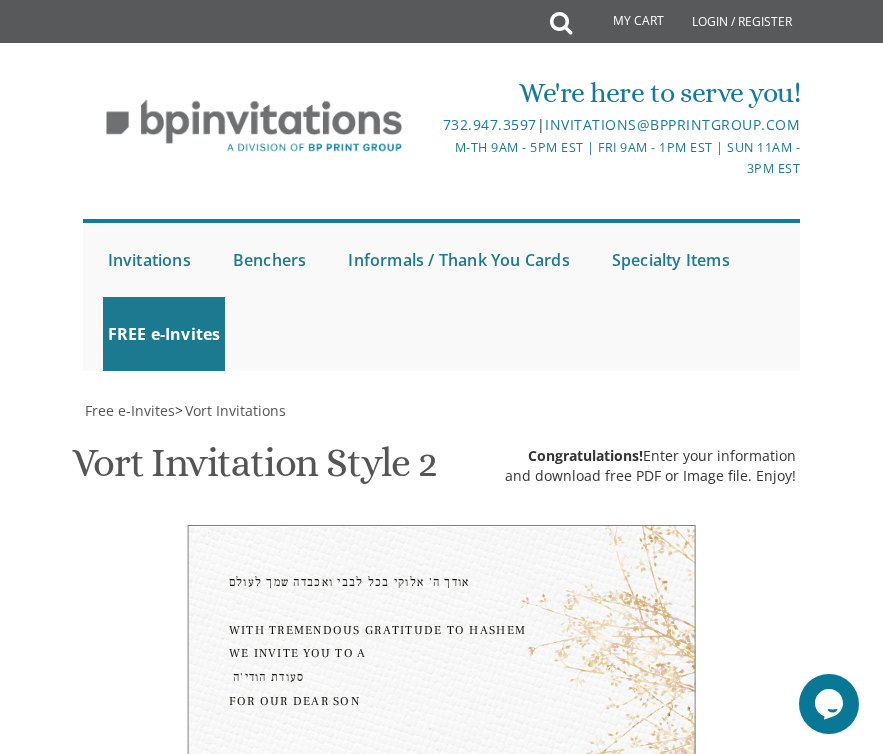 scroll, scrollTop: 1006, scrollLeft: 0, axis: vertical 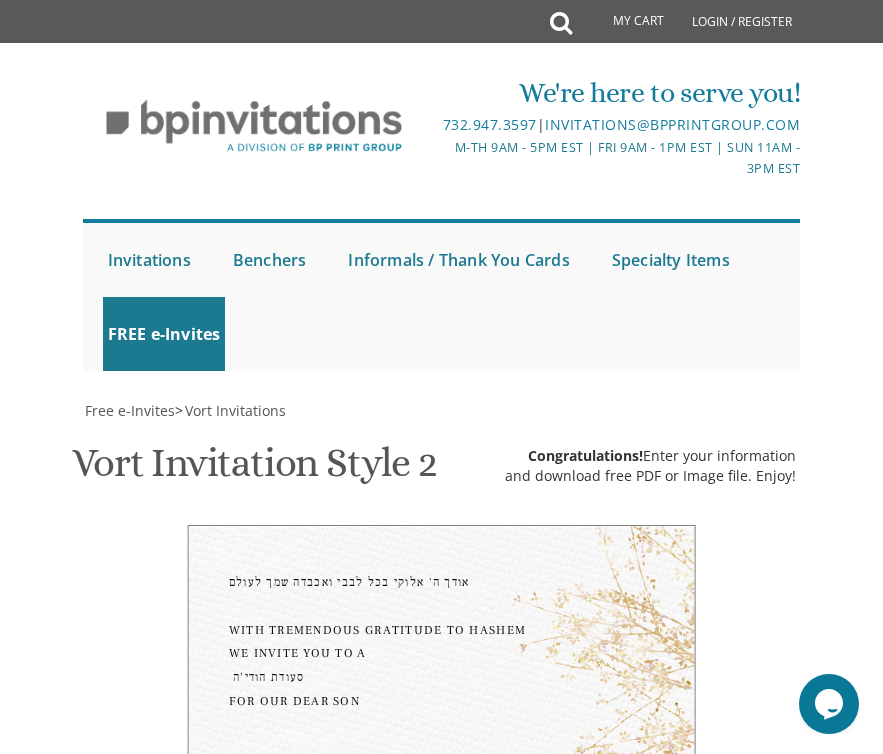click on "Email Address*" at bounding box center [442, 1621] 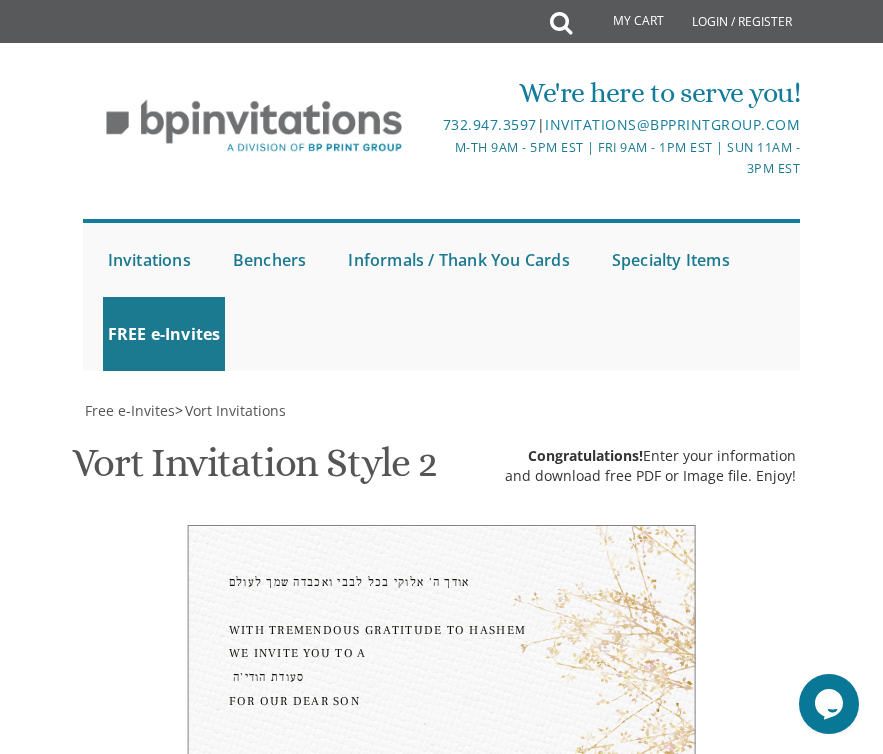 scroll, scrollTop: 1165, scrollLeft: 0, axis: vertical 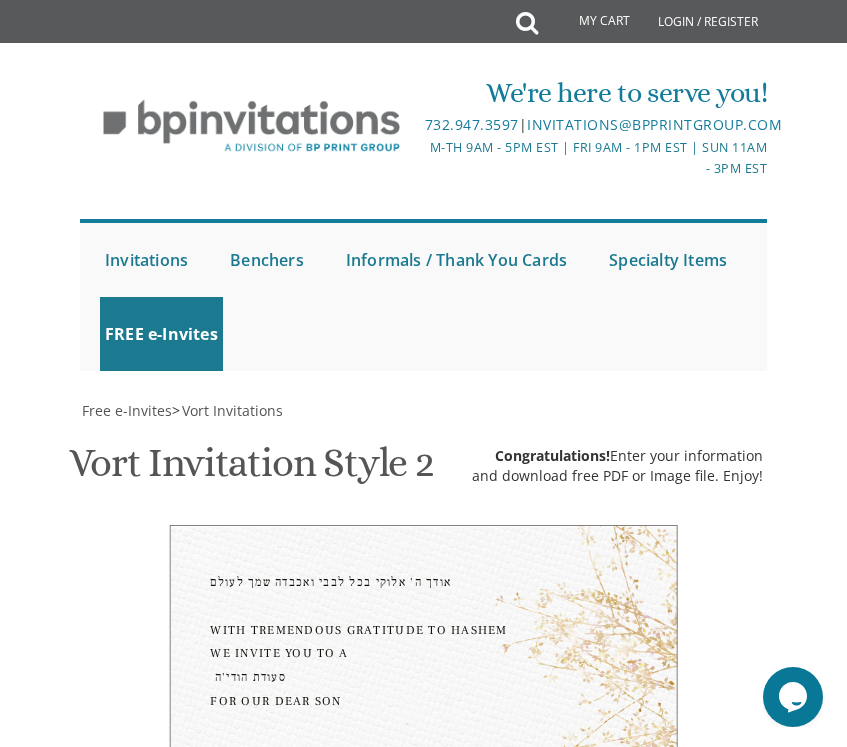 click on "My Cart
Total:
View Cart   Item(s)
Submit
My Cart
Total:
View Cart   Item(s)
Login / Register
|" at bounding box center [423, 1325] 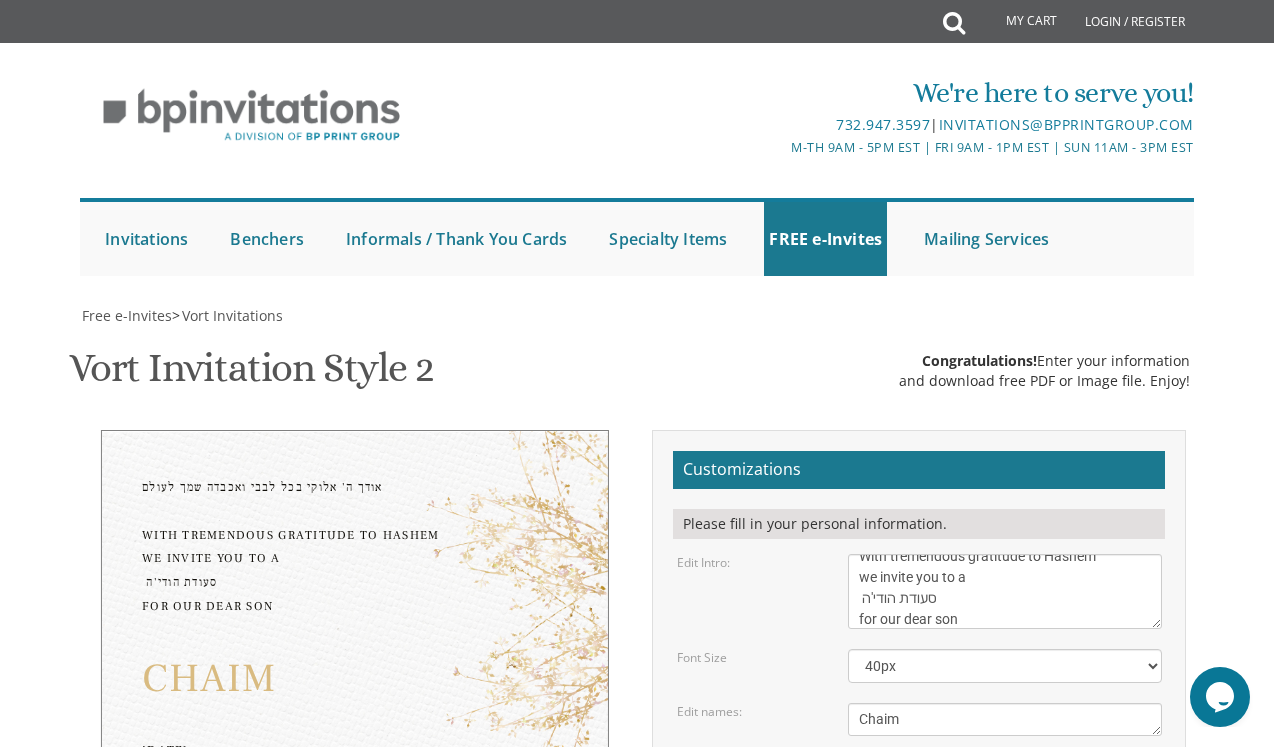 scroll, scrollTop: 323, scrollLeft: 0, axis: vertical 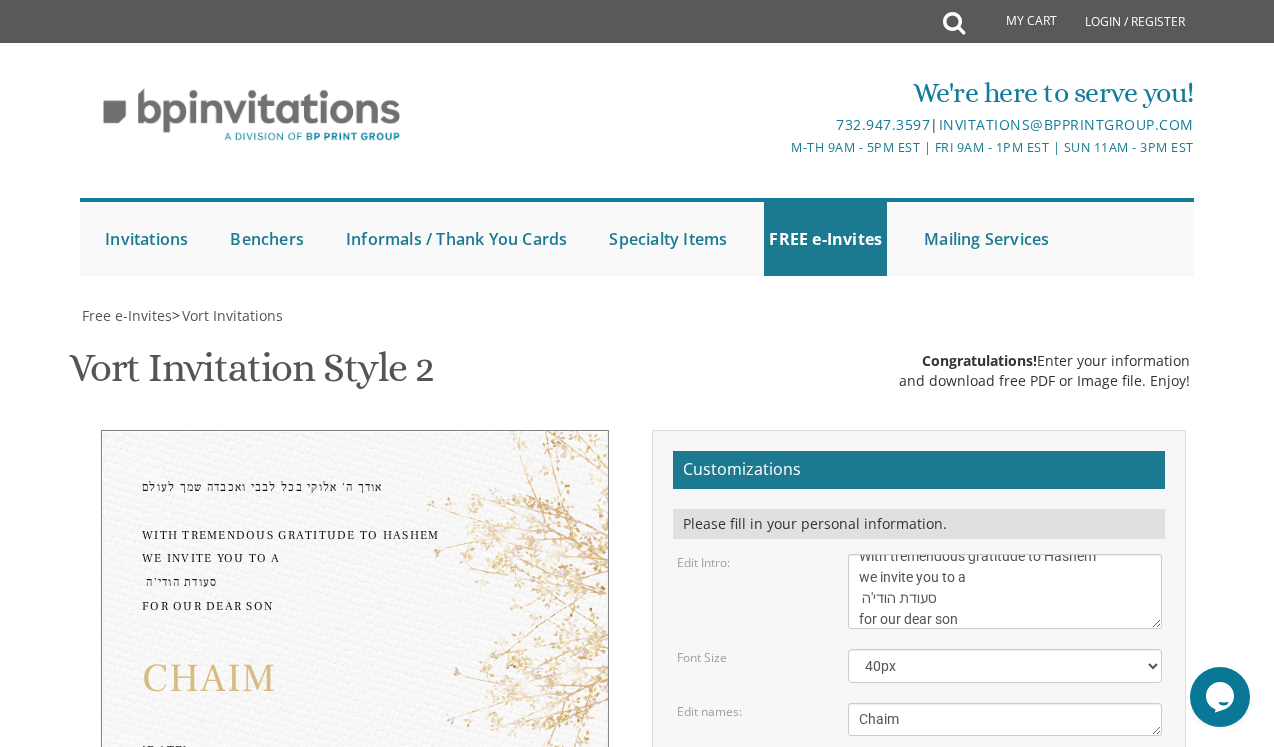 click on "[NAME] & [NAME]" at bounding box center (1004, 719) 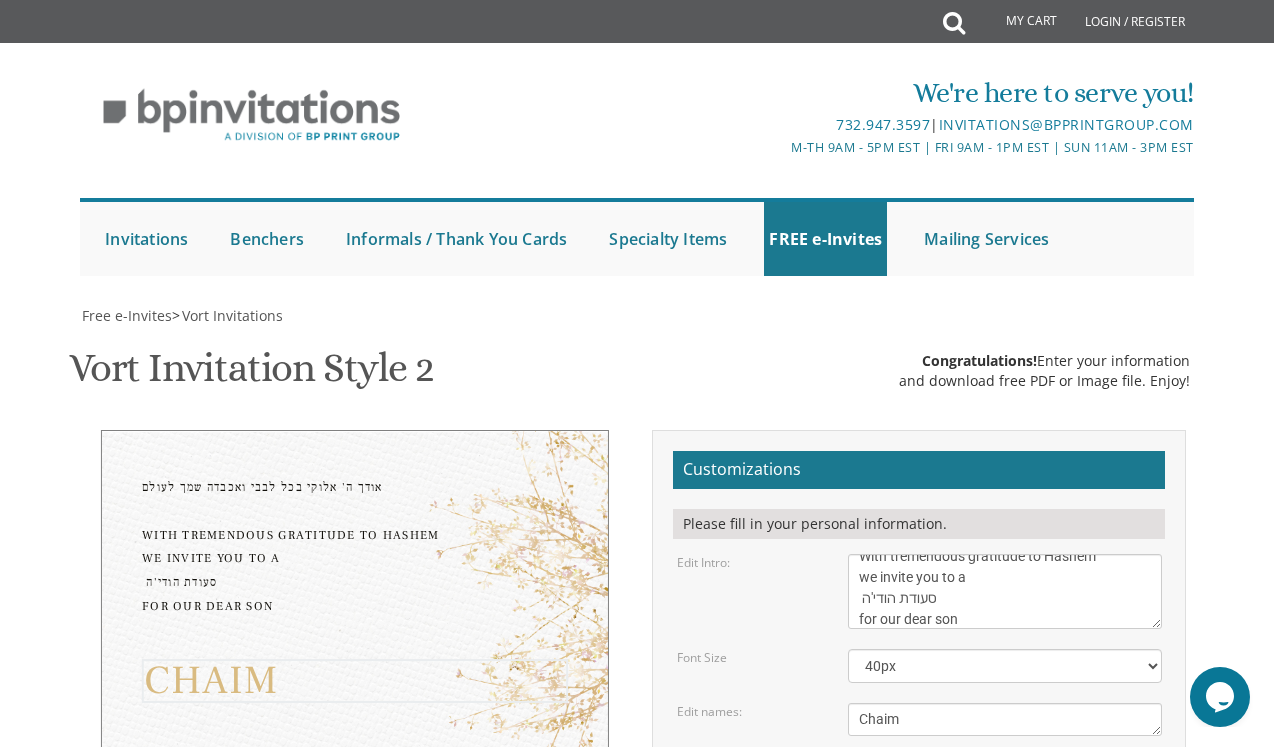paste on "נ״י" 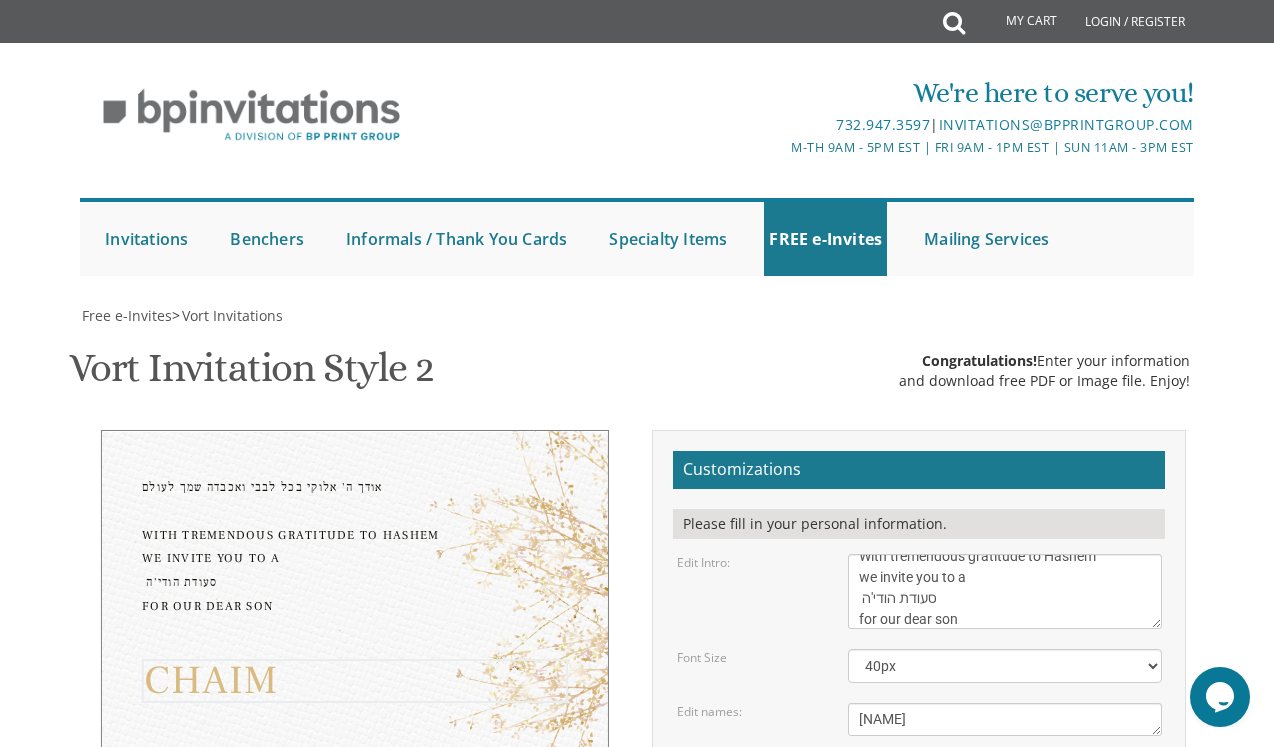 click on "[DATE]
[TIME]
[VENUE]
[NUMBER] [STREET] [SUITE], [CITY], [STATE]" at bounding box center (355, 791) 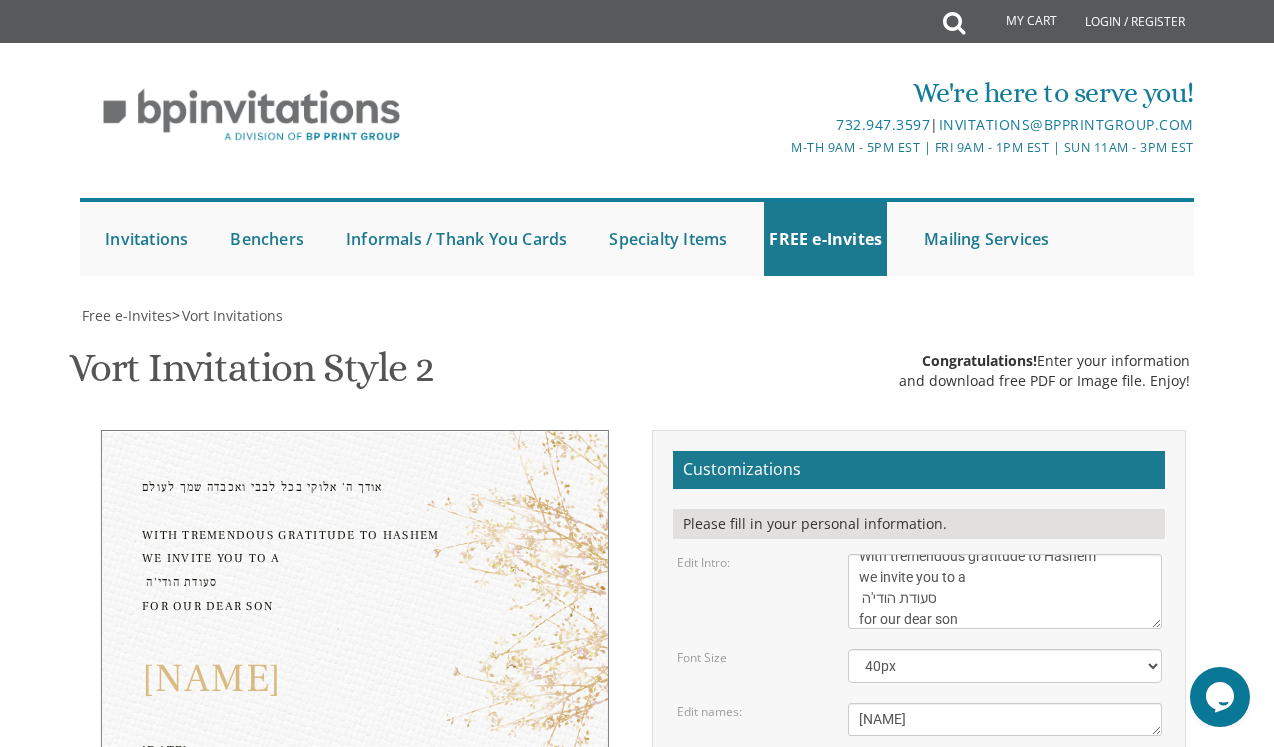 click on "[NAME]" at bounding box center [355, 679] 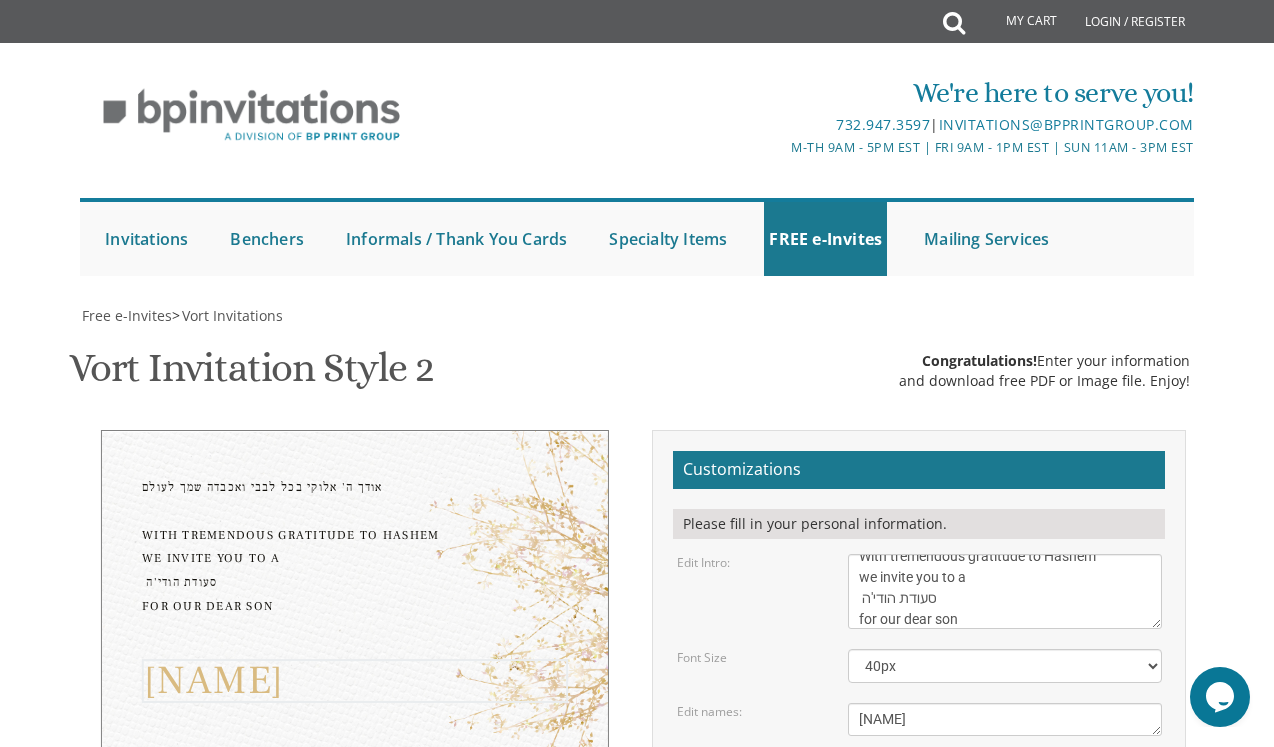 drag, startPoint x: 903, startPoint y: 397, endPoint x: 924, endPoint y: 398, distance: 21.023796 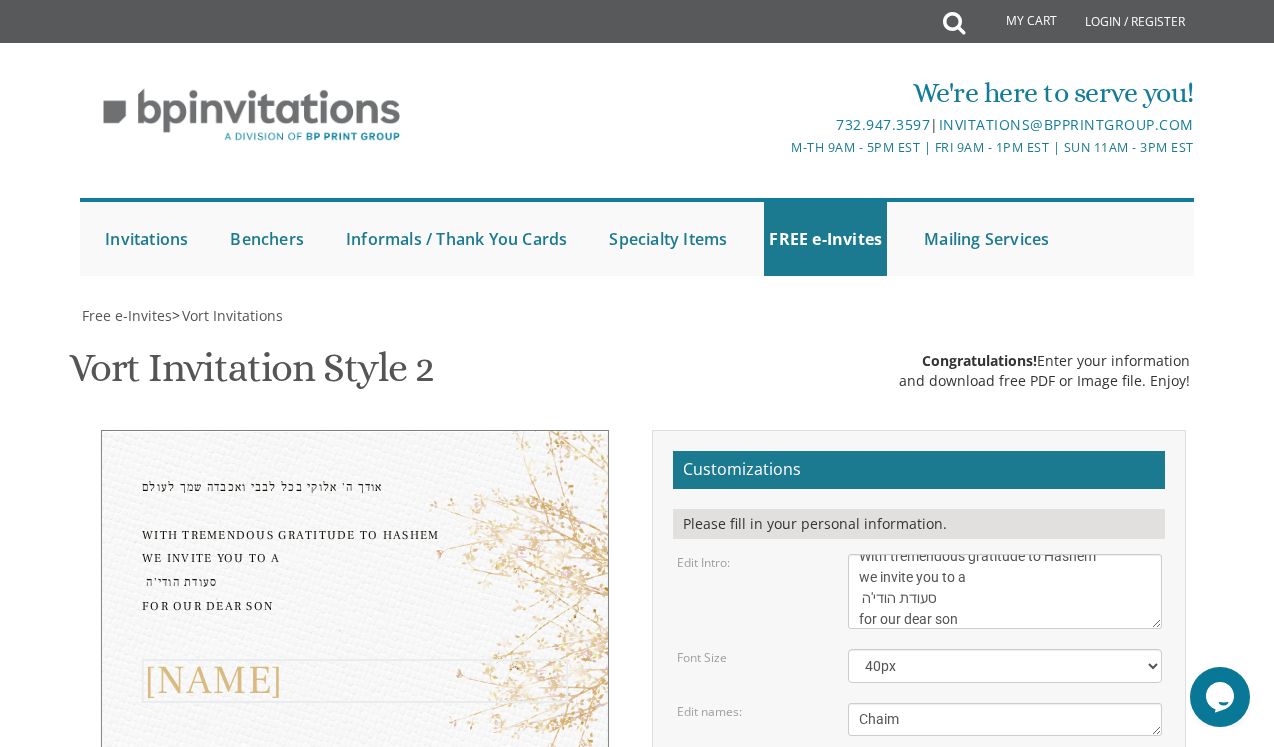 click on "[NAME] & [NAME]" at bounding box center [1004, 719] 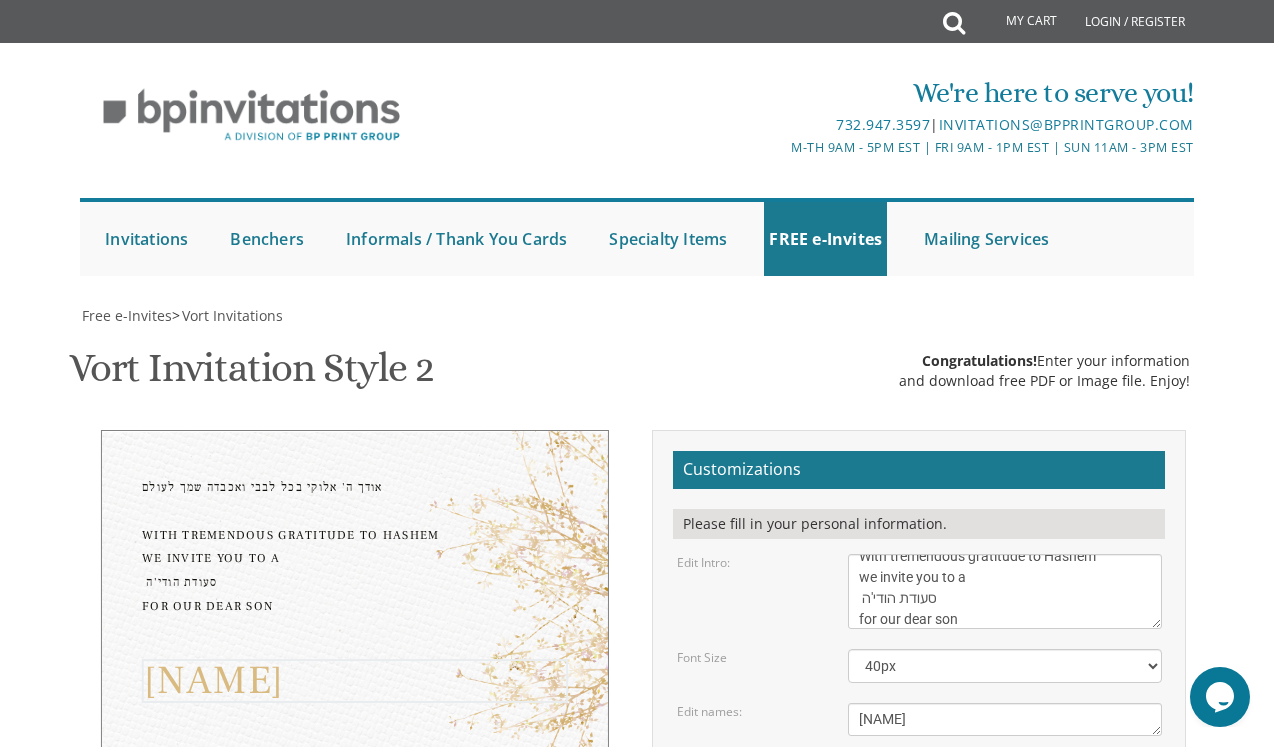 click on "[NAME] & [NAME]" at bounding box center (1004, 719) 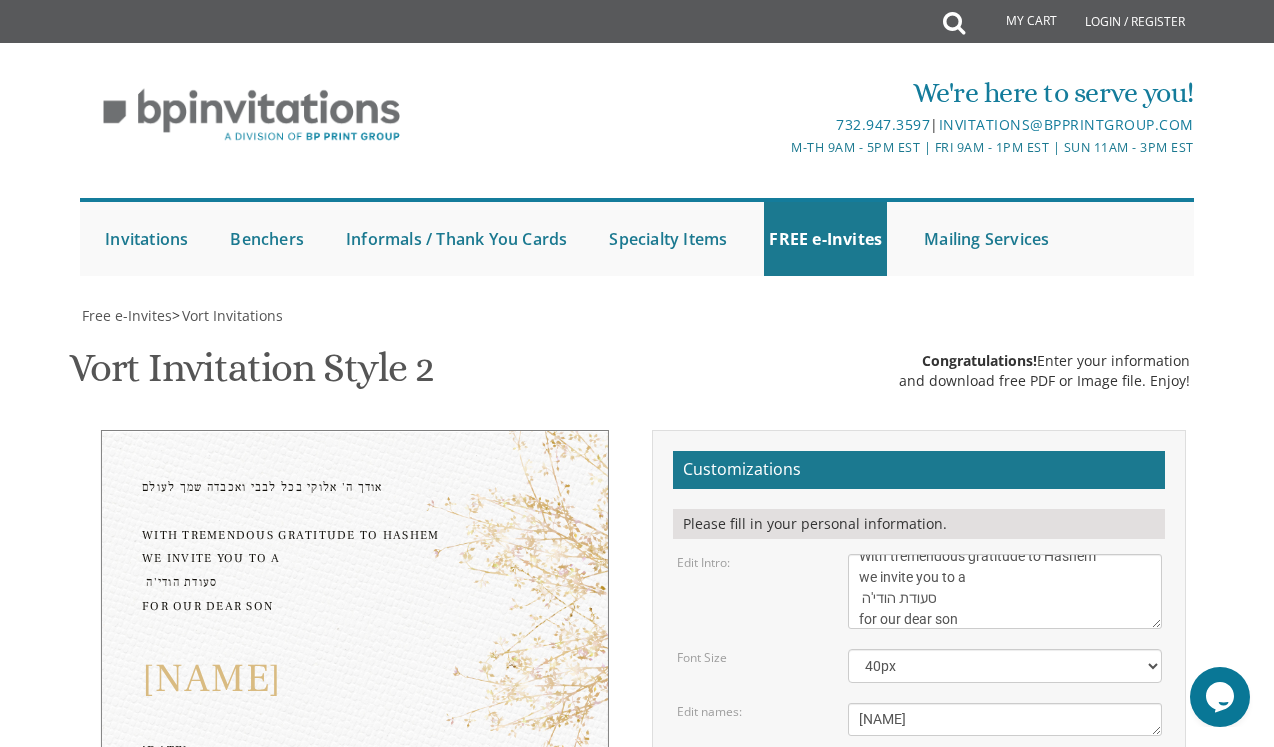 click on "[NAME]" at bounding box center (355, 679) 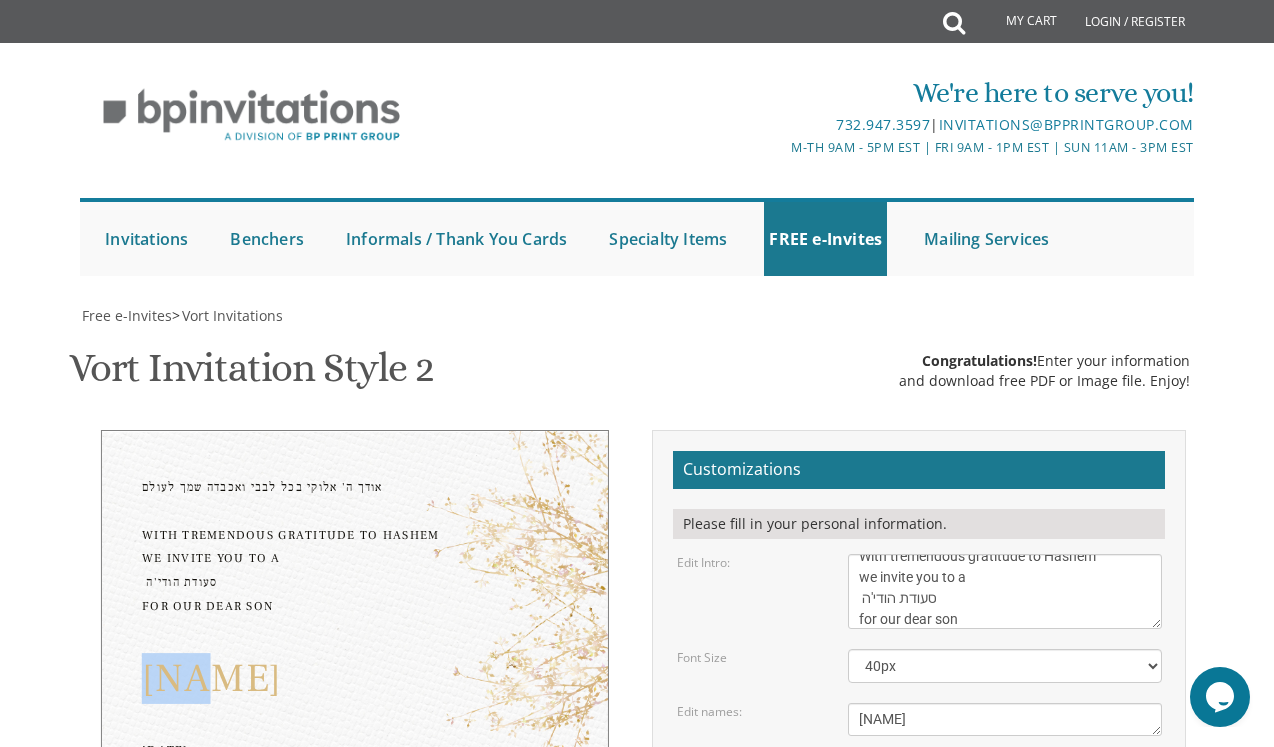 drag, startPoint x: 175, startPoint y: 355, endPoint x: 139, endPoint y: 351, distance: 36.221542 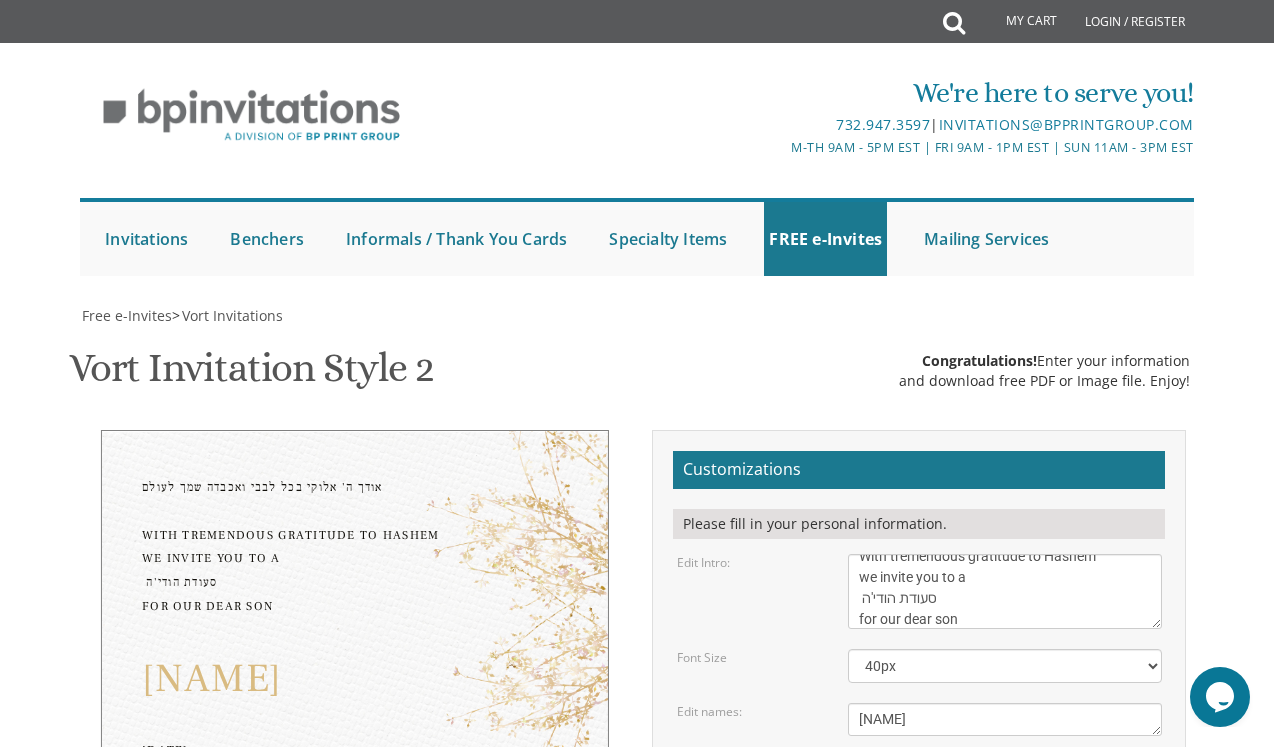 click on "[NAME]" at bounding box center (355, 679) 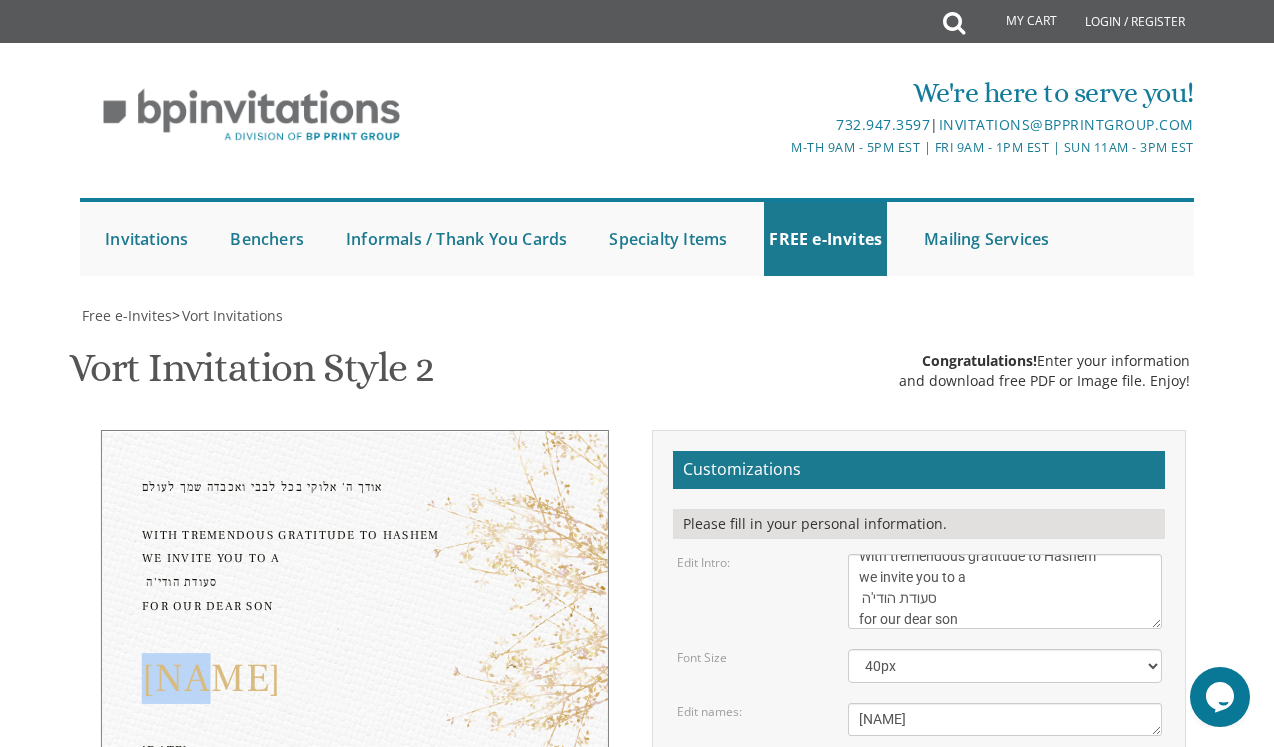 click on "[NAME]" at bounding box center (355, 679) 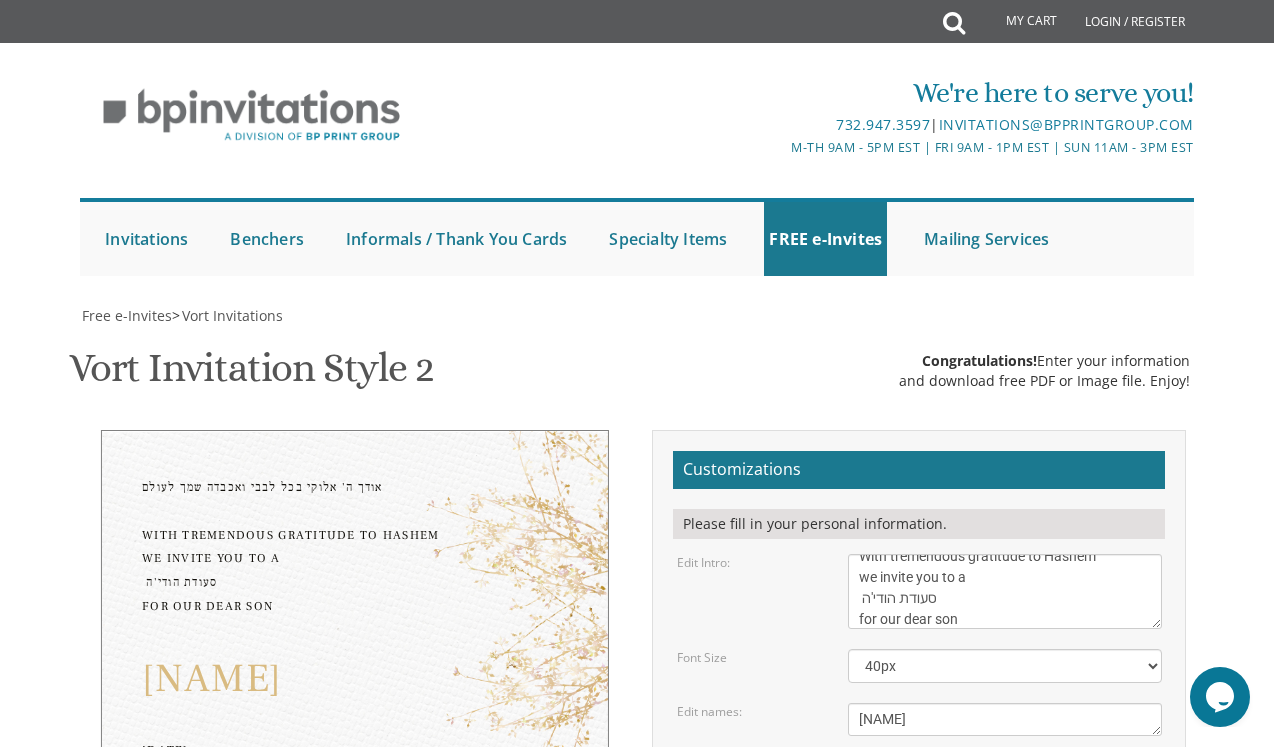 click on "[NAME]
[DATE]
[TIME]
[VENUE]
[NUMBER] [STREET] [SUITE], [CITY], [STATE]" at bounding box center [637, 998] 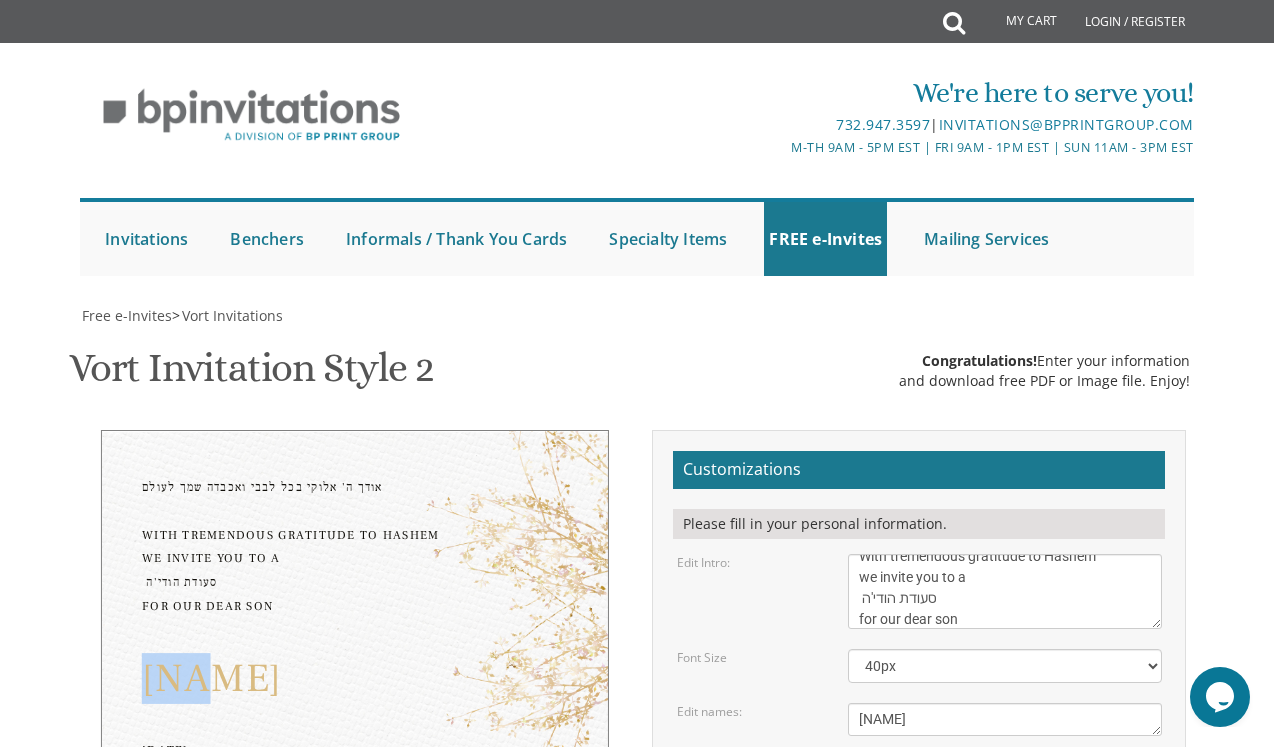 drag, startPoint x: 176, startPoint y: 275, endPoint x: 144, endPoint y: 266, distance: 33.24154 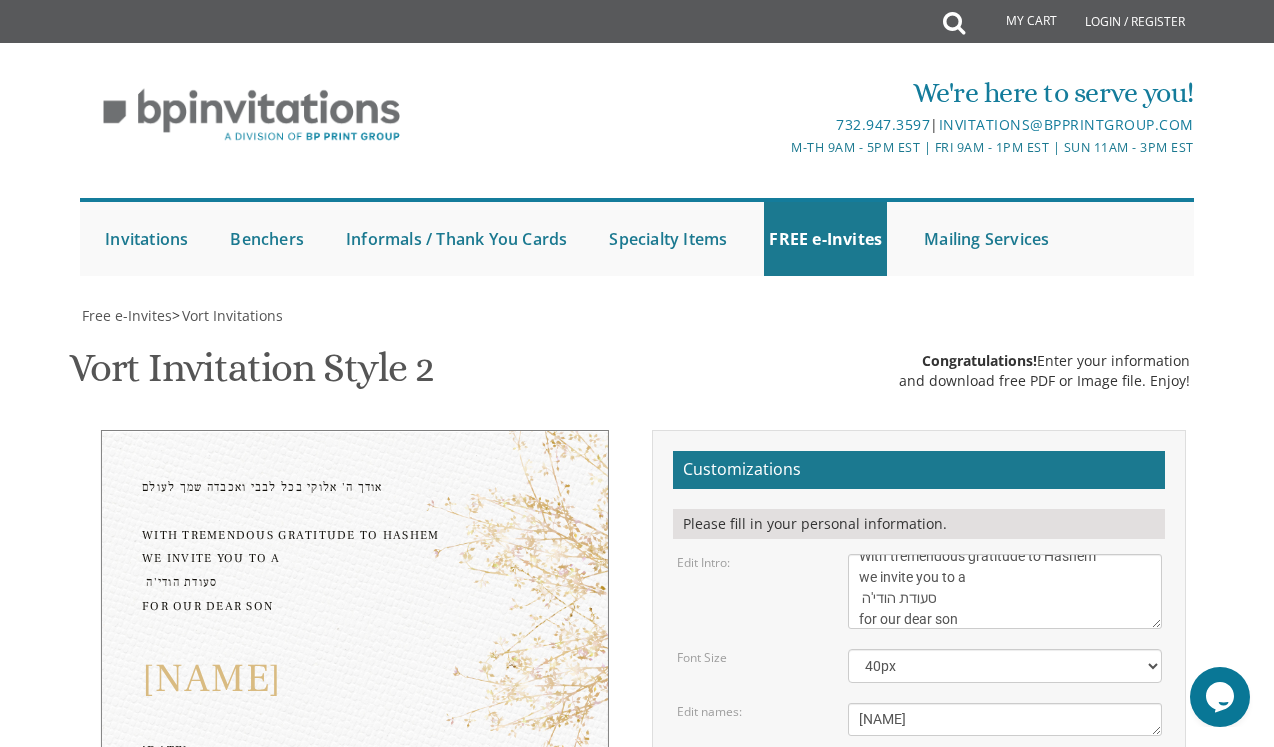 click on "Customizations
Please fill in your personal information.
Edit Intro:
With gratitude to Hashem
We would like to invite you to
The vort of our children" at bounding box center [919, 794] 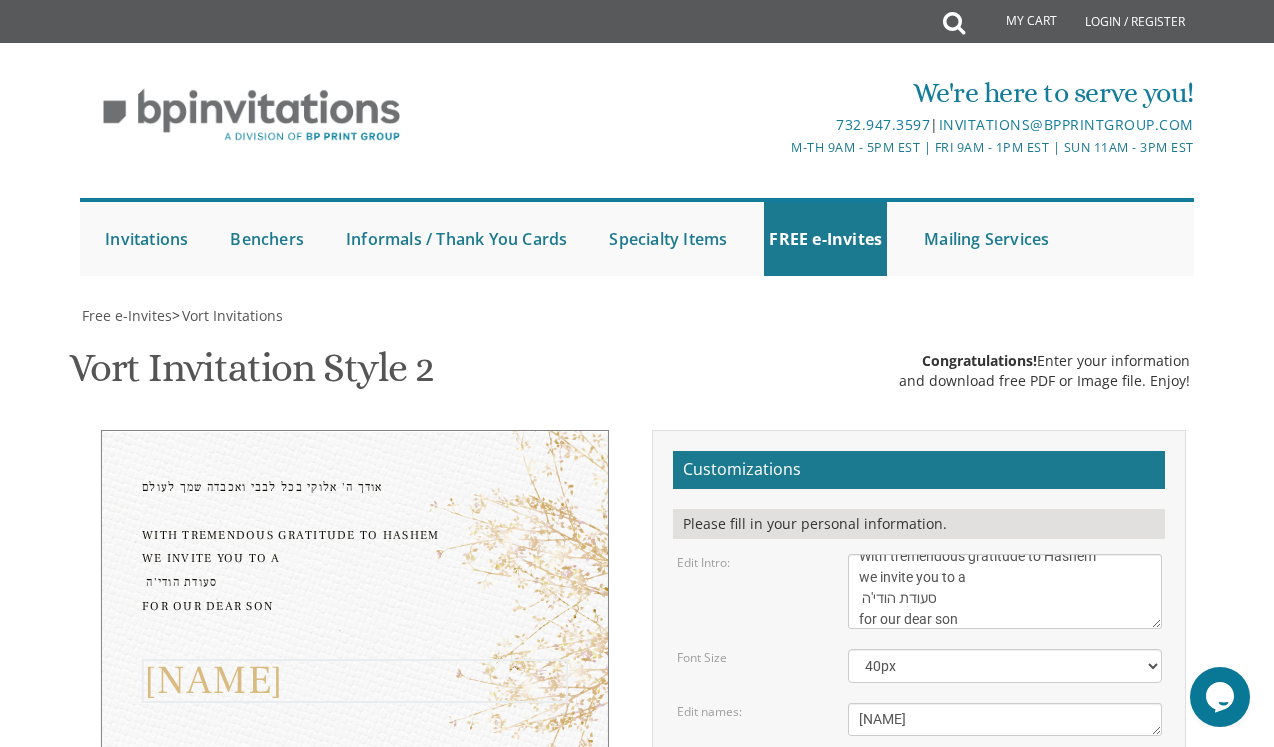 drag, startPoint x: 871, startPoint y: 320, endPoint x: 854, endPoint y: 320, distance: 17 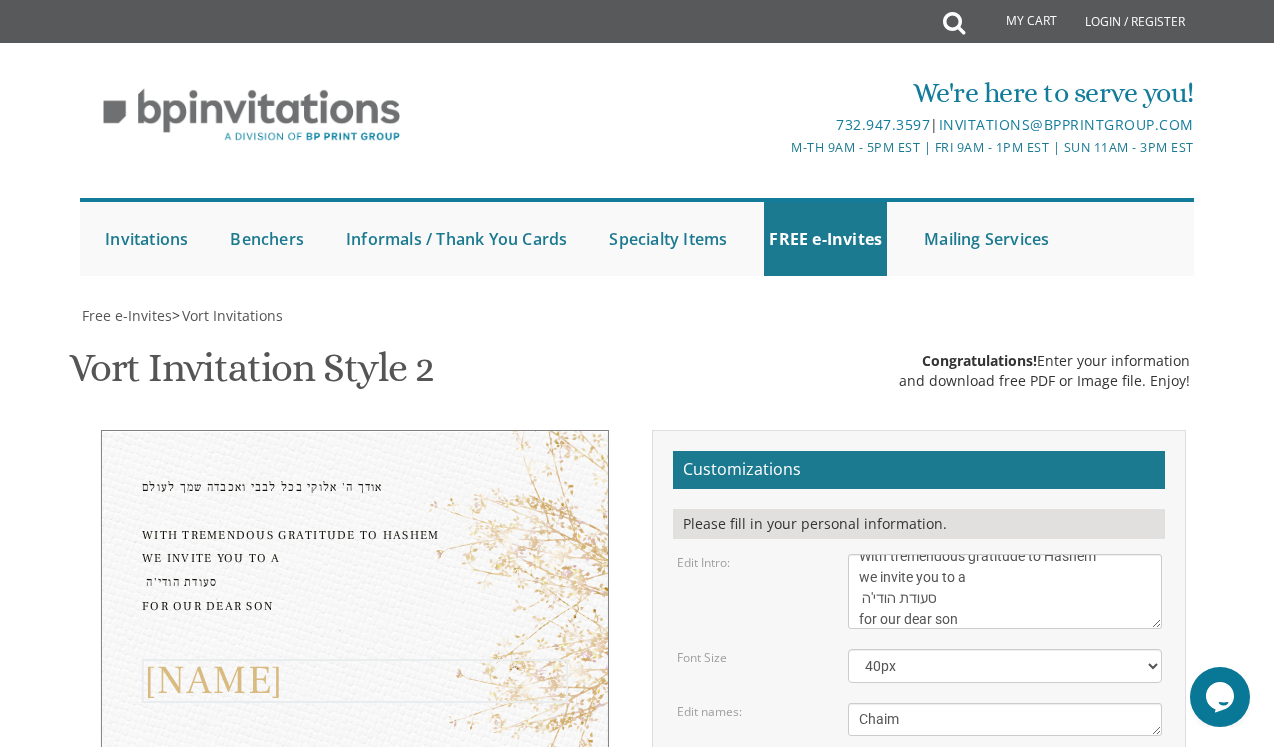 type on "Chaim" 